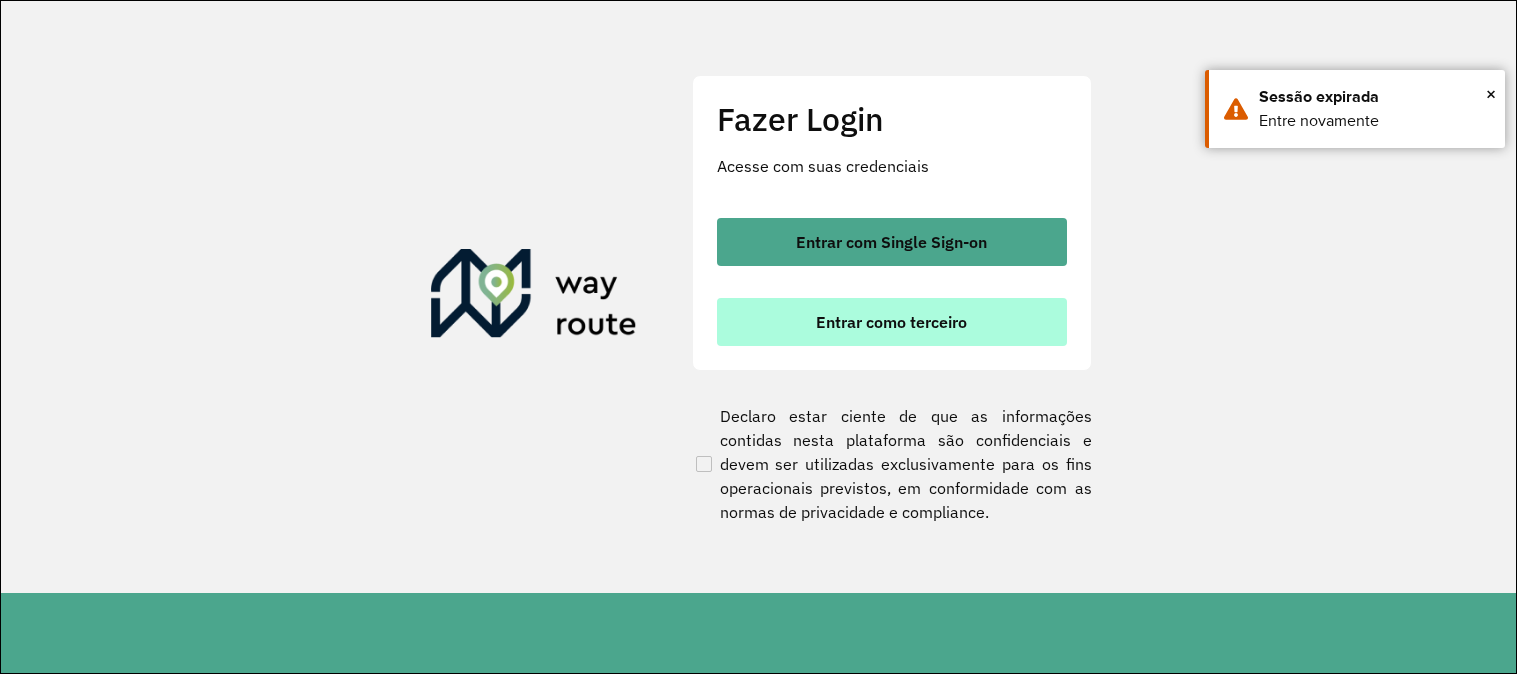 scroll, scrollTop: 0, scrollLeft: 0, axis: both 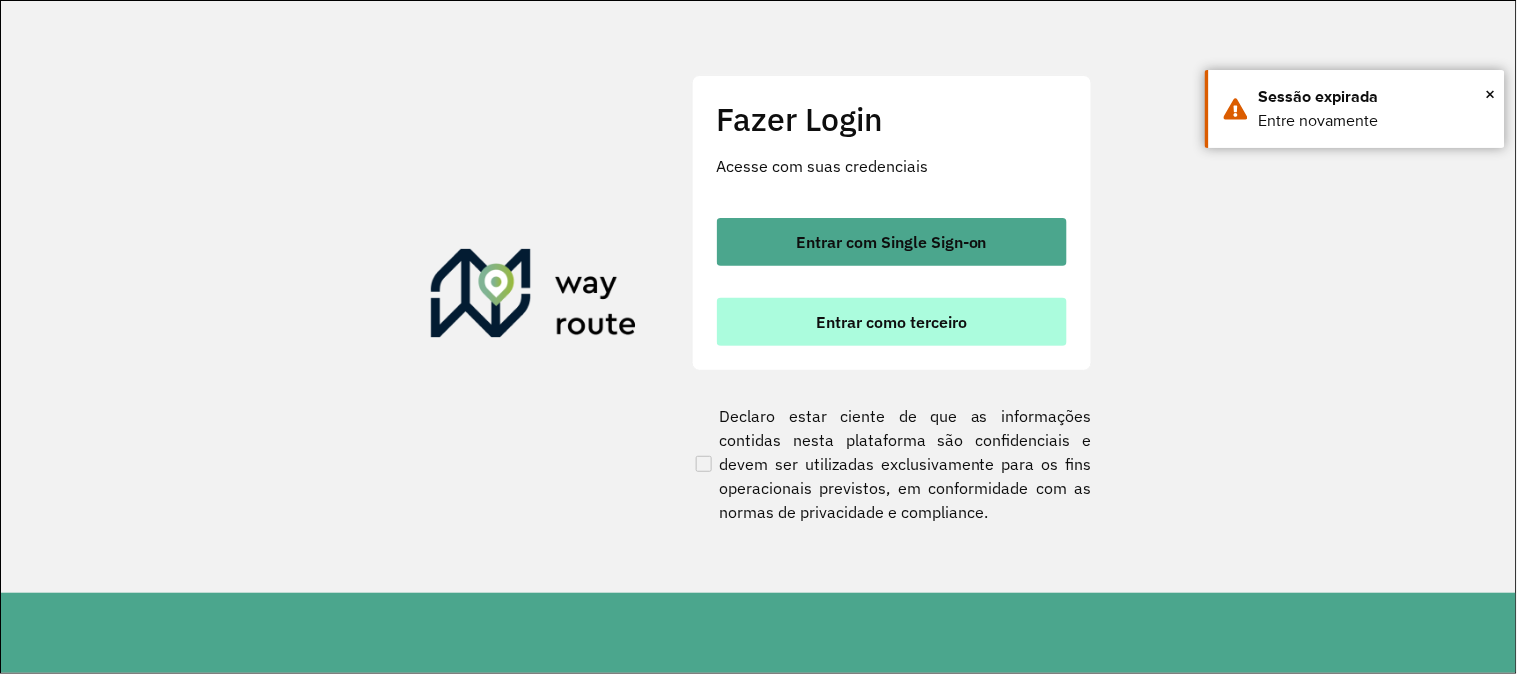 click on "Entrar como terceiro" at bounding box center (891, 322) 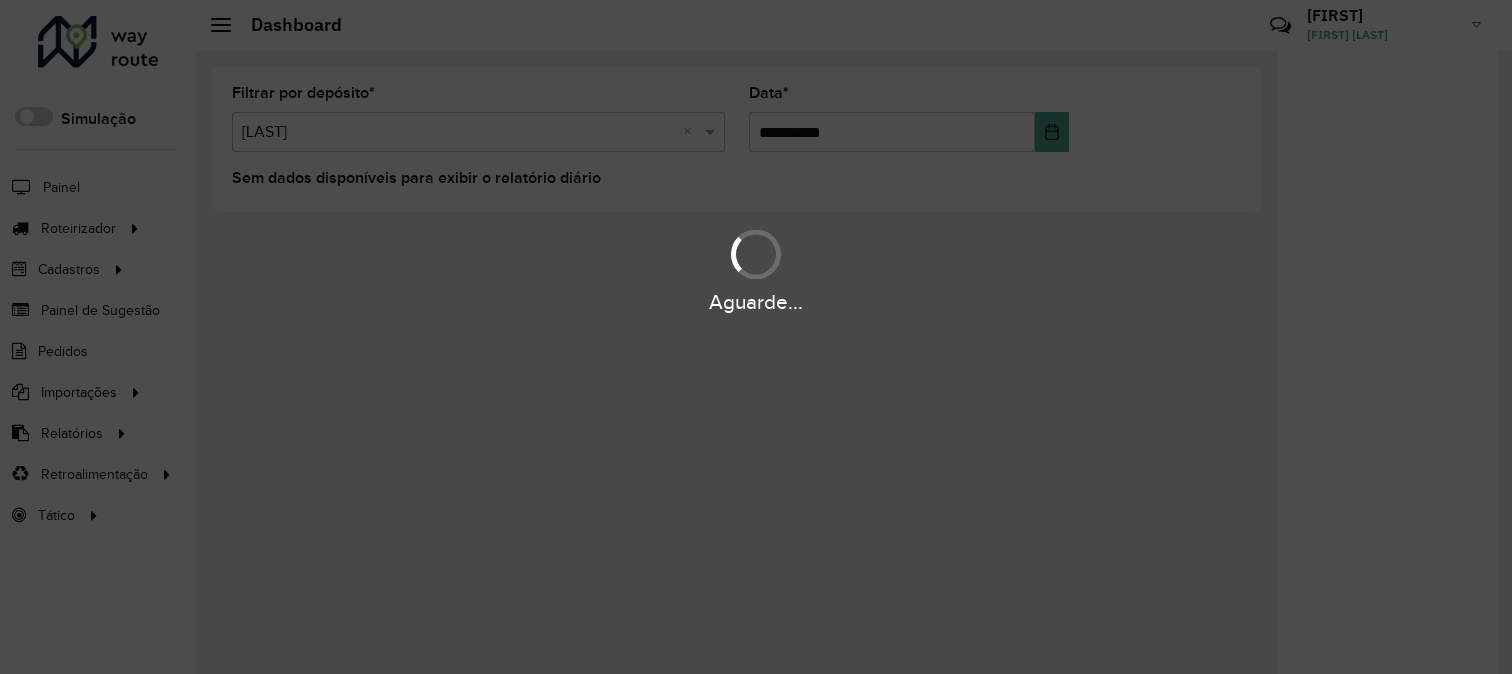 scroll, scrollTop: 0, scrollLeft: 0, axis: both 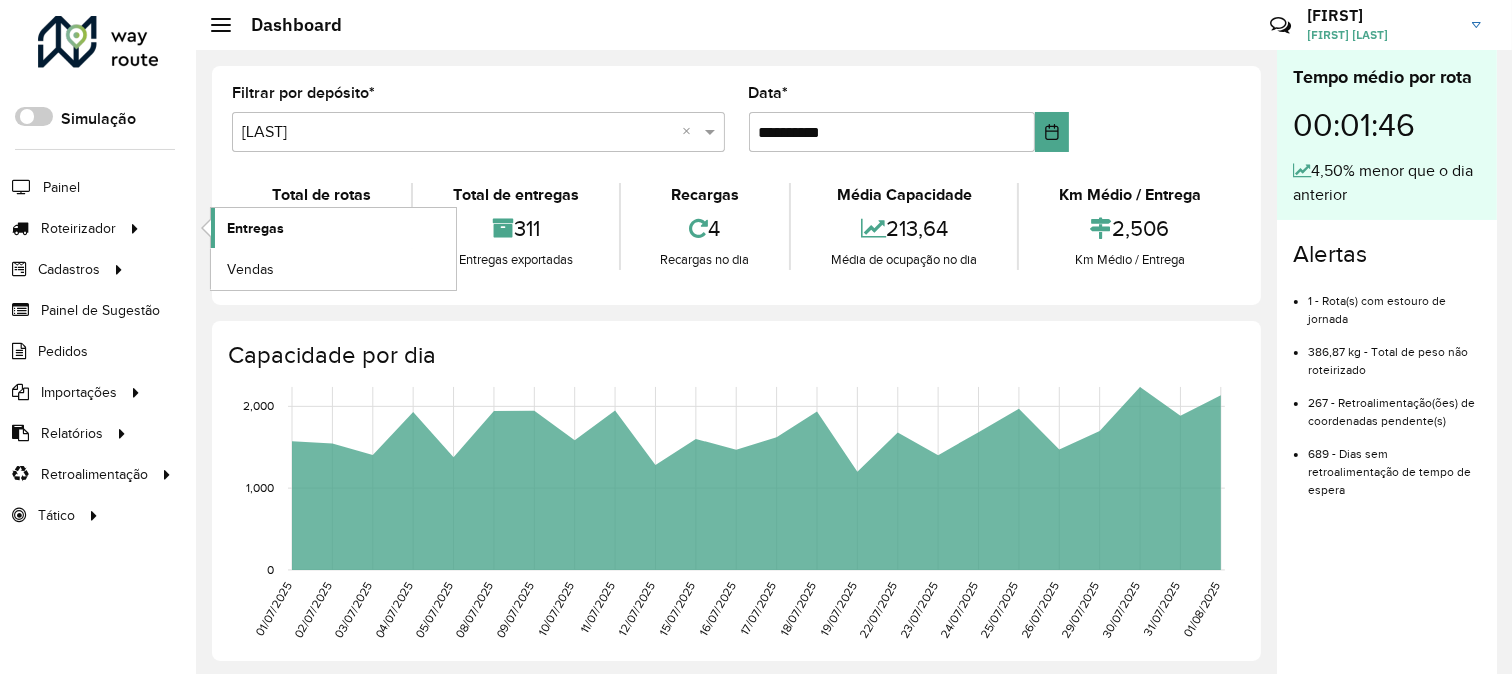 click on "Entregas" 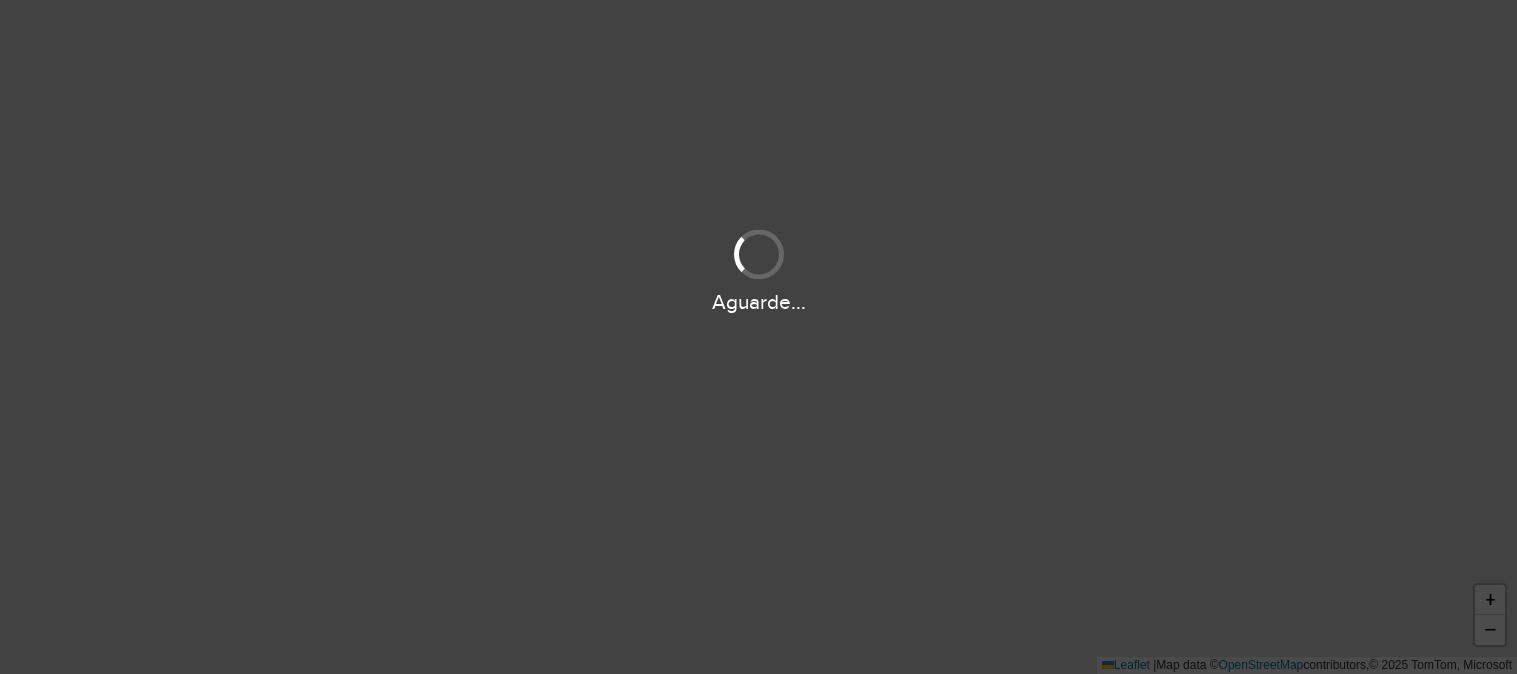 scroll, scrollTop: 0, scrollLeft: 0, axis: both 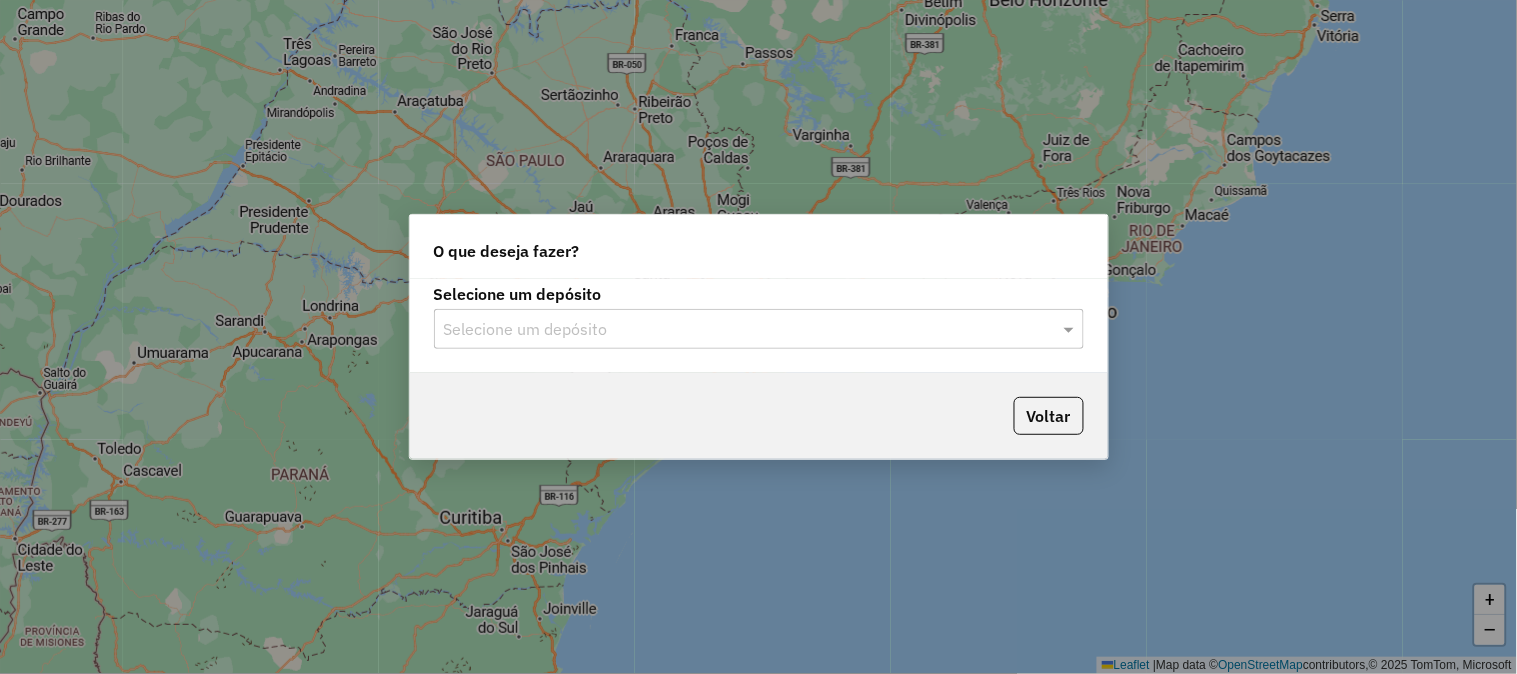 click 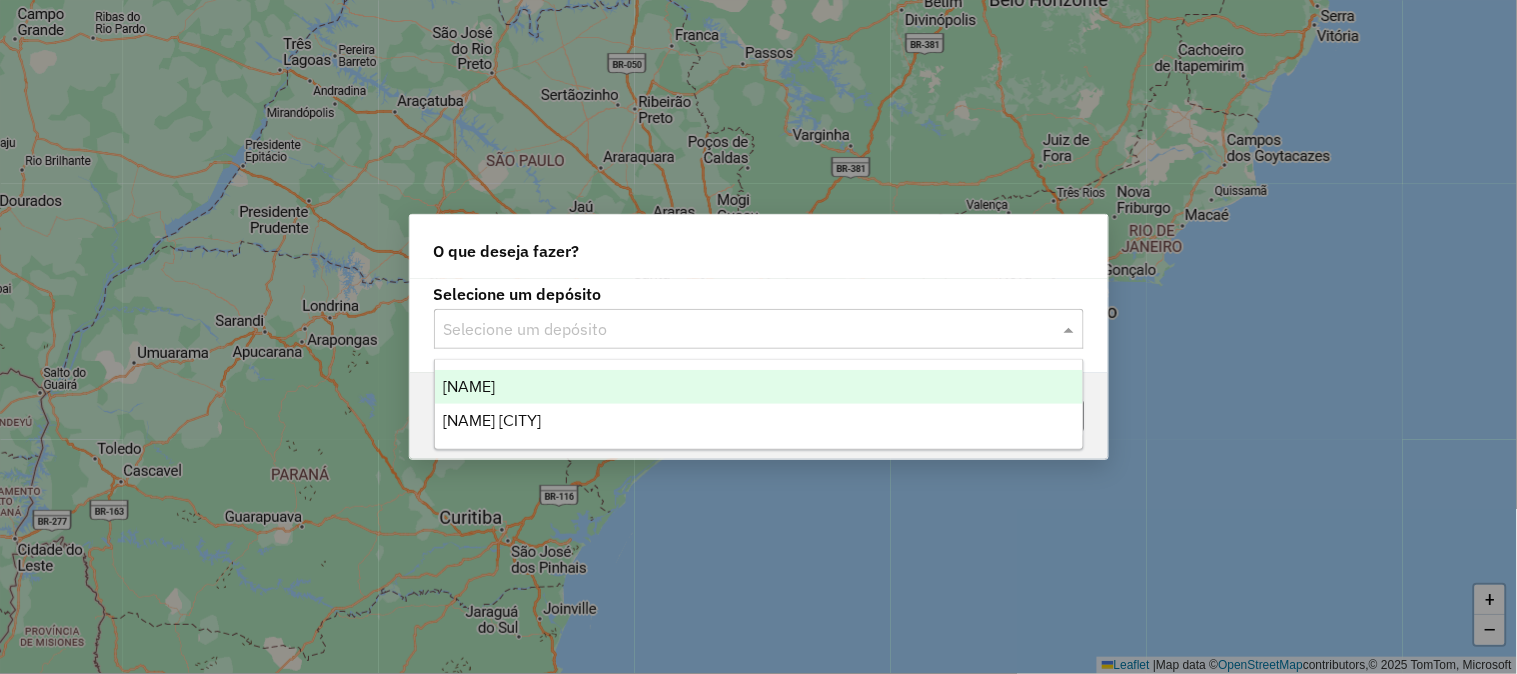 click on "CLEDISBEL" at bounding box center [759, 387] 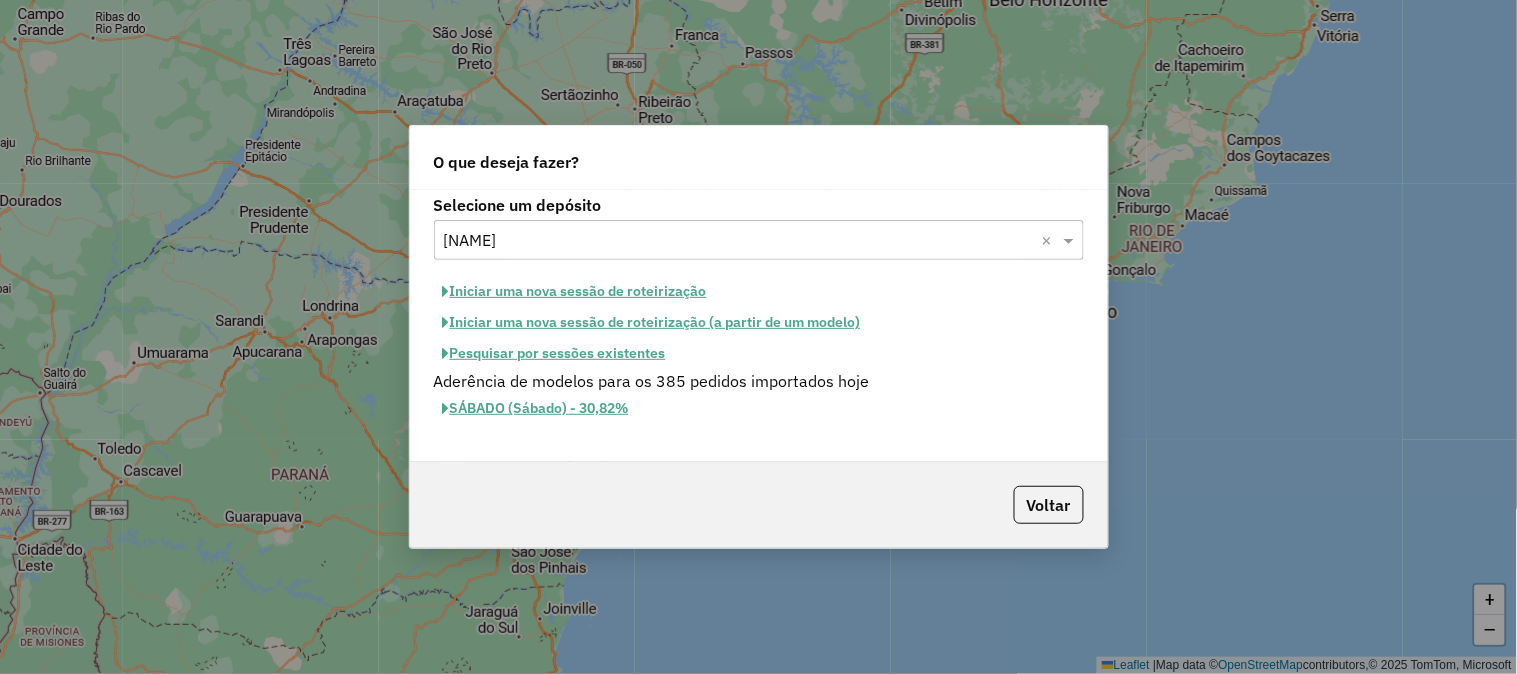 click on "Pesquisar por sessões existentes" 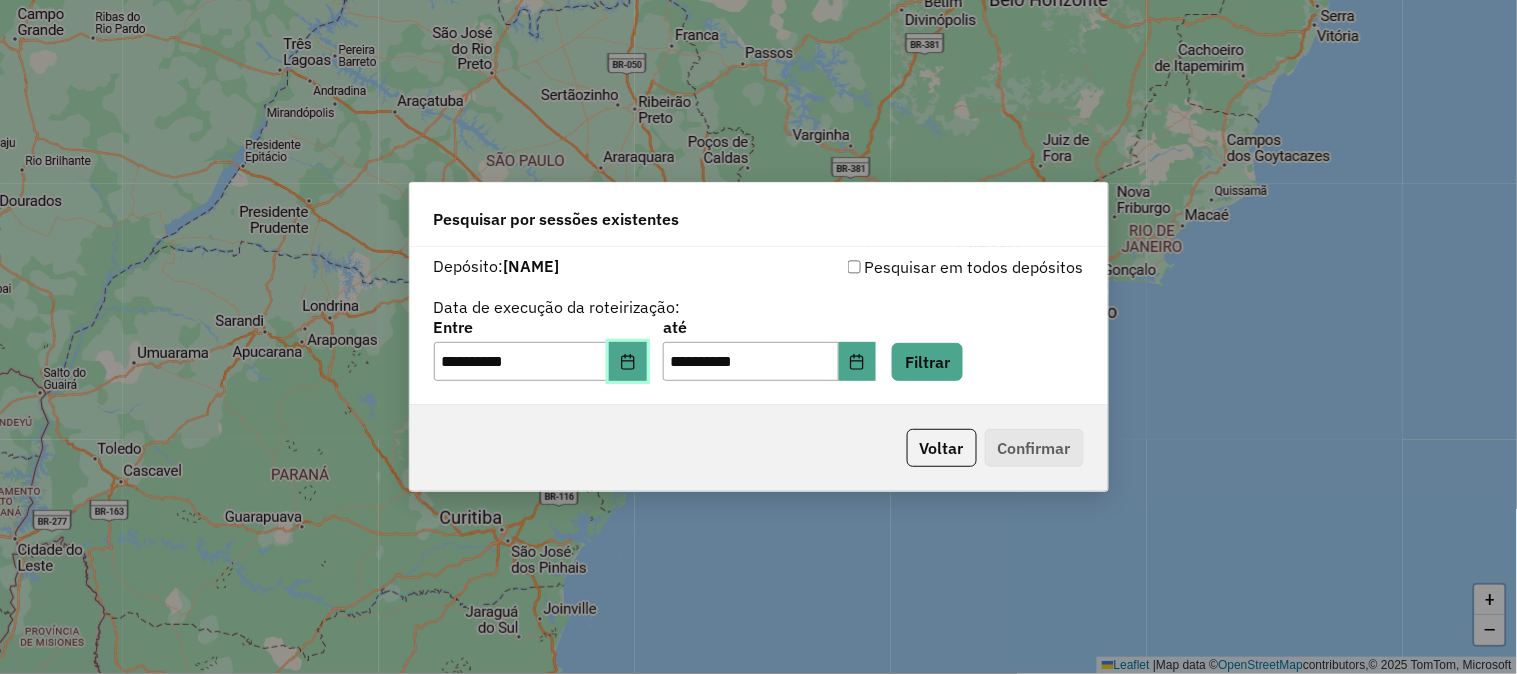 click at bounding box center (628, 362) 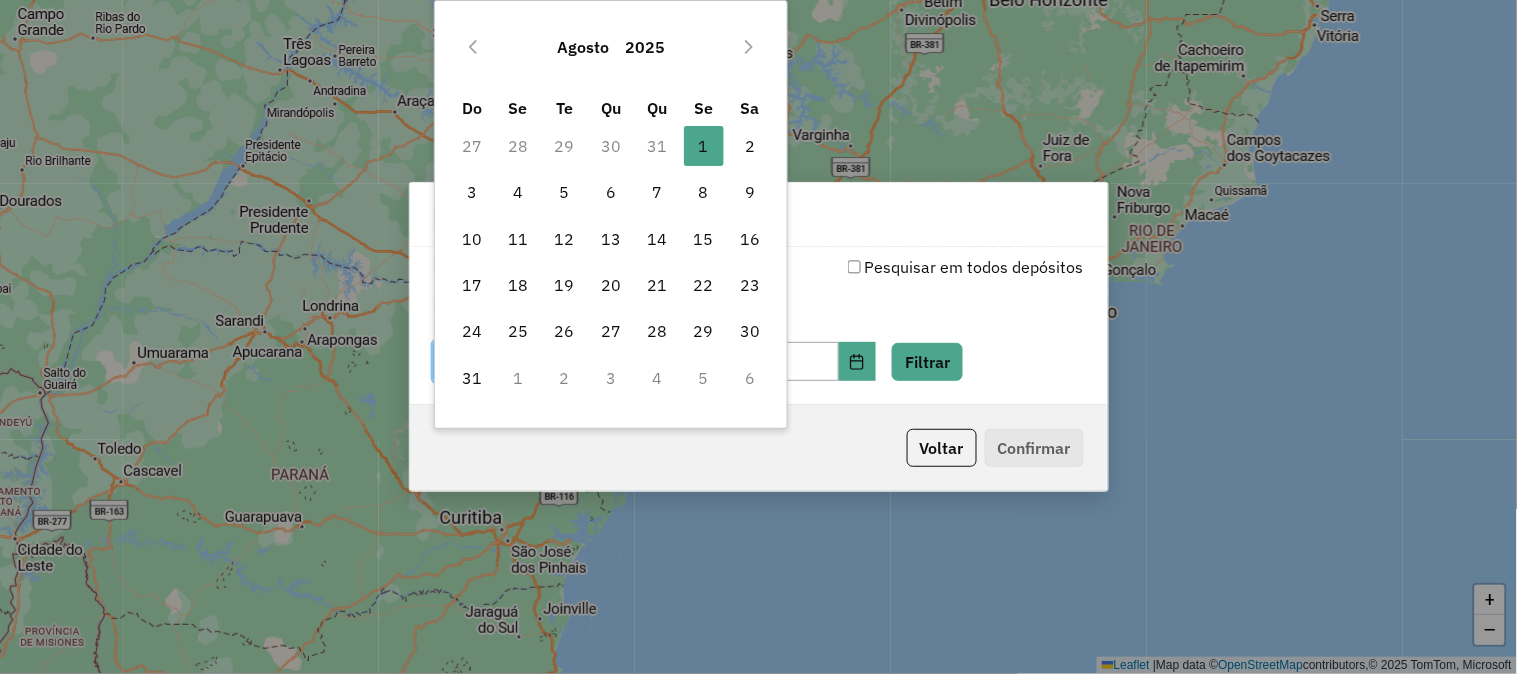 click on "2" at bounding box center [750, 146] 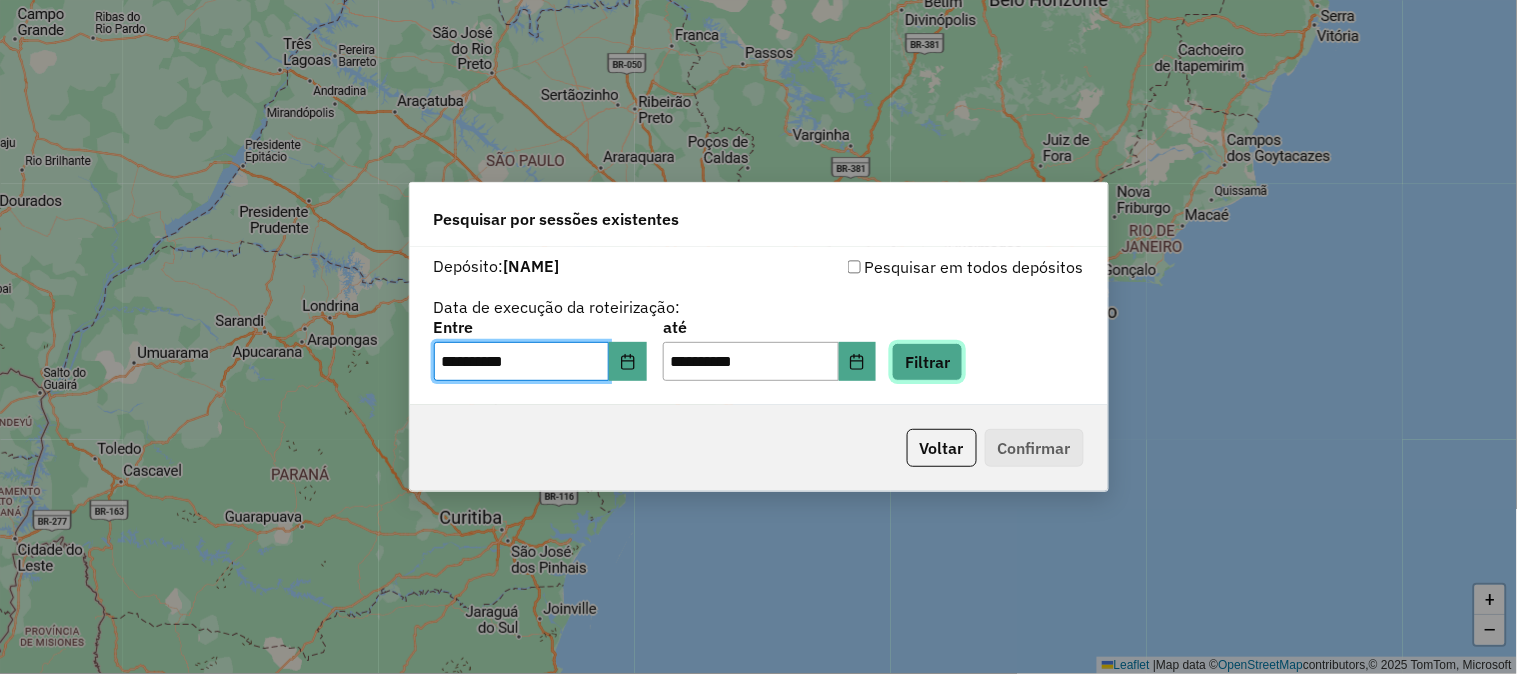 click on "Filtrar" 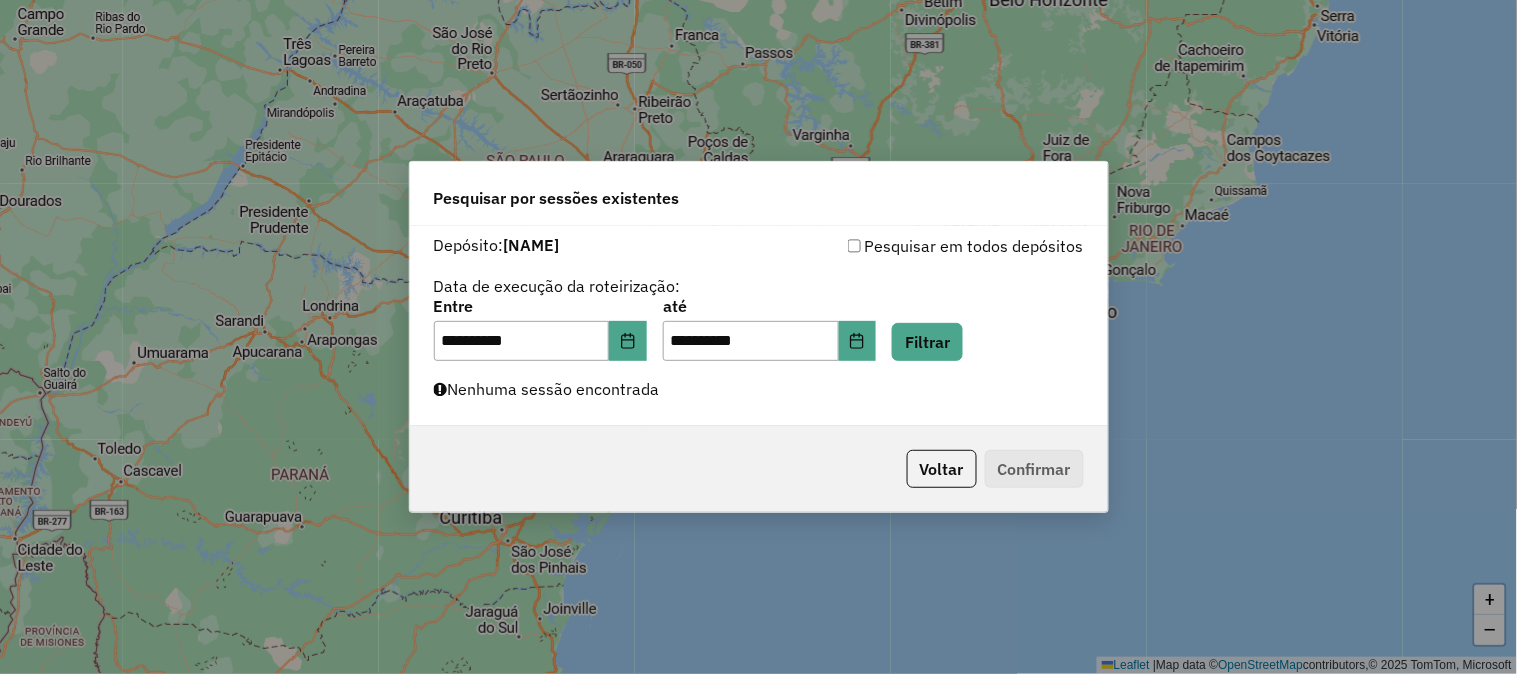 click on "Nenhuma sessão encontrada" 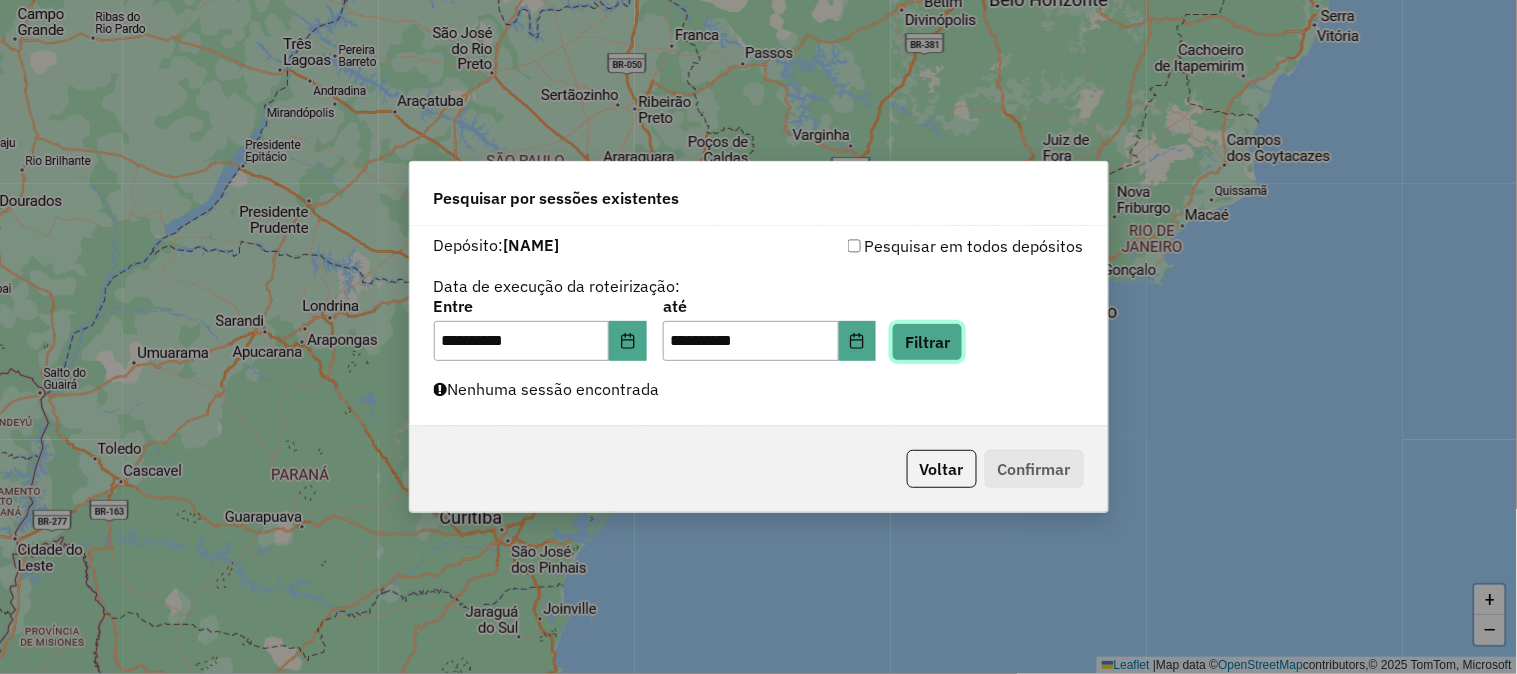 click on "Filtrar" 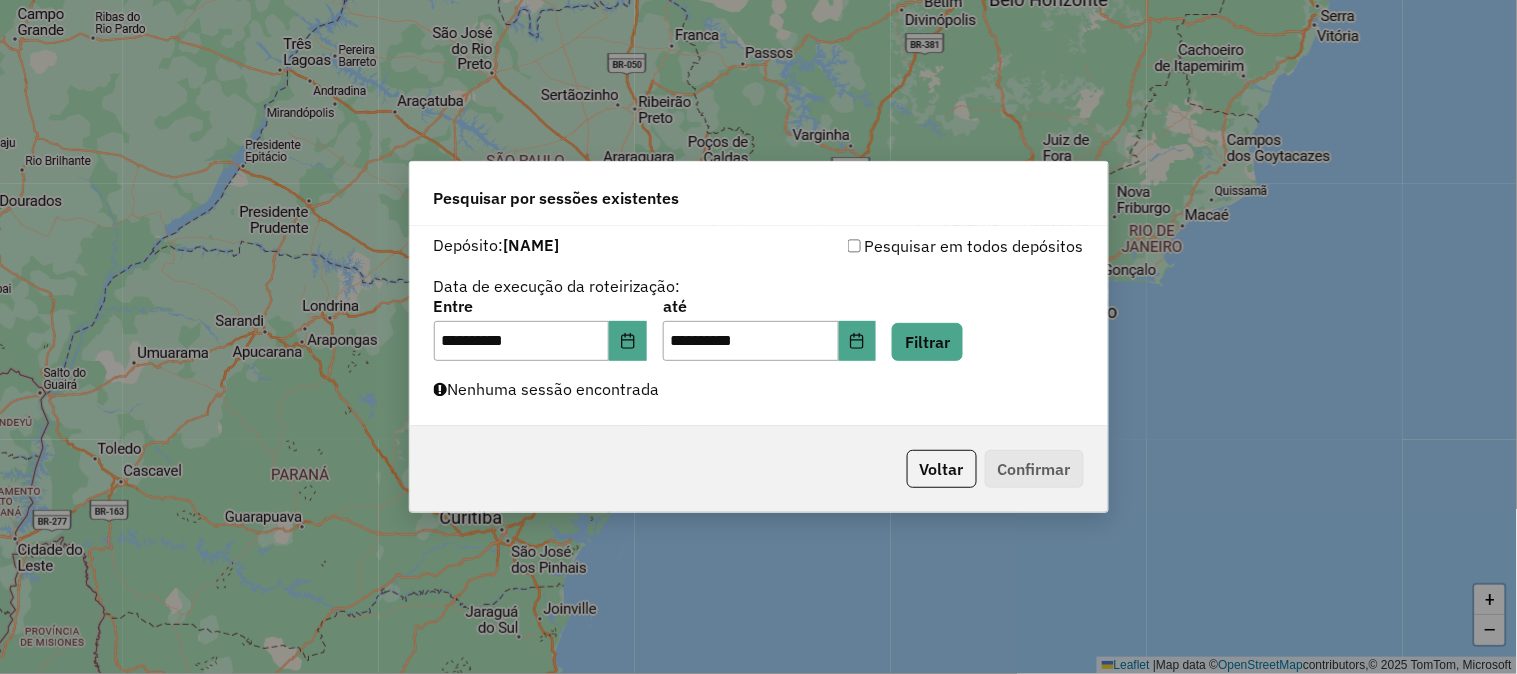 click on "Nenhuma sessão encontrada" 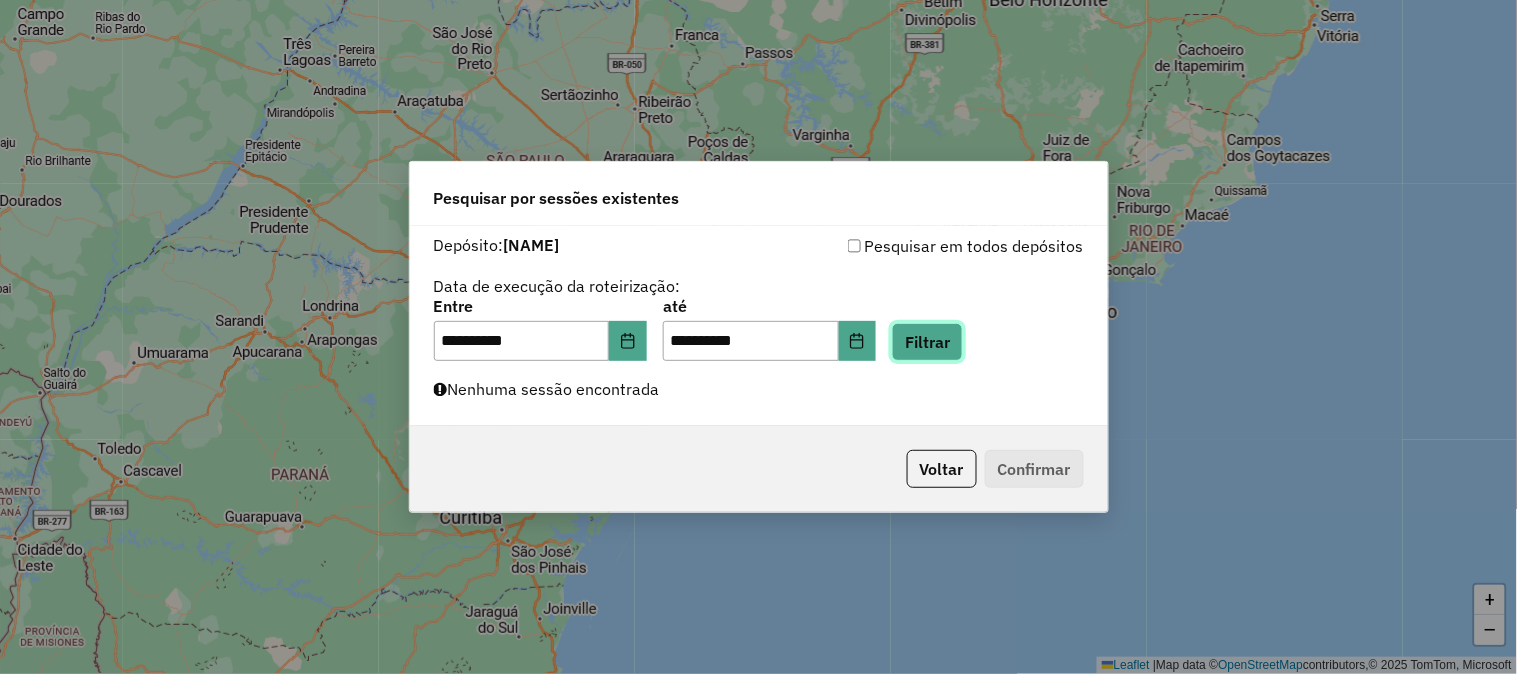 click on "Filtrar" 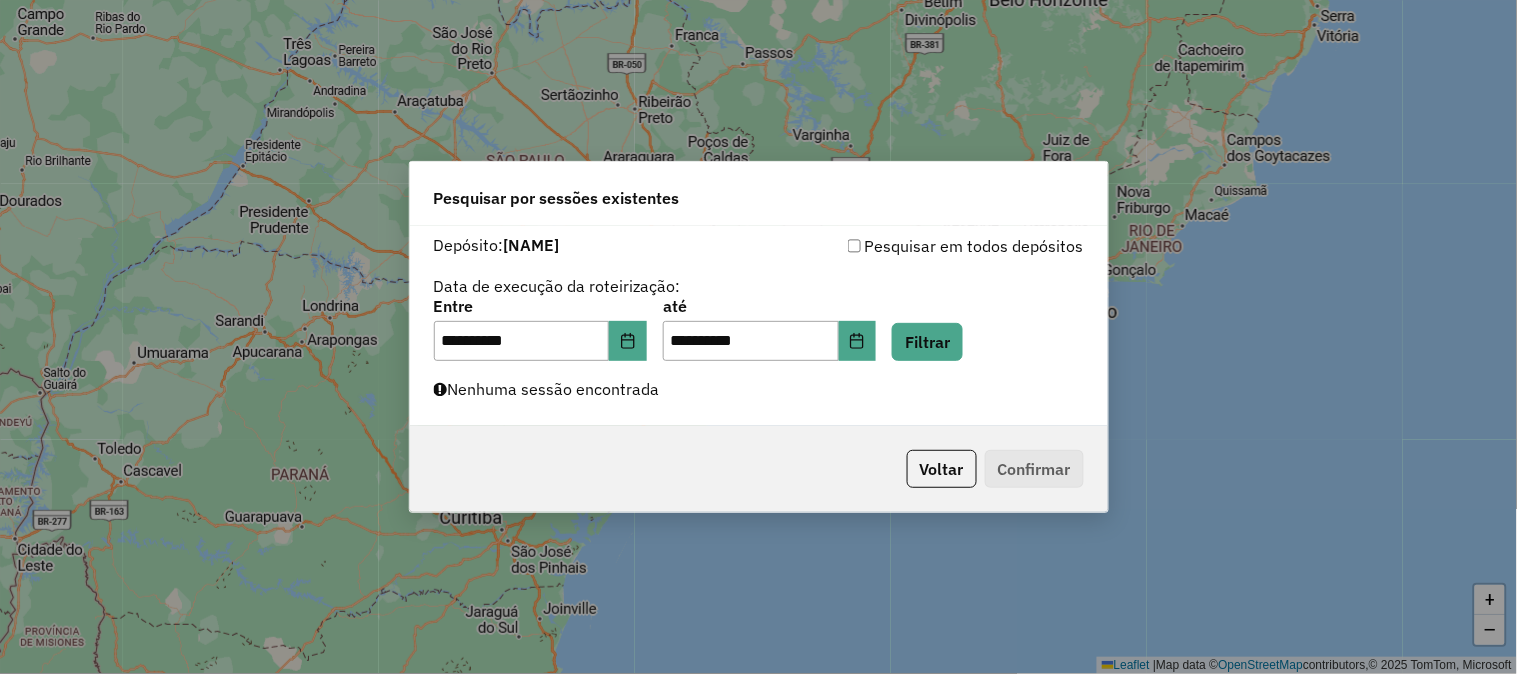 click on "**********" 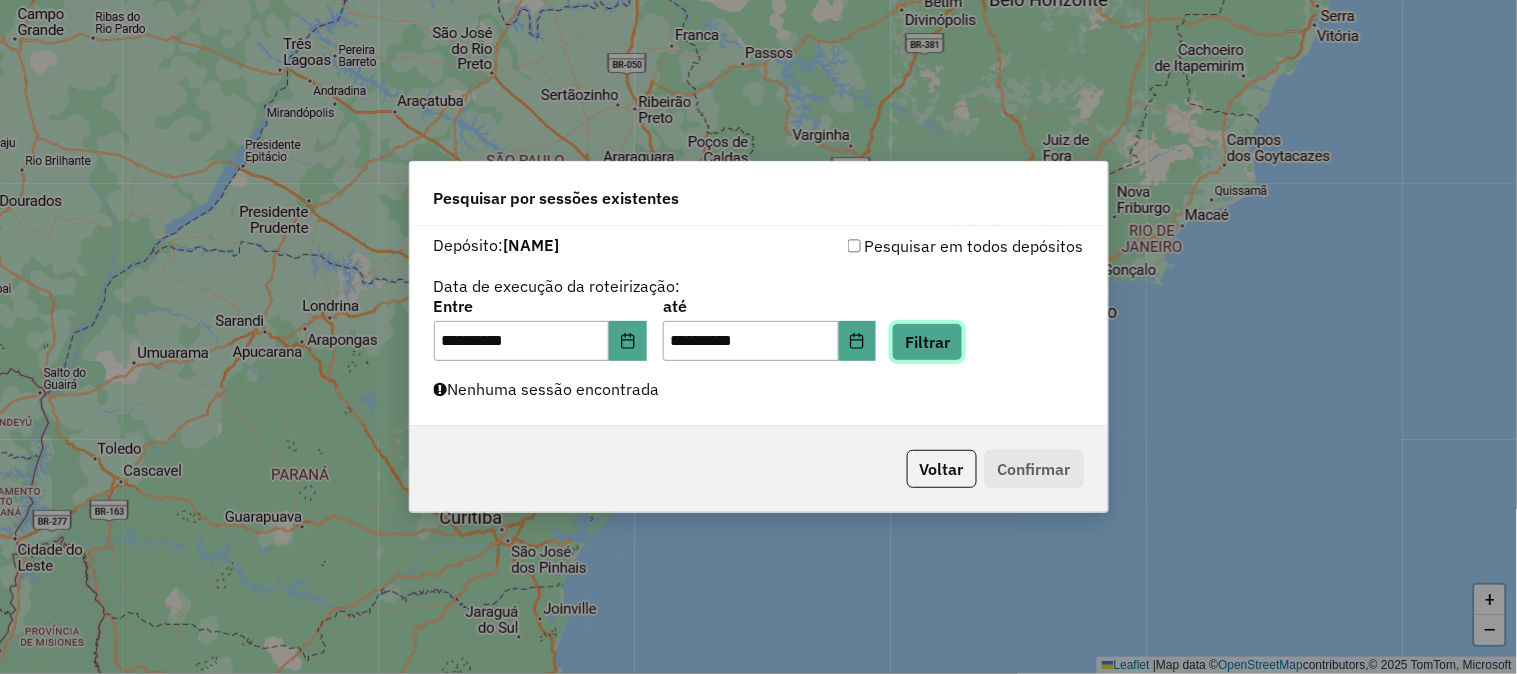 click on "Filtrar" 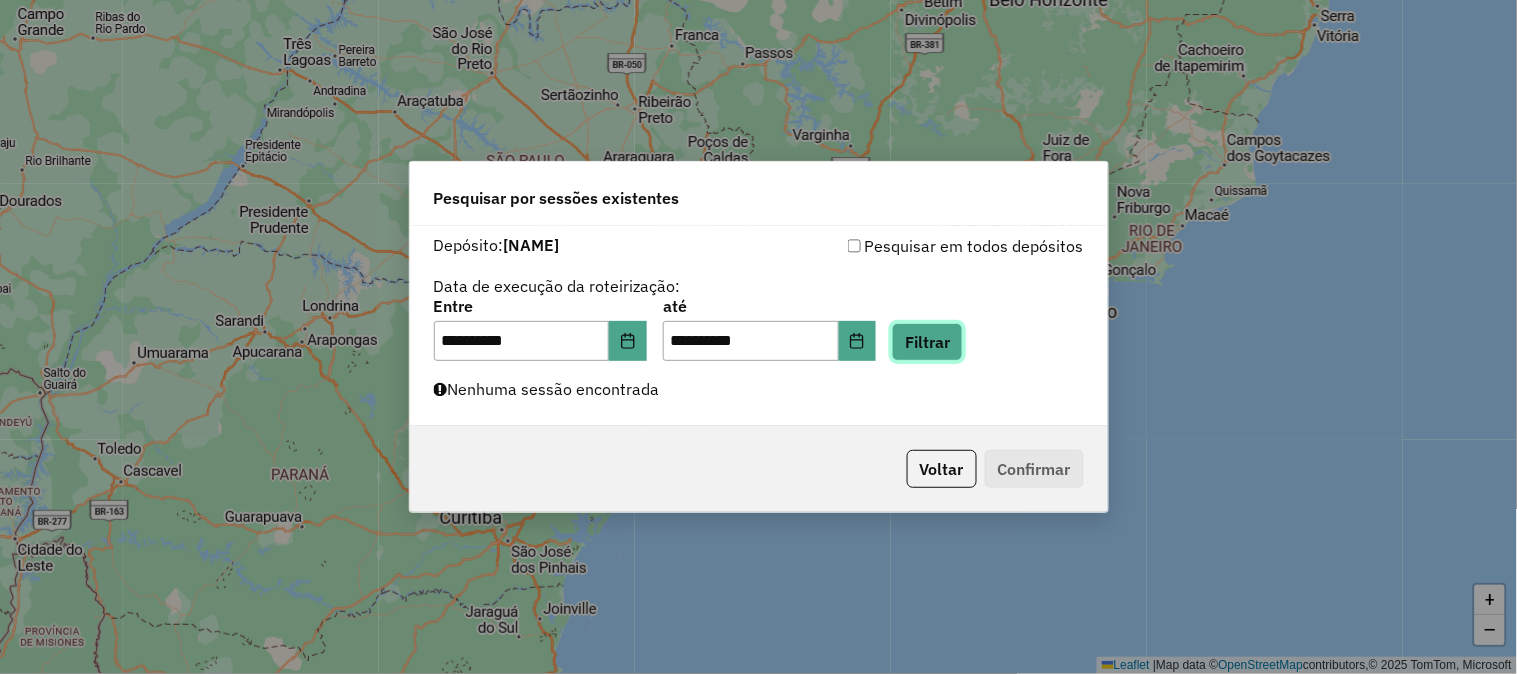 click on "Filtrar" 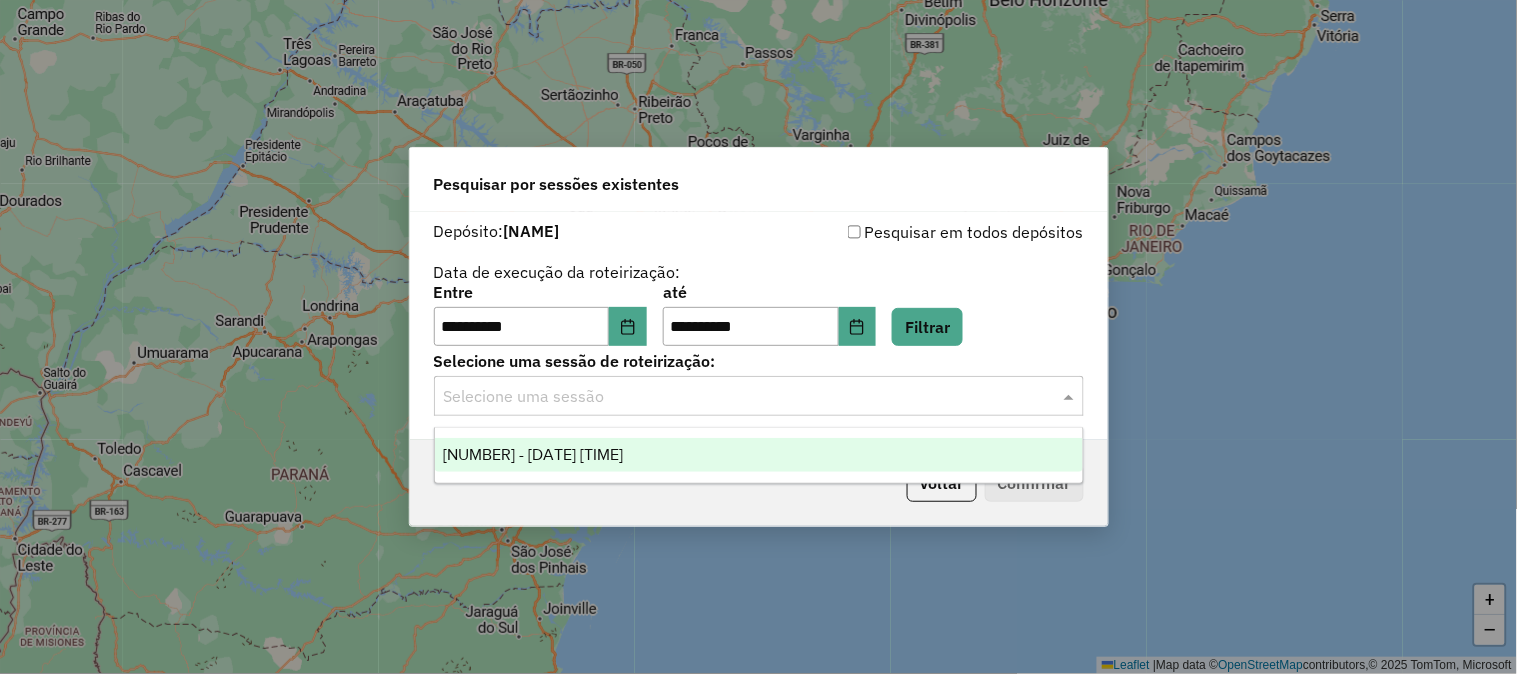click on "Selecione uma sessão" 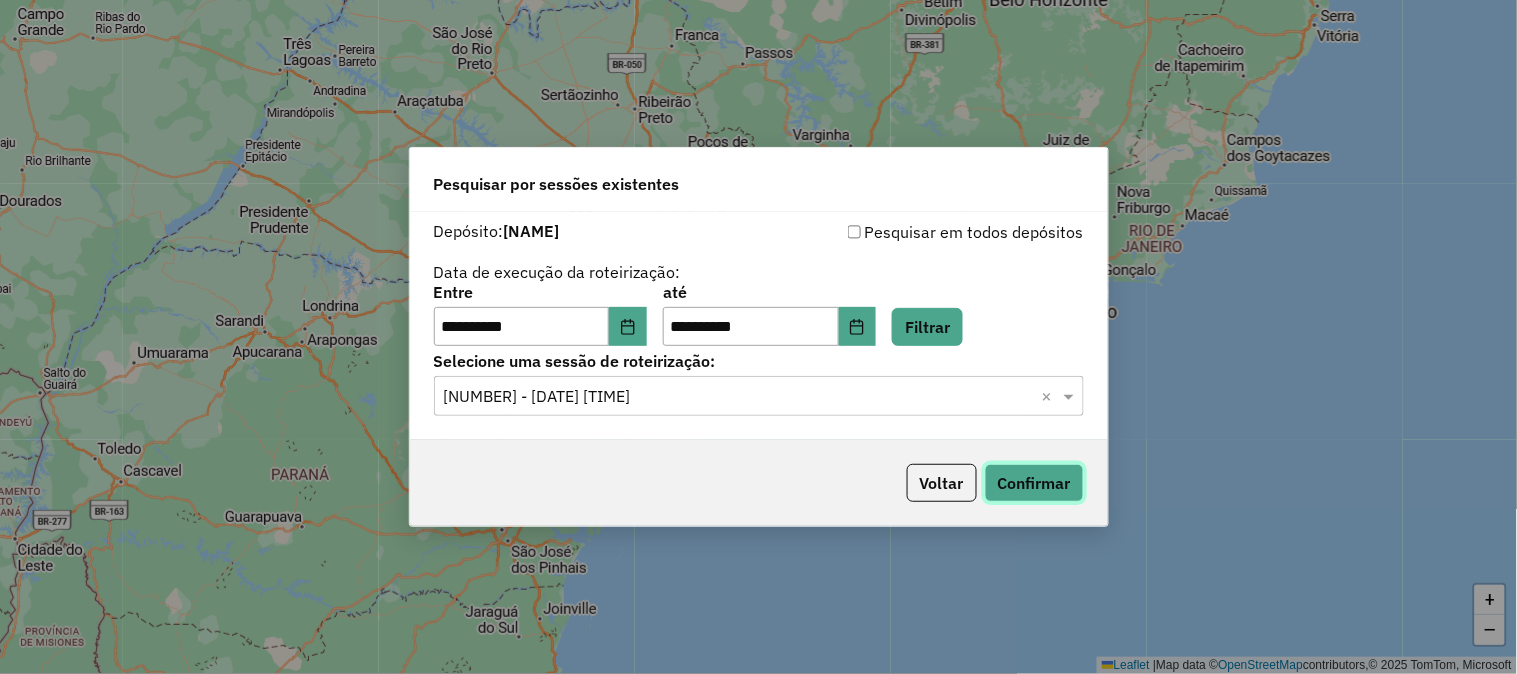 click on "Confirmar" 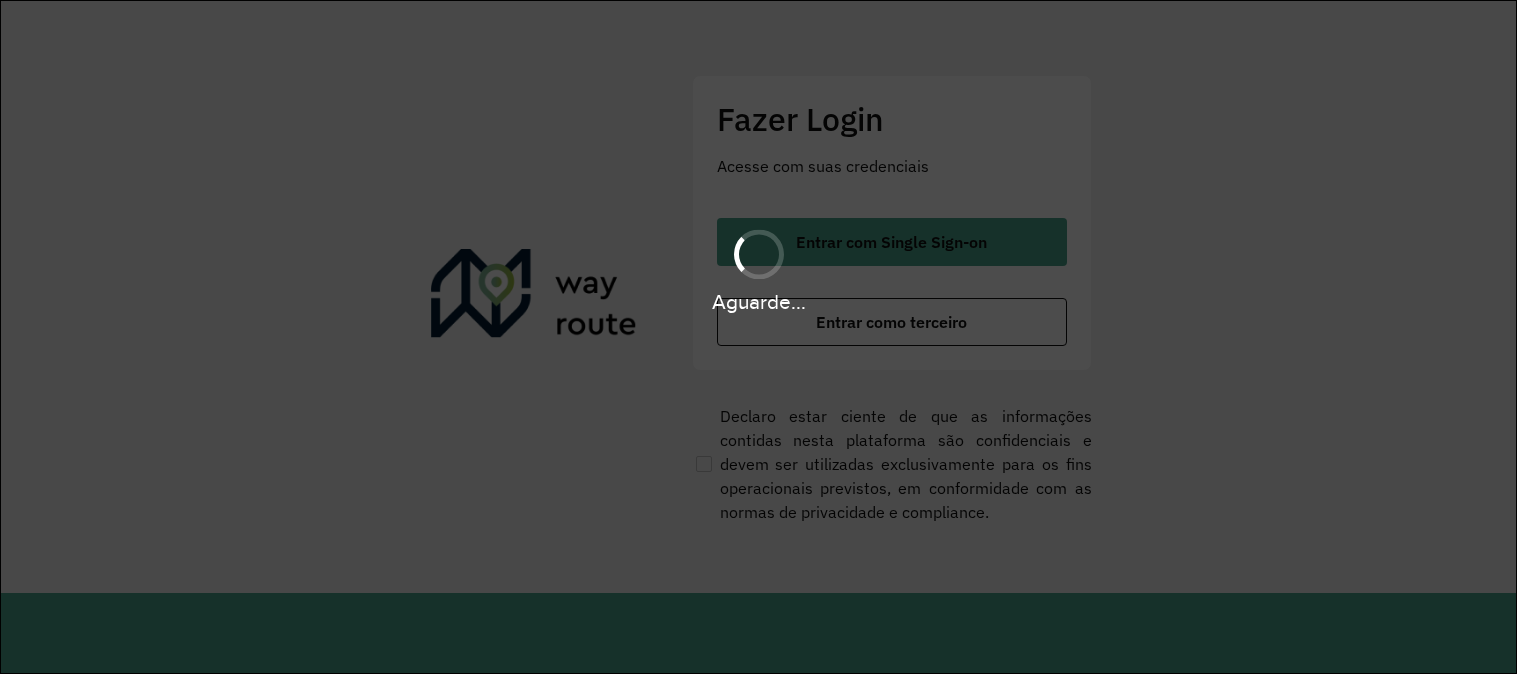 scroll, scrollTop: 0, scrollLeft: 0, axis: both 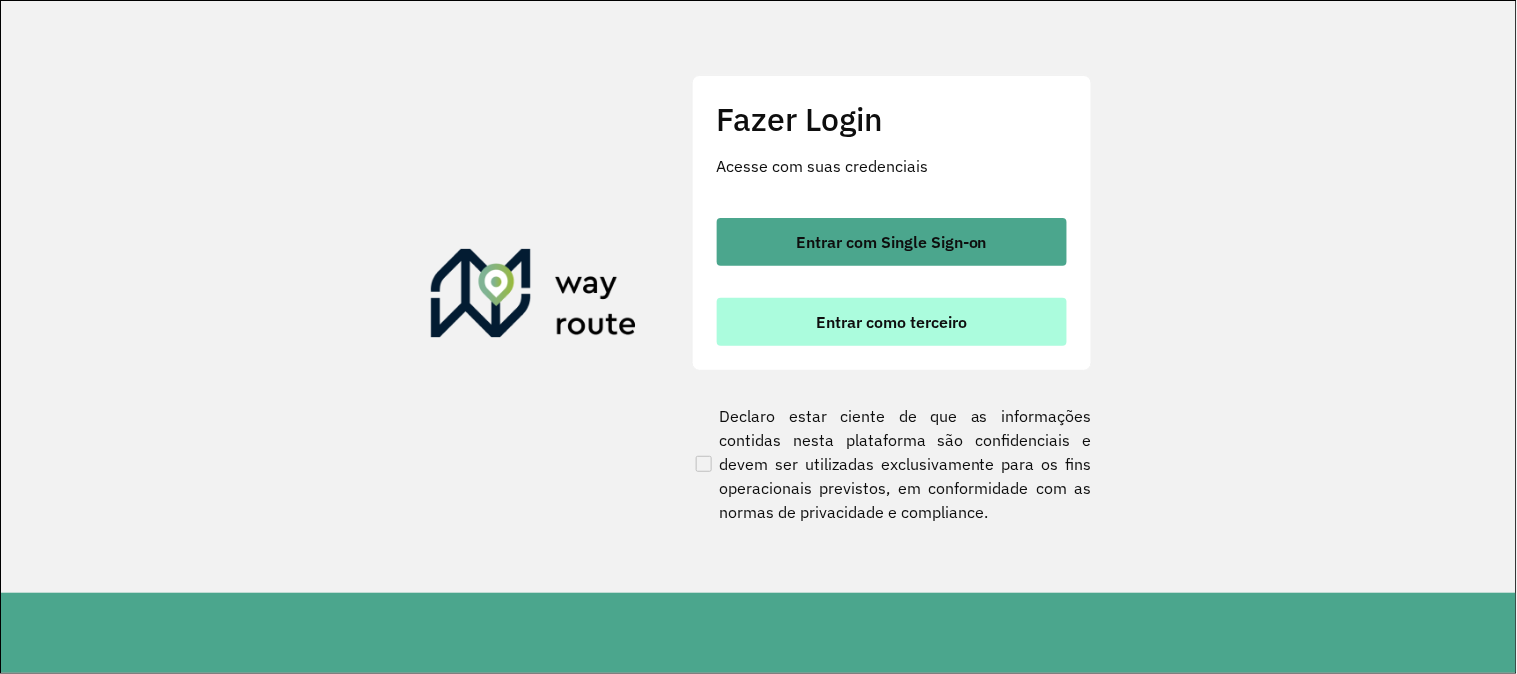 click on "Entrar como terceiro" at bounding box center [892, 322] 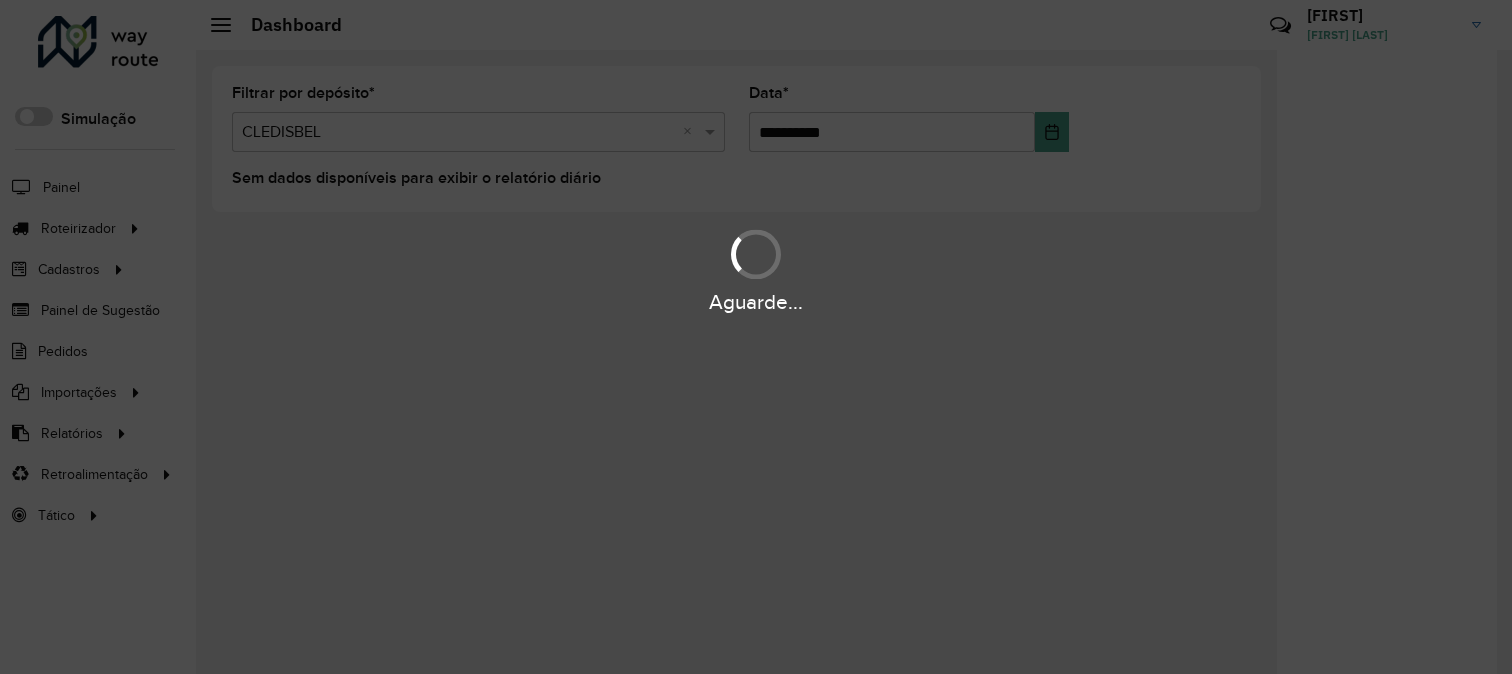 scroll, scrollTop: 0, scrollLeft: 0, axis: both 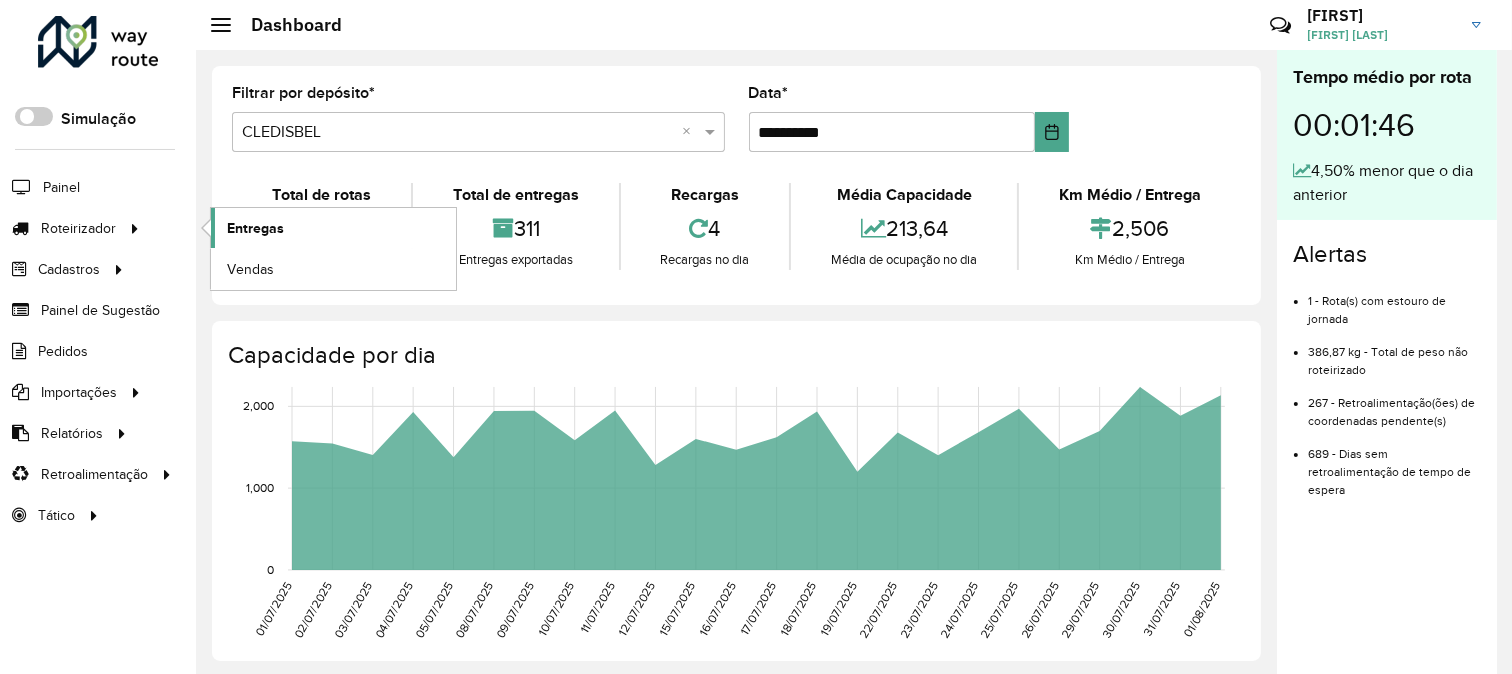 click on "Entregas" 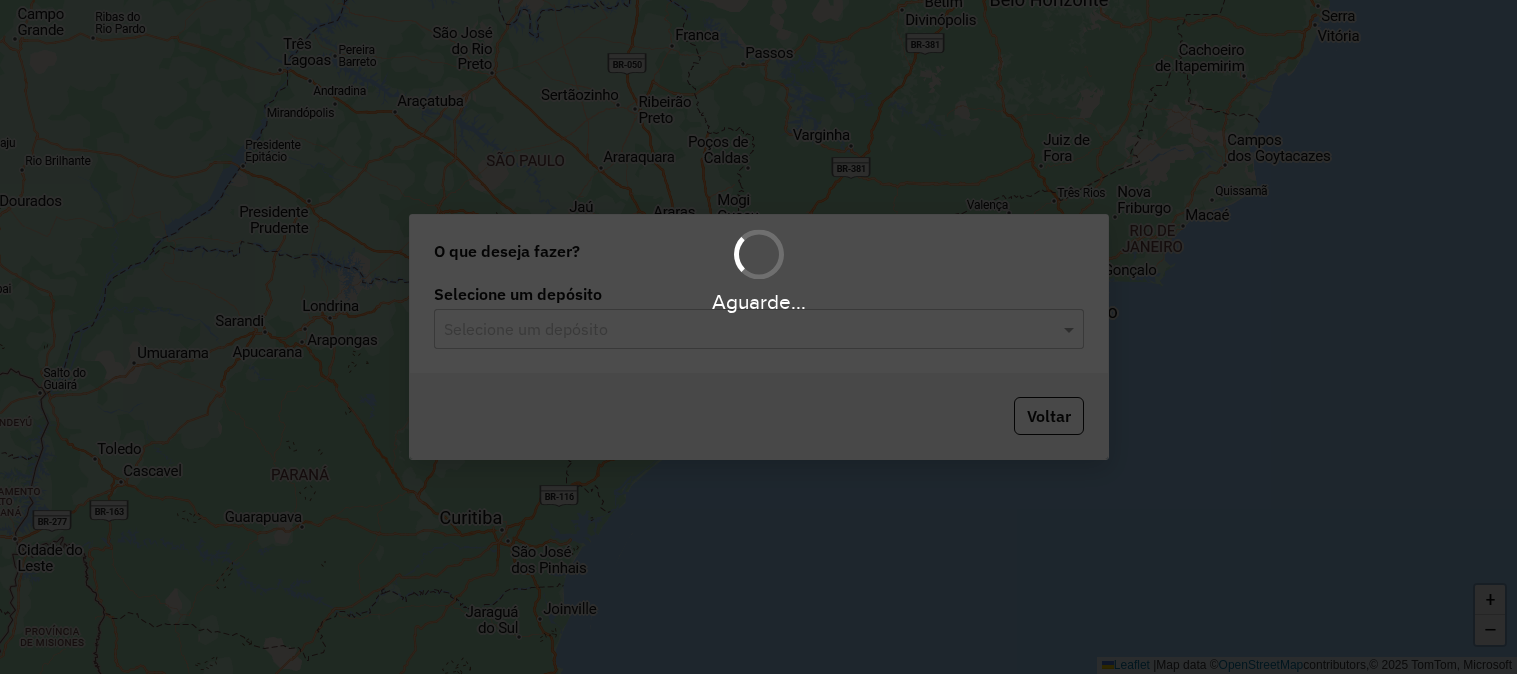 scroll, scrollTop: 0, scrollLeft: 0, axis: both 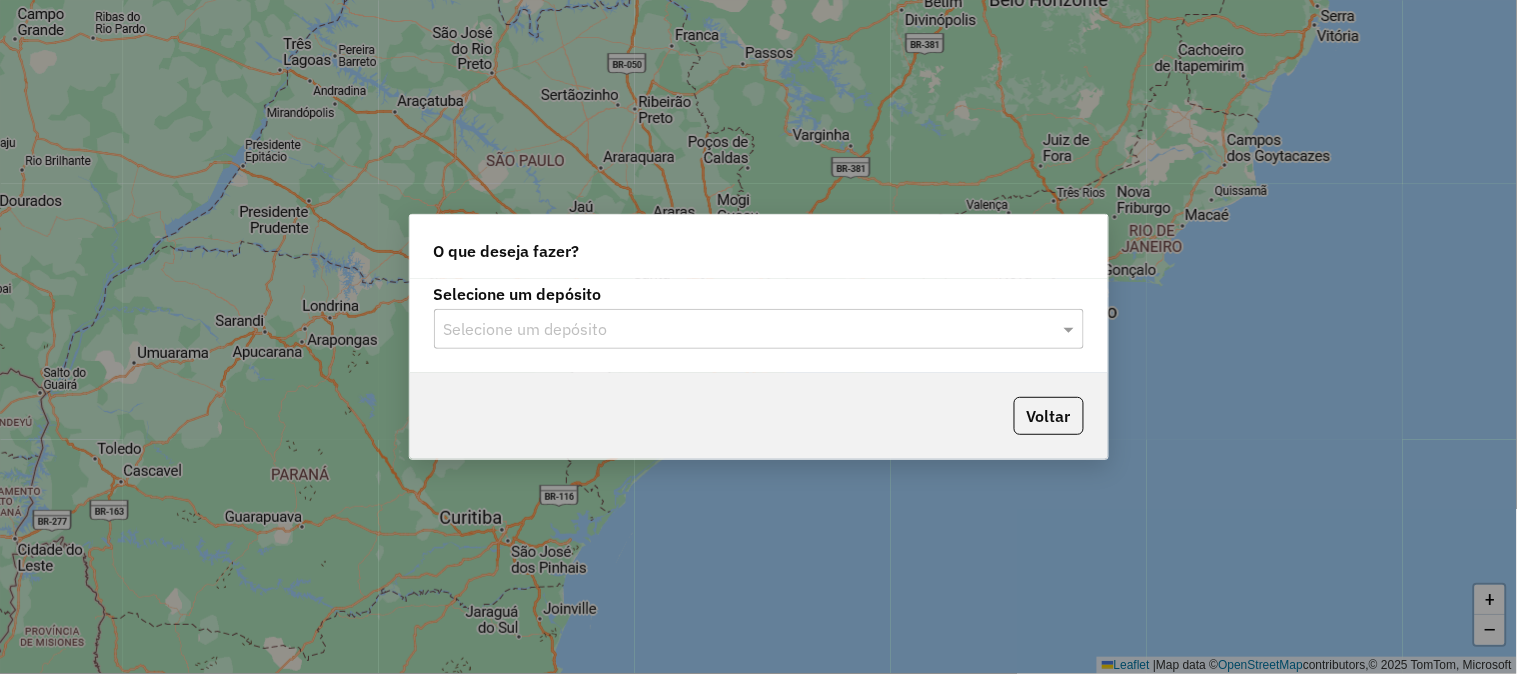 click 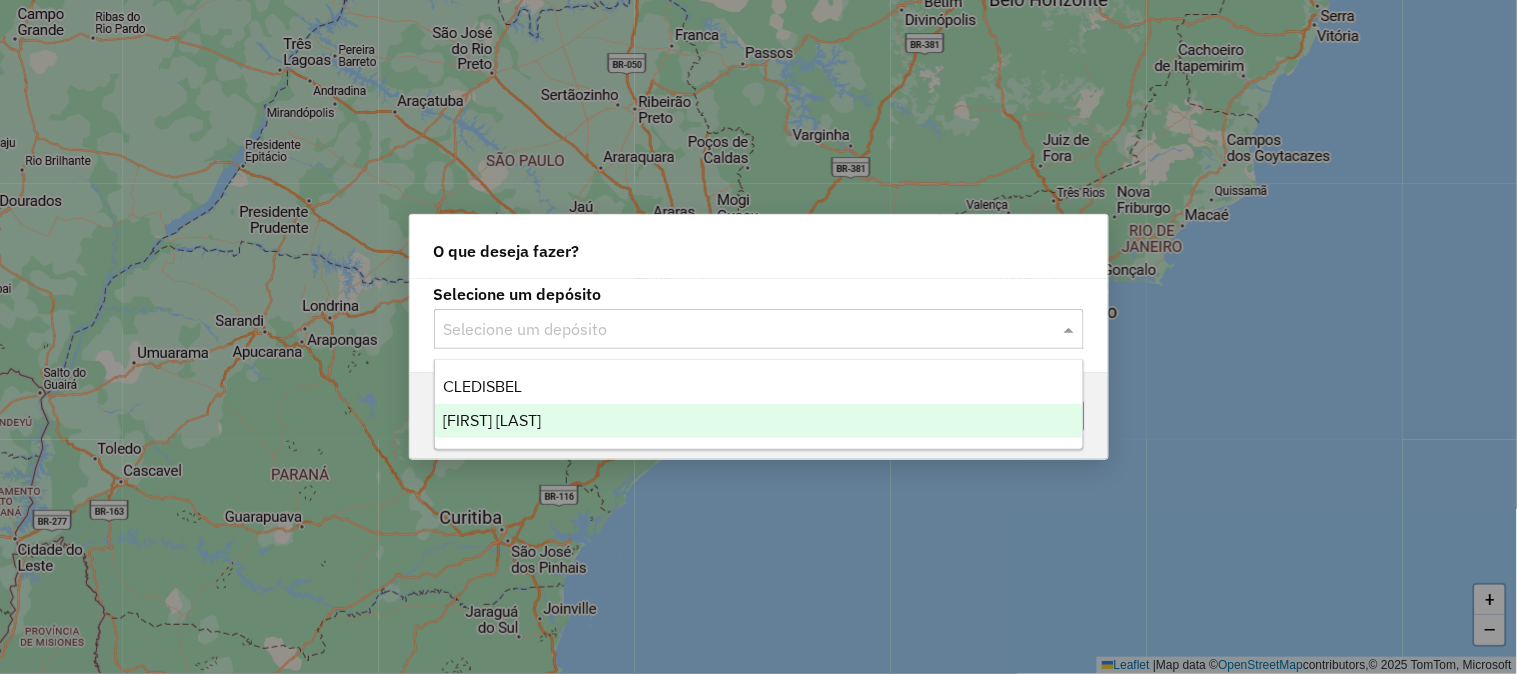 click on "CLEDISBEL PORTO CALVO" at bounding box center (759, 421) 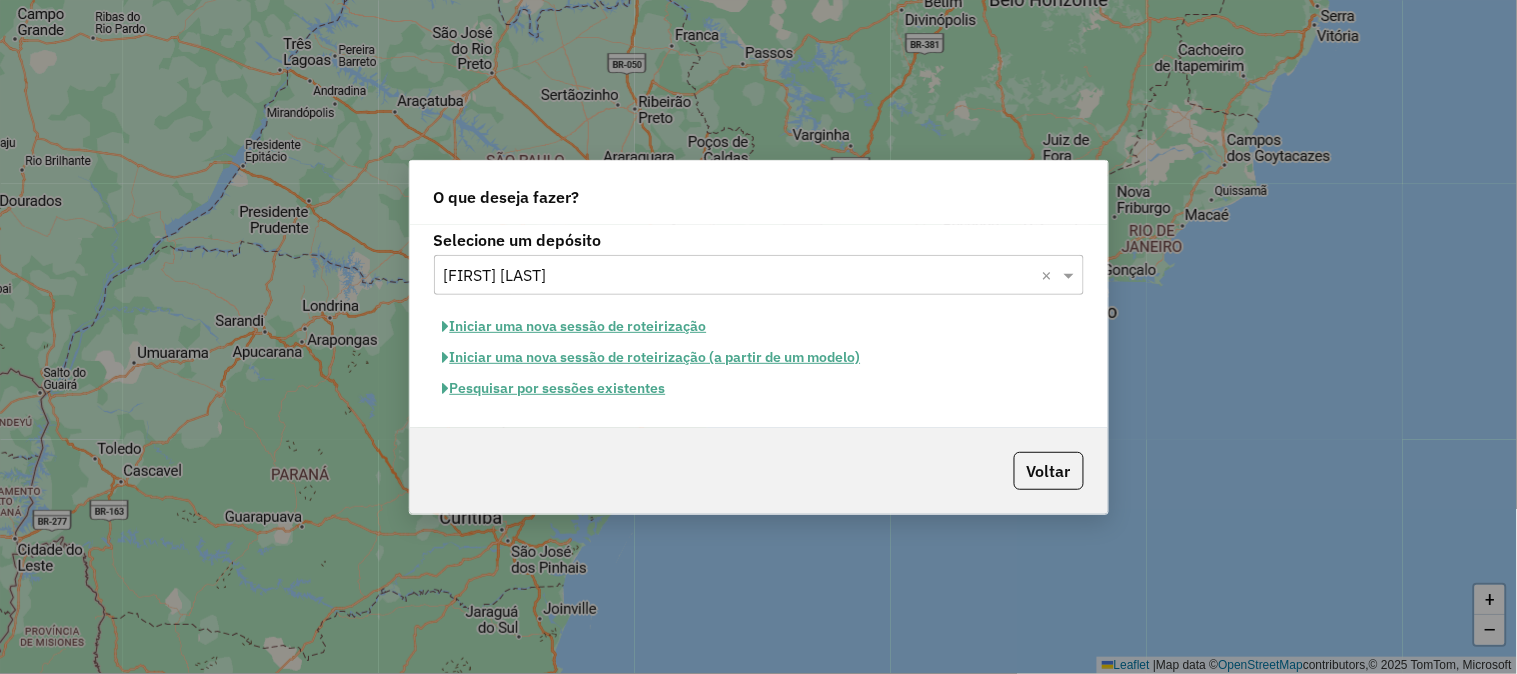 click on "Pesquisar por sessões existentes" 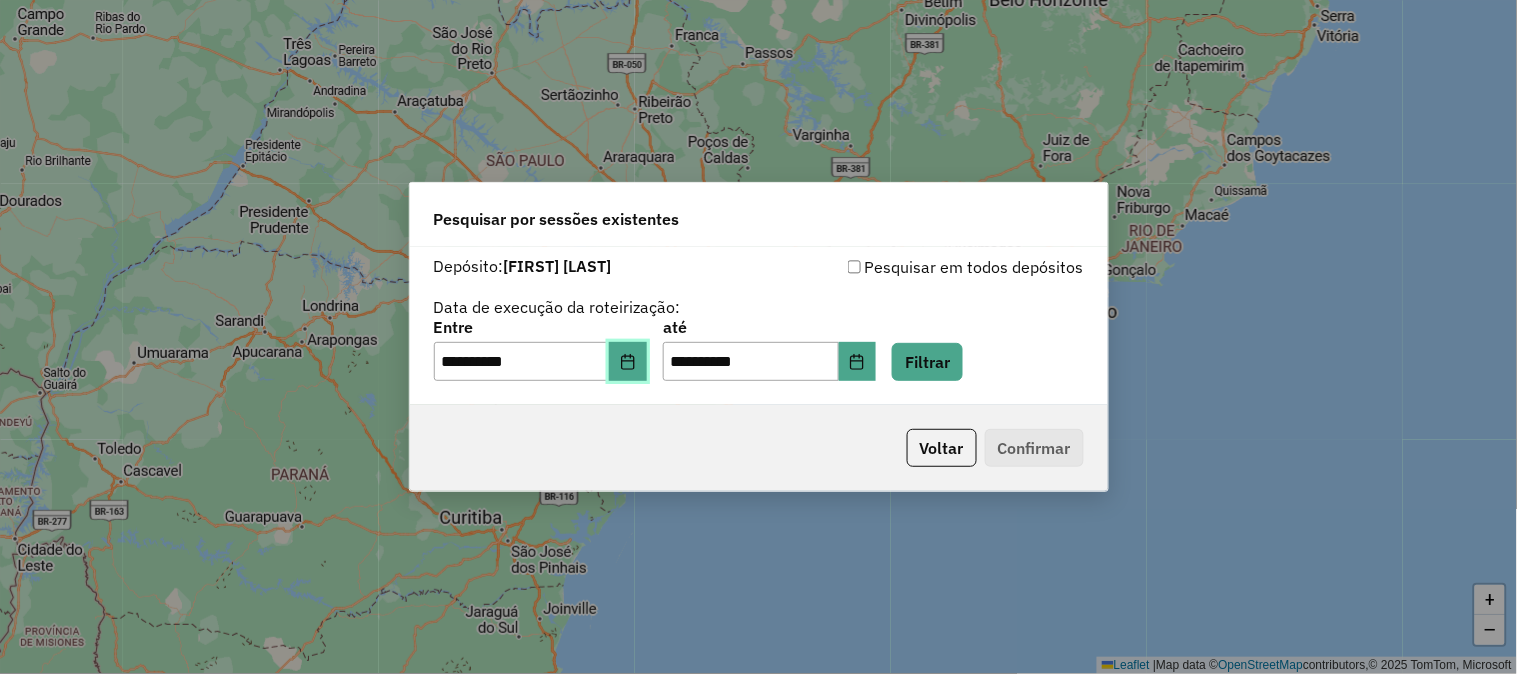 click at bounding box center (628, 362) 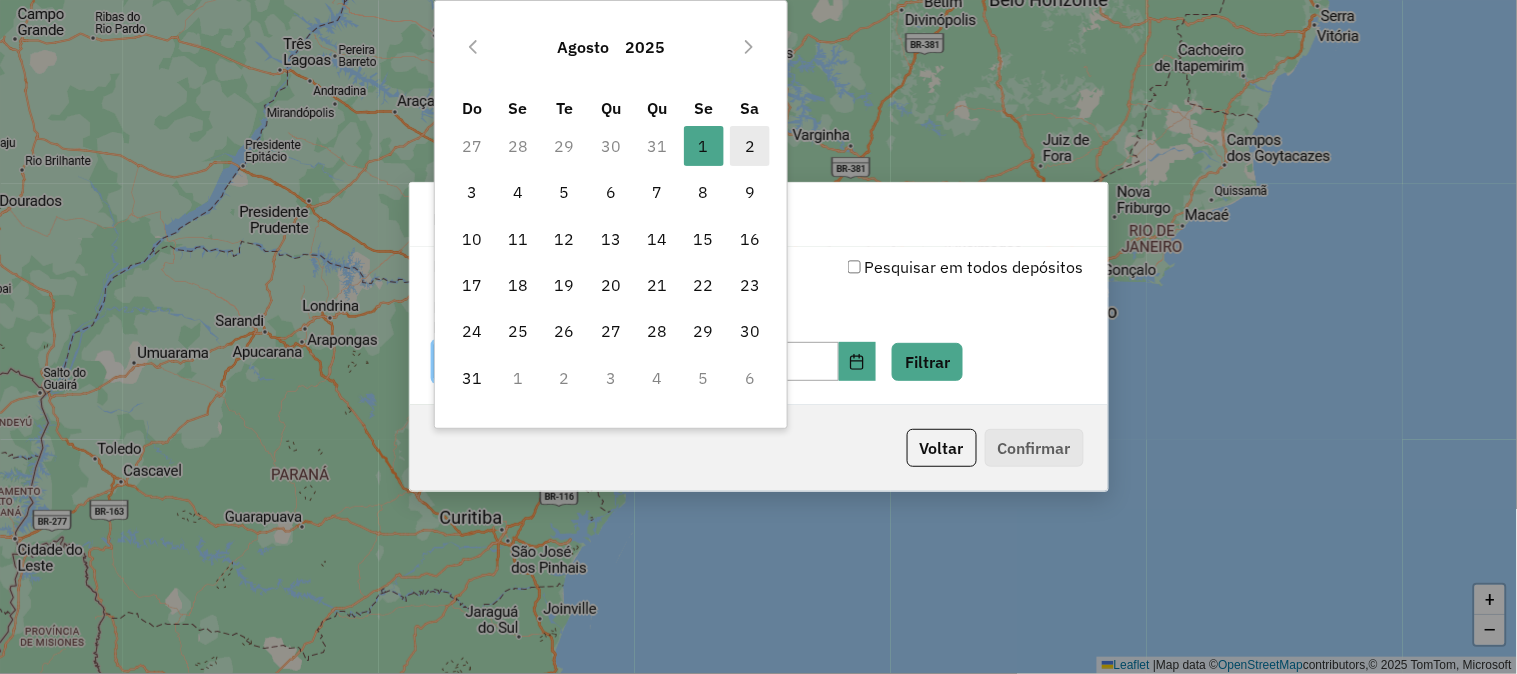 click on "2" at bounding box center (750, 146) 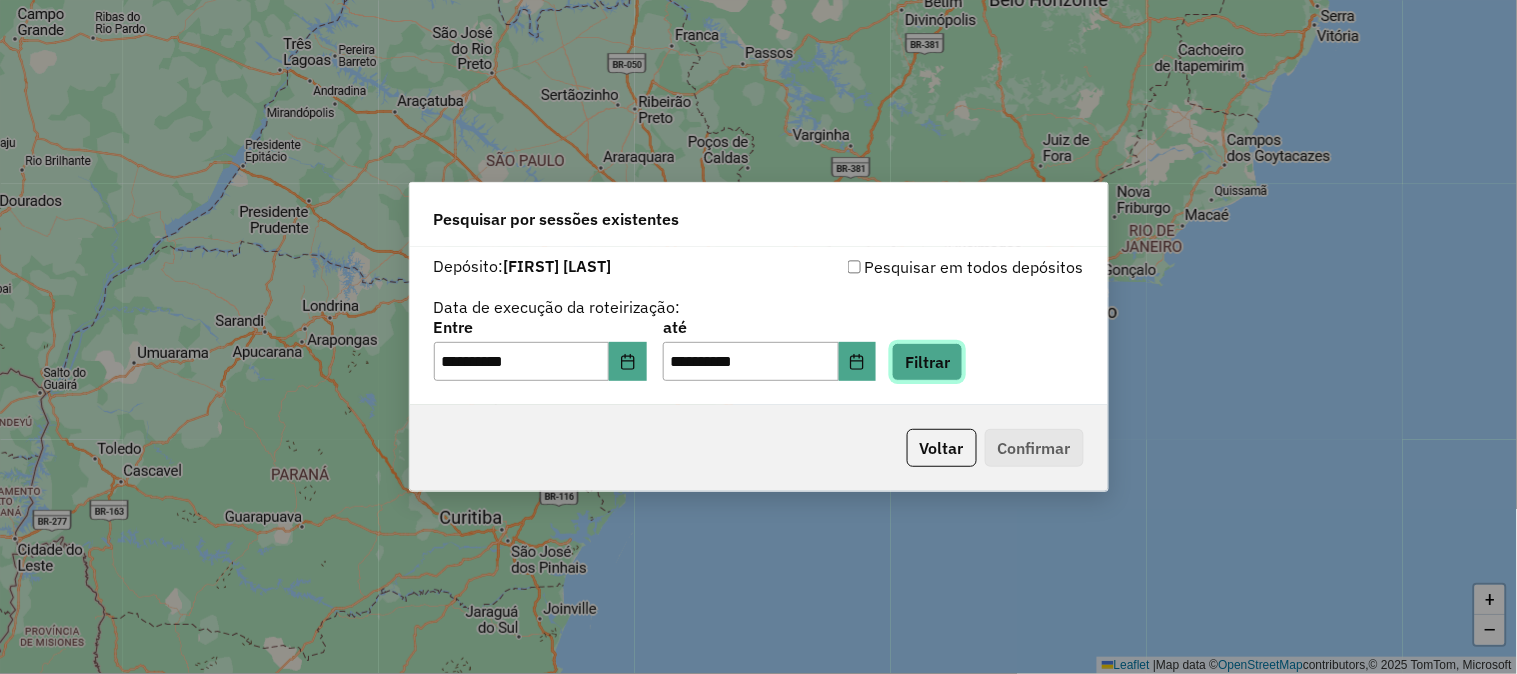 click on "Filtrar" 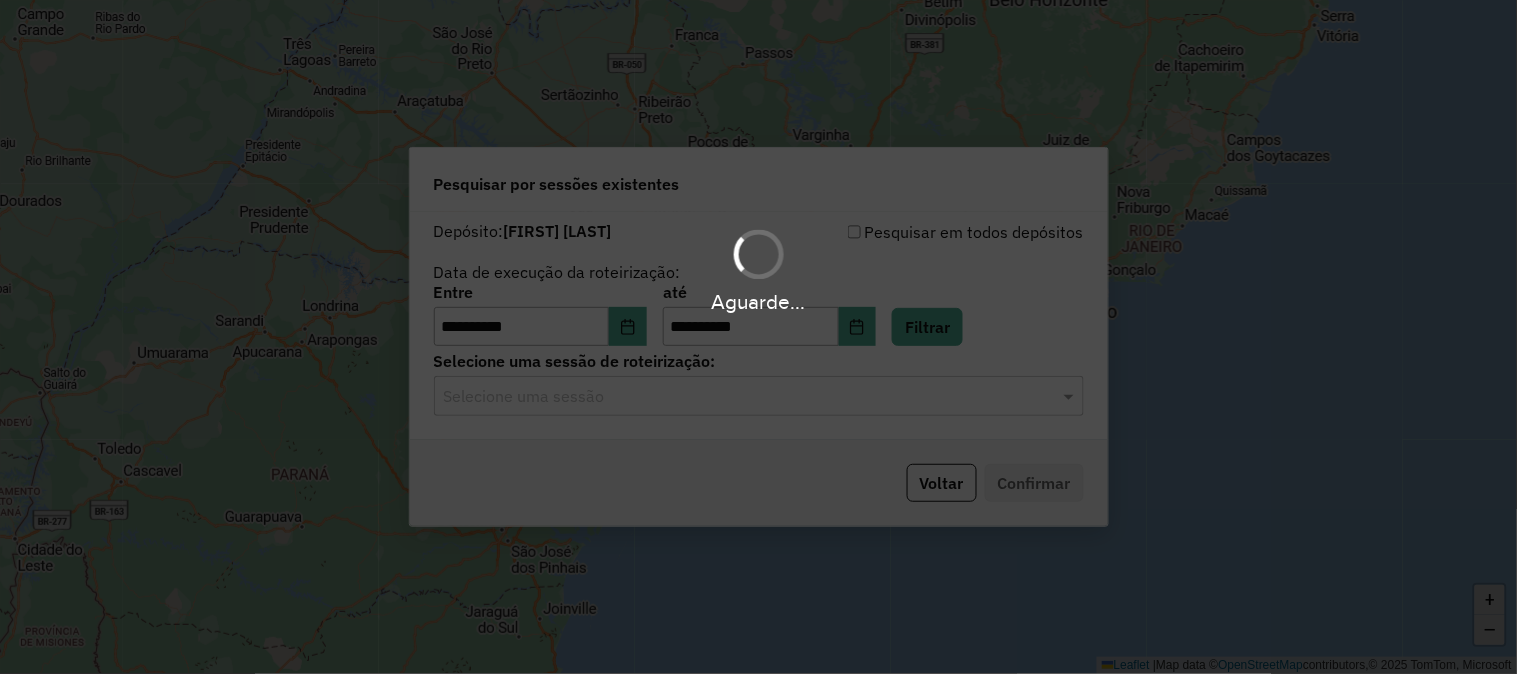 click 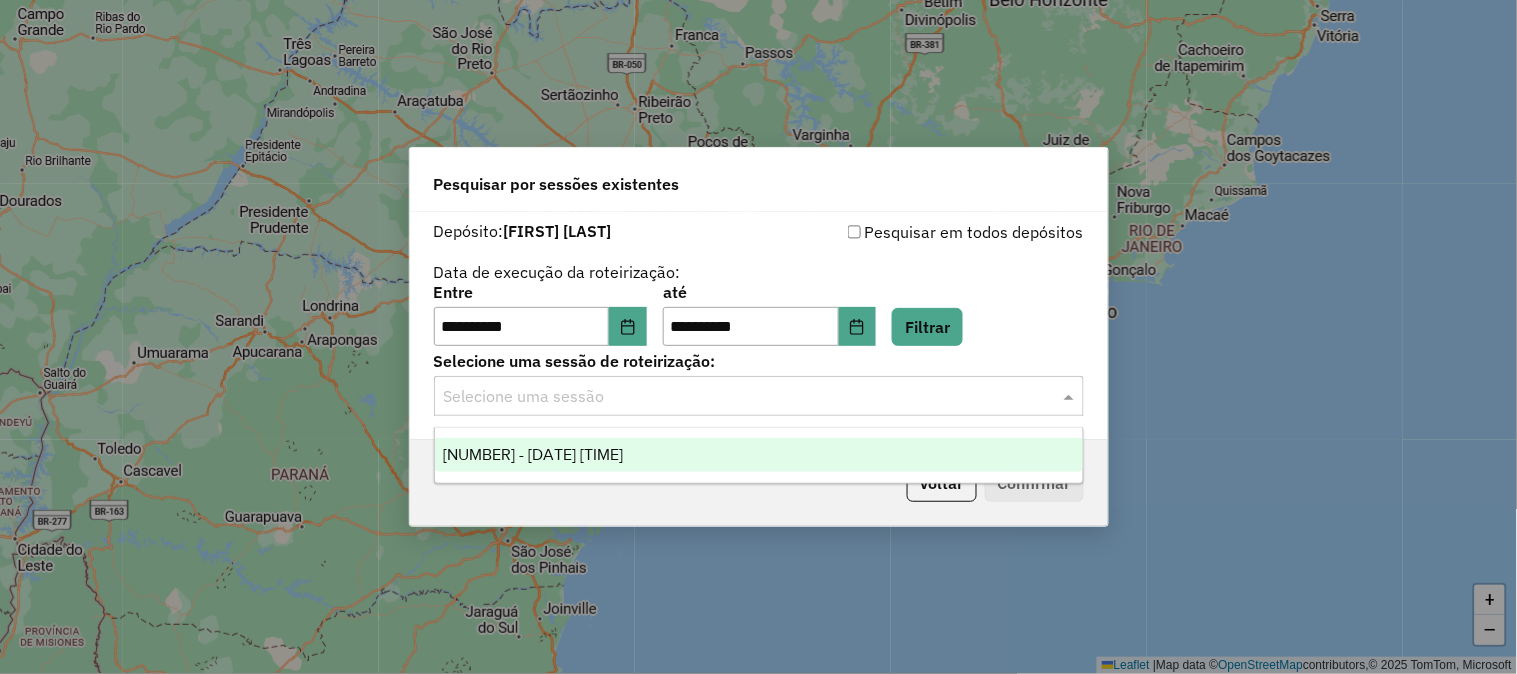 click on "973710 - 02/08/2025 17:13" at bounding box center (759, 455) 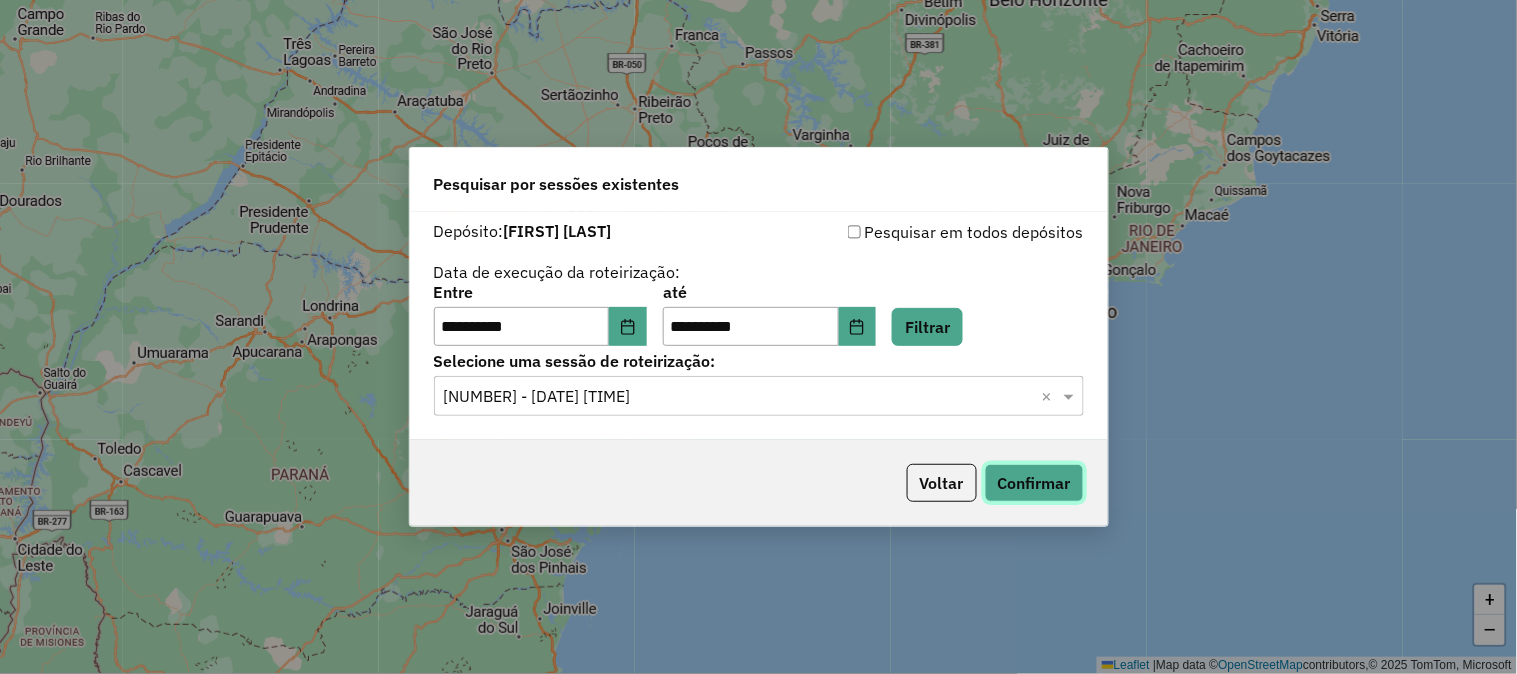 click on "Confirmar" 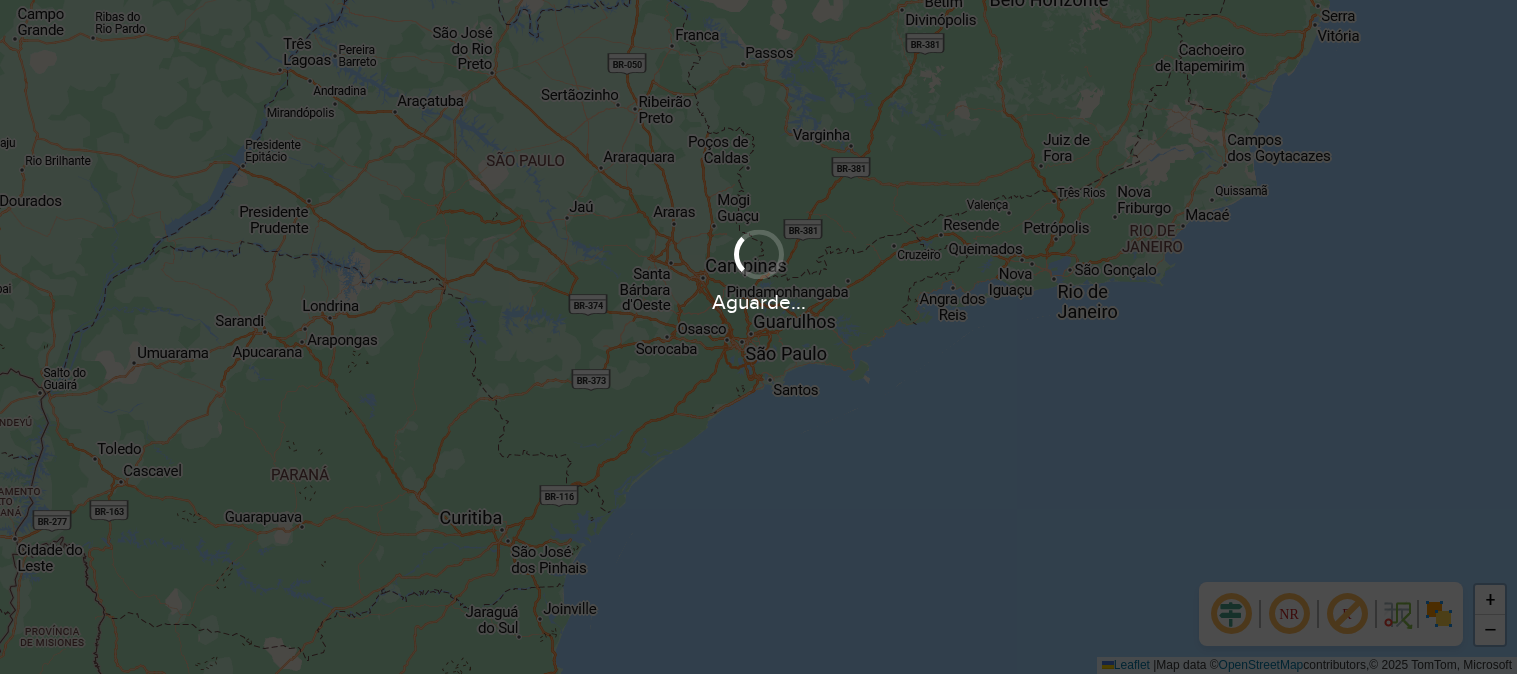 scroll, scrollTop: 0, scrollLeft: 0, axis: both 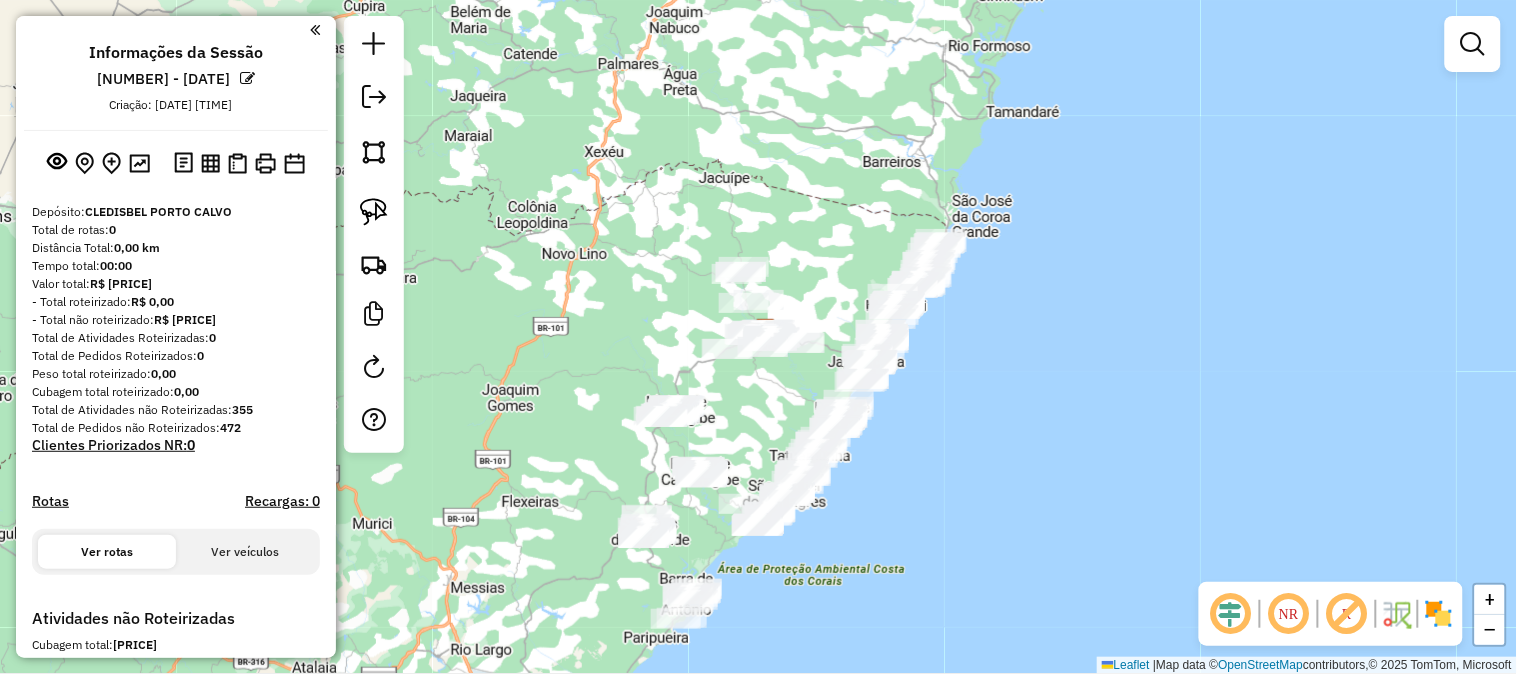 drag, startPoint x: 747, startPoint y: 417, endPoint x: 791, endPoint y: 278, distance: 145.7978 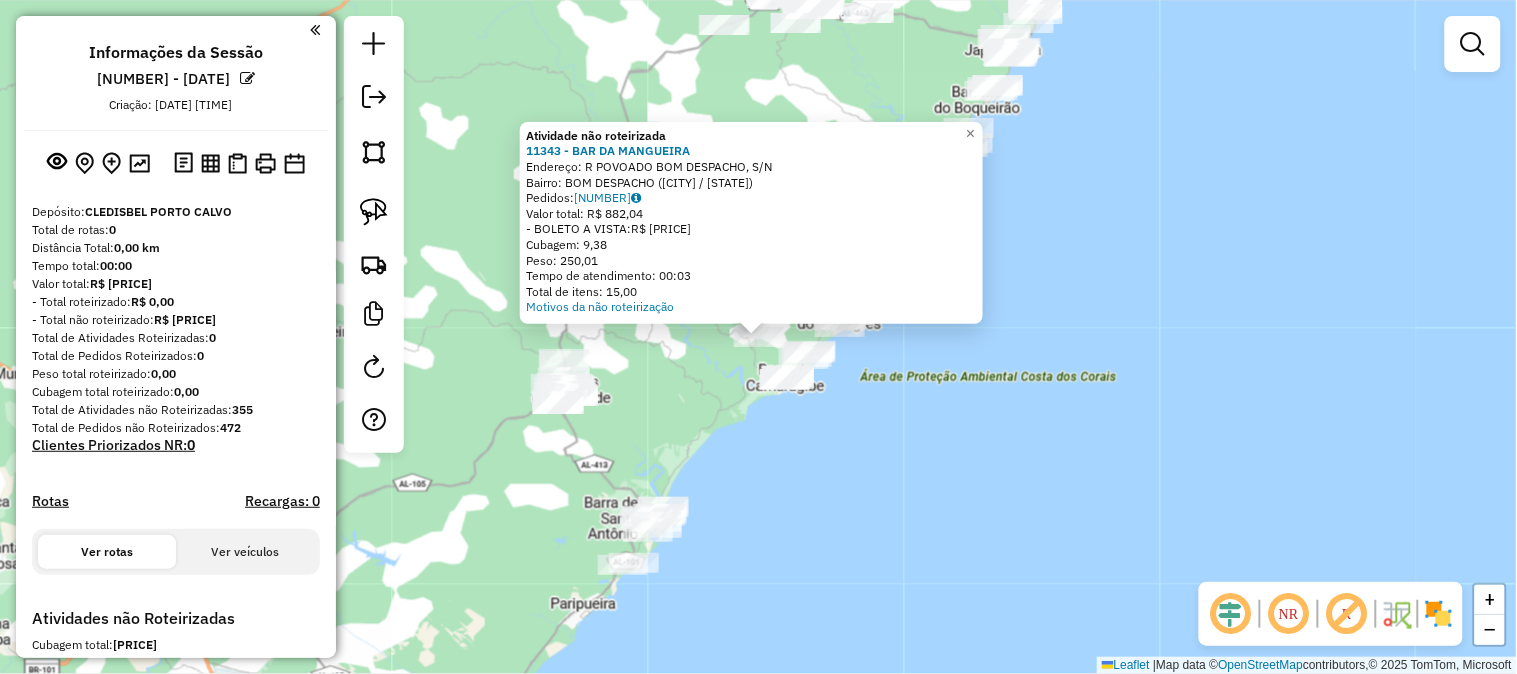click on "Atividade não roteirizada 11343 - BAR DA MANGUEIRA  Endereço: R   POVOADO BOM DESPACHO, S/N   Bairro: BOM DESPACHO (PASSO DE CAMARAGIBE / AL)   Pedidos:  01380467   Valor total: R$ 882,04   - BOLETO A VISTA:  R$ 882,04   Cubagem: 9,38   Peso: 250,01   Tempo de atendimento: 00:03   Total de itens: 15,00  Motivos da não roteirização × Janela de atendimento Grade de atendimento Capacidade Transportadoras Veículos Cliente Pedidos  Rotas Selecione os dias de semana para filtrar as janelas de atendimento  Seg   Ter   Qua   Qui   Sex   Sáb   Dom  Informe o período da janela de atendimento: De: Até:  Filtrar exatamente a janela do cliente  Considerar janela de atendimento padrão  Selecione os dias de semana para filtrar as grades de atendimento  Seg   Ter   Qua   Qui   Sex   Sáb   Dom   Considerar clientes sem dia de atendimento cadastrado  Clientes fora do dia de atendimento selecionado Filtrar as atividades entre os valores definidos abaixo:  Peso mínimo:   Peso máximo:   Cubagem mínima:   De:   De:" 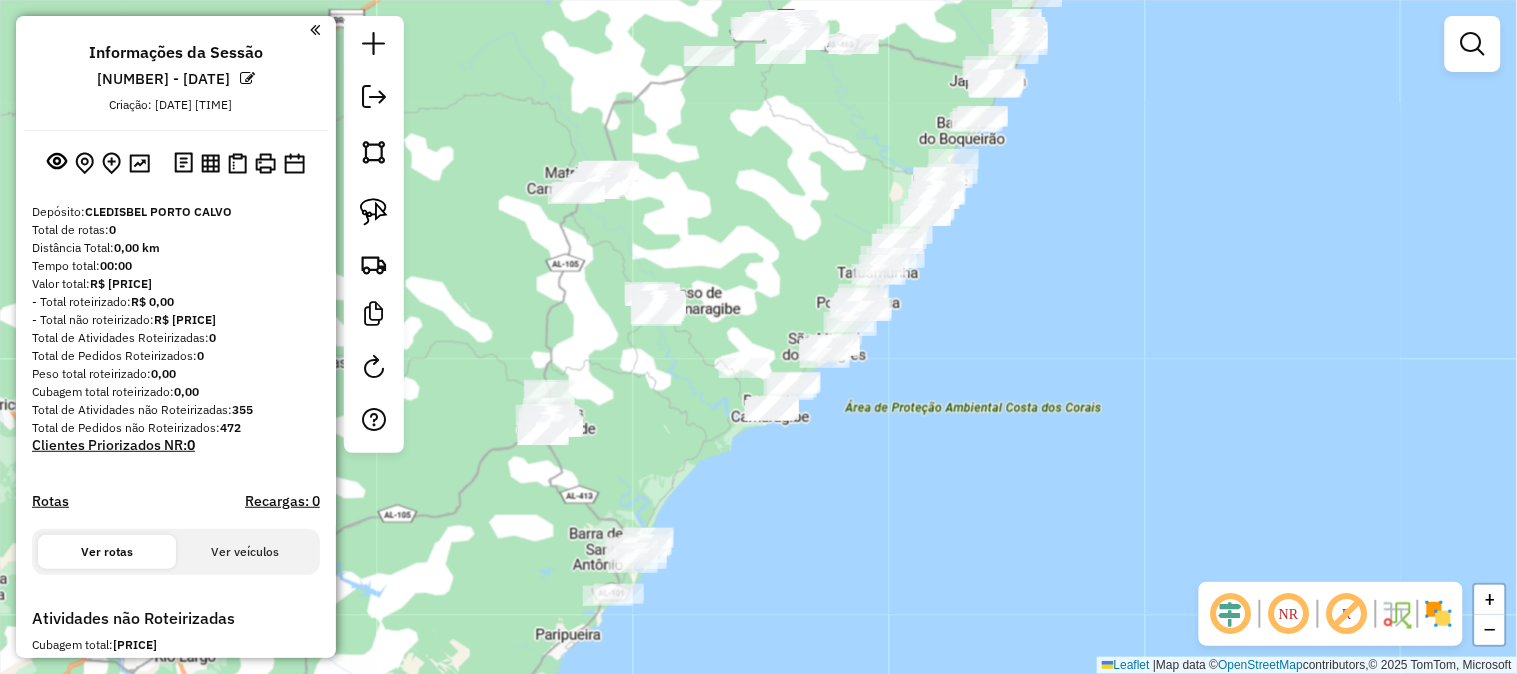 drag, startPoint x: 775, startPoint y: 163, endPoint x: 698, endPoint y: 407, distance: 255.8613 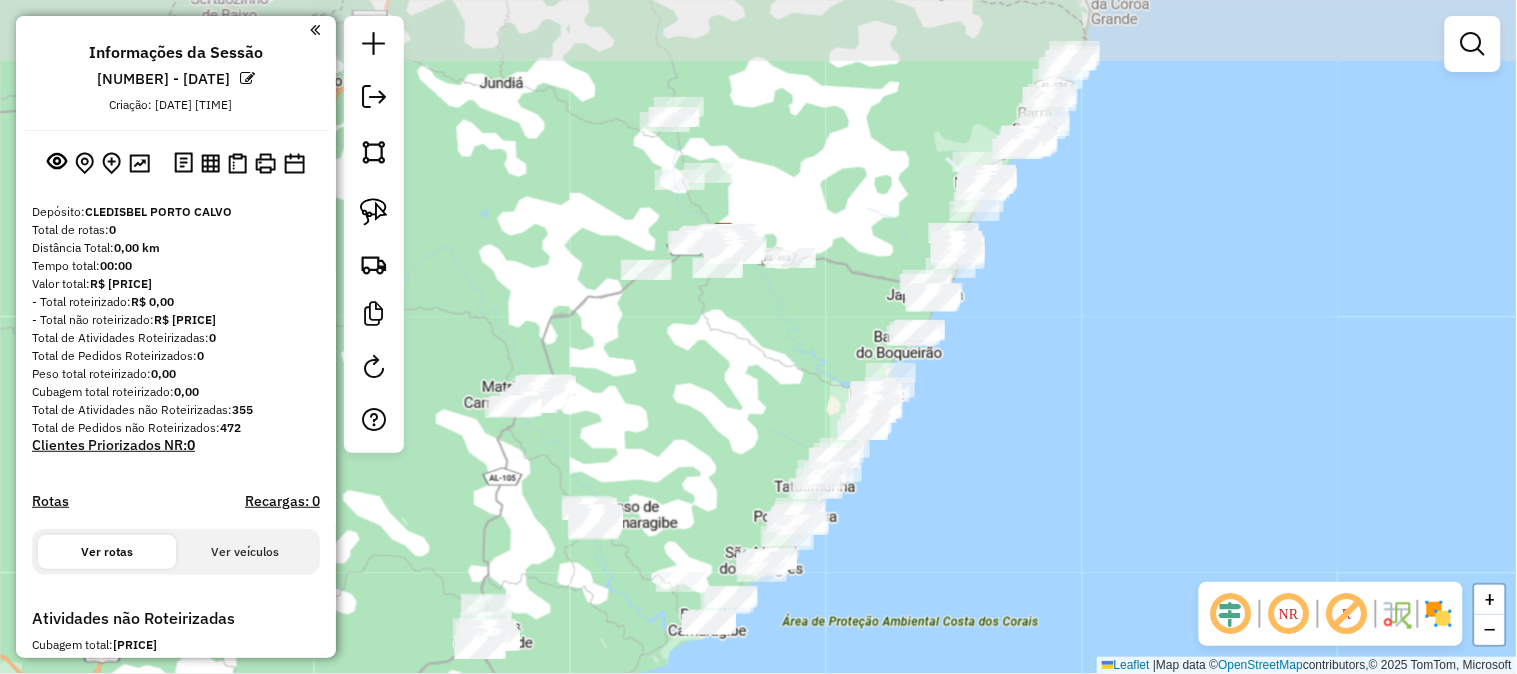 drag, startPoint x: 722, startPoint y: 436, endPoint x: 701, endPoint y: 538, distance: 104.13933 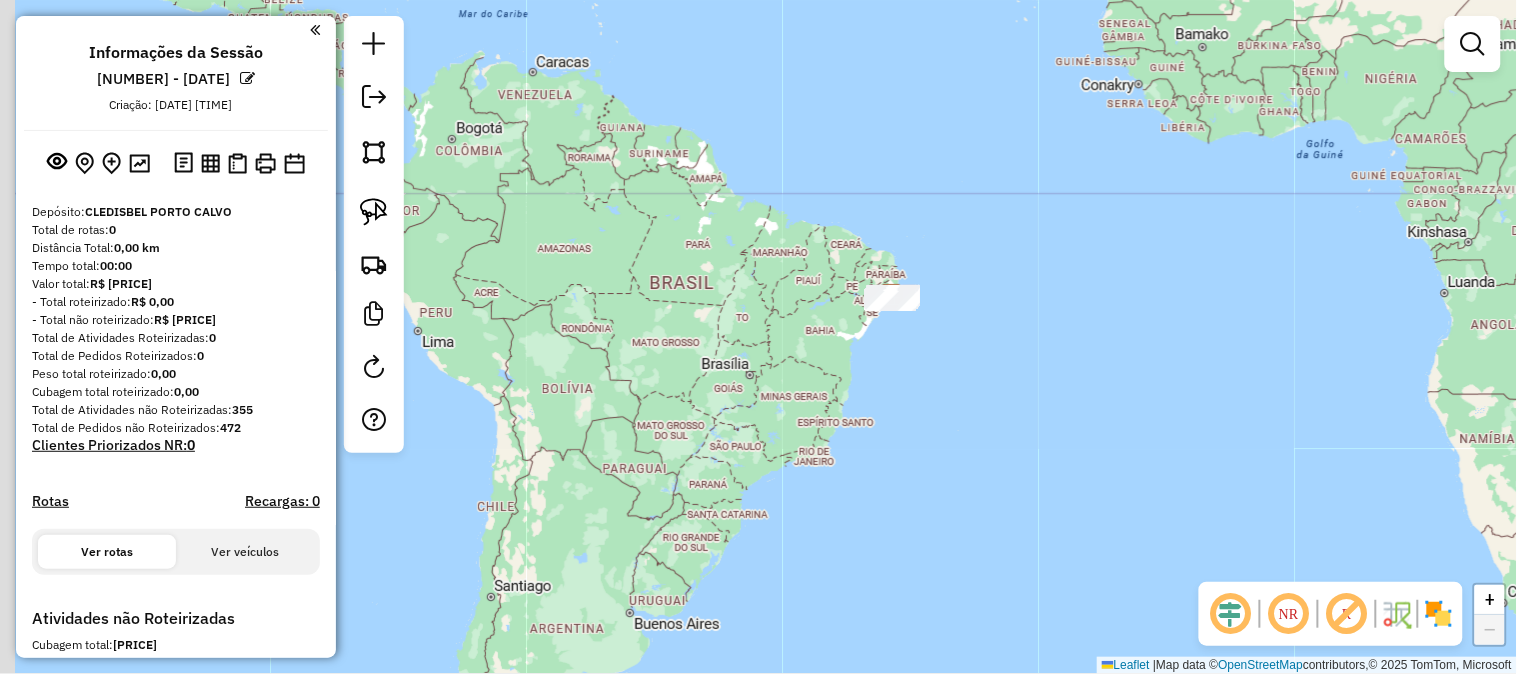 drag, startPoint x: 875, startPoint y: 522, endPoint x: 971, endPoint y: 333, distance: 211.98349 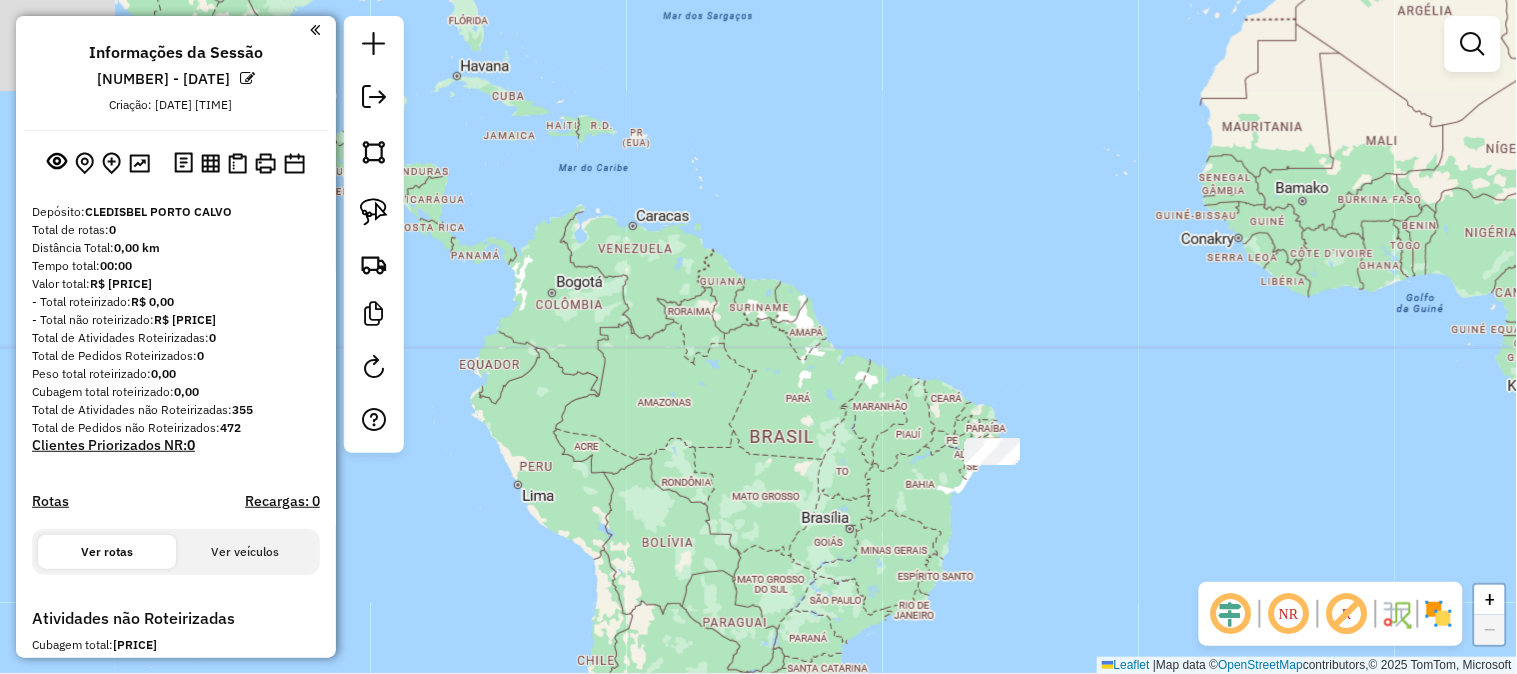 drag, startPoint x: 908, startPoint y: 436, endPoint x: 1011, endPoint y: 600, distance: 193.66208 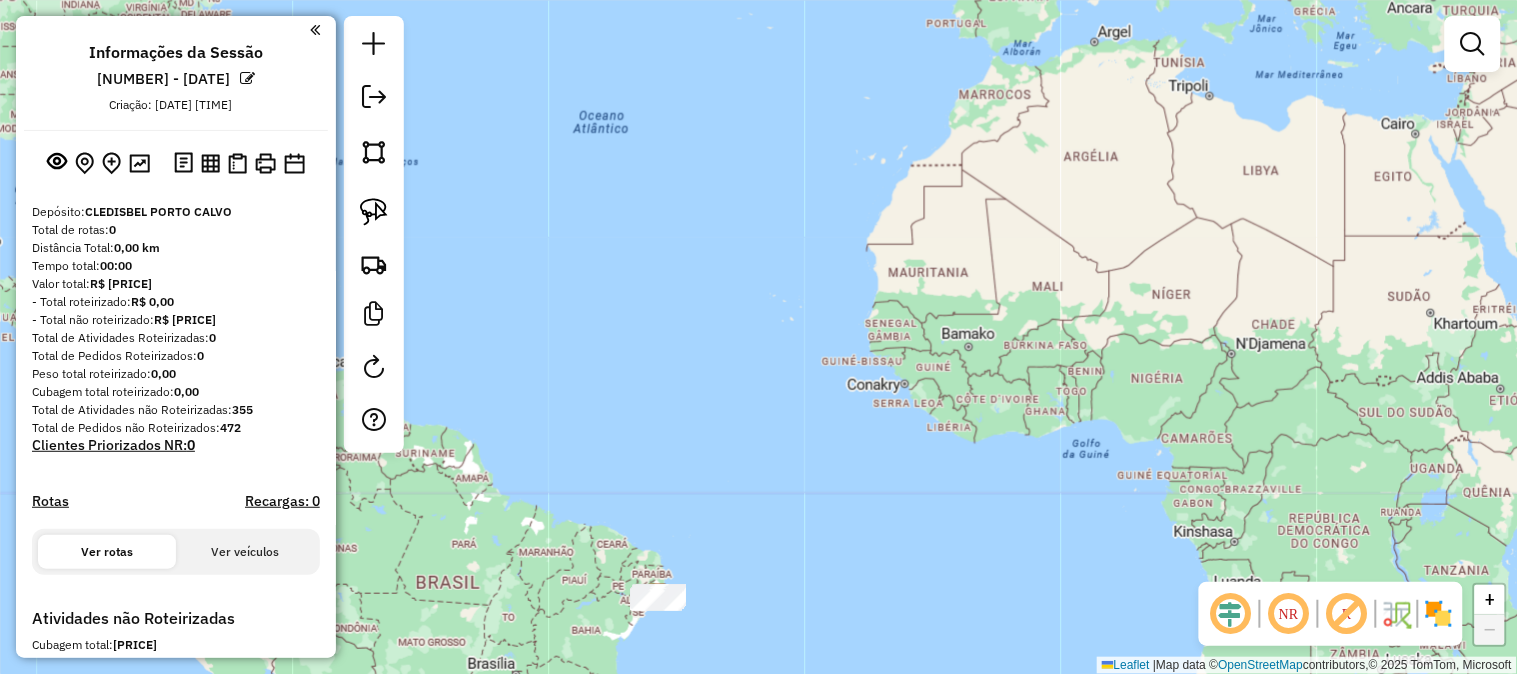 drag, startPoint x: 1218, startPoint y: 406, endPoint x: 591, endPoint y: 554, distance: 644.2305 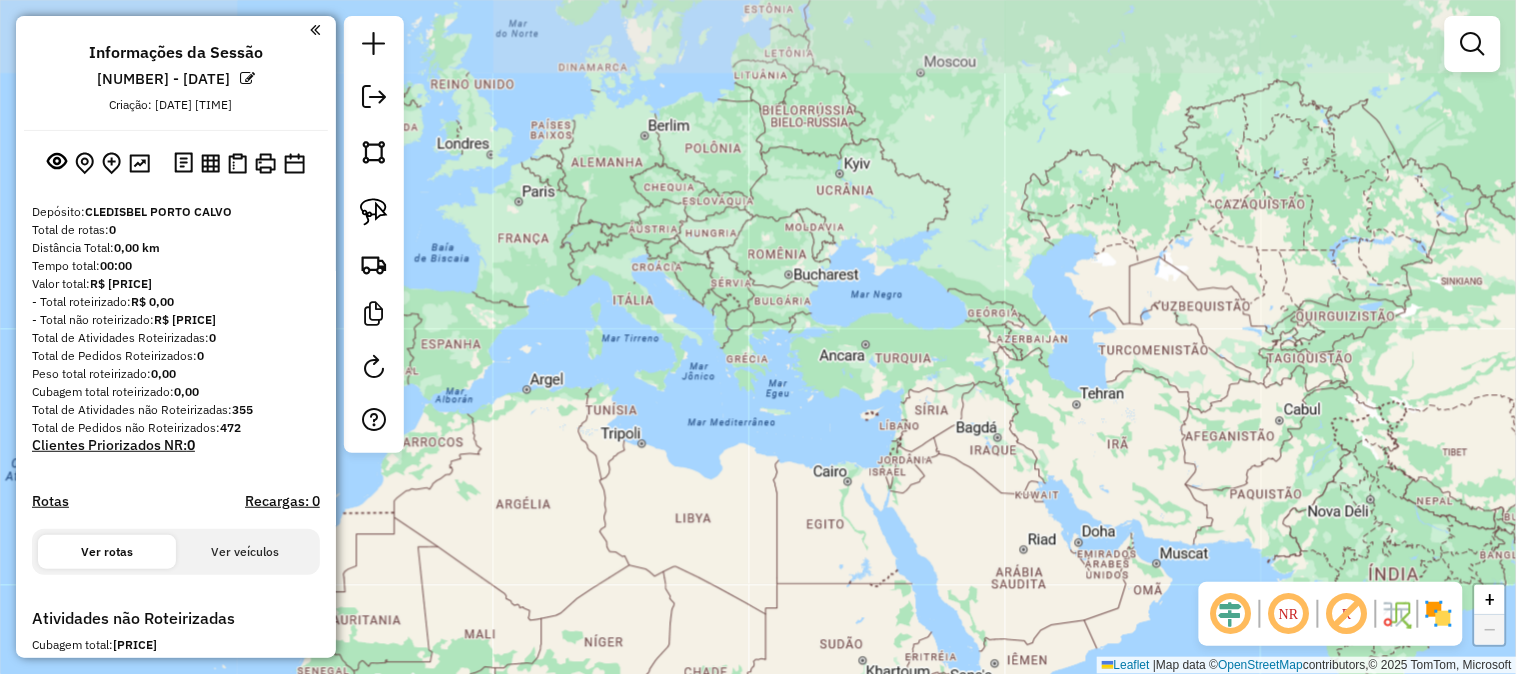 drag, startPoint x: 945, startPoint y: 273, endPoint x: 705, endPoint y: 564, distance: 377.20154 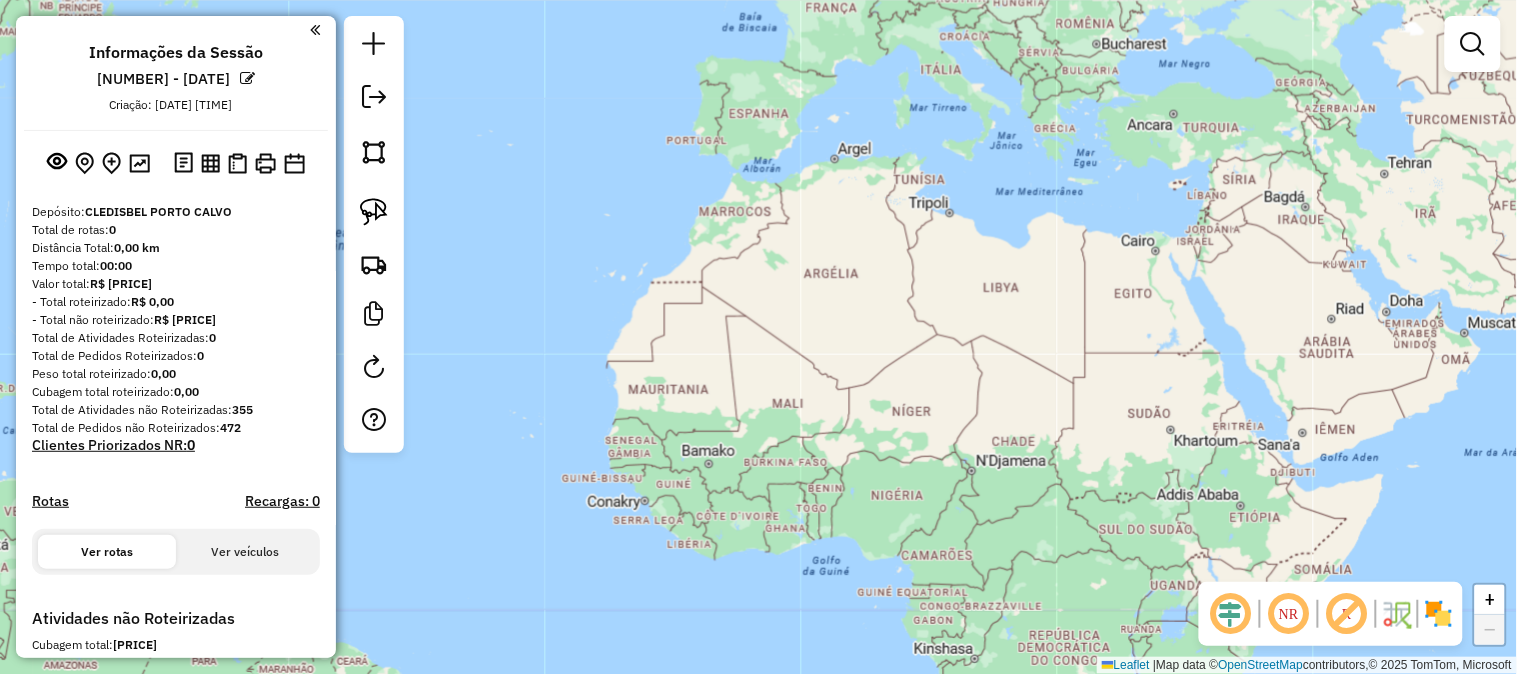 drag, startPoint x: 685, startPoint y: 576, endPoint x: 994, endPoint y: 345, distance: 385.80048 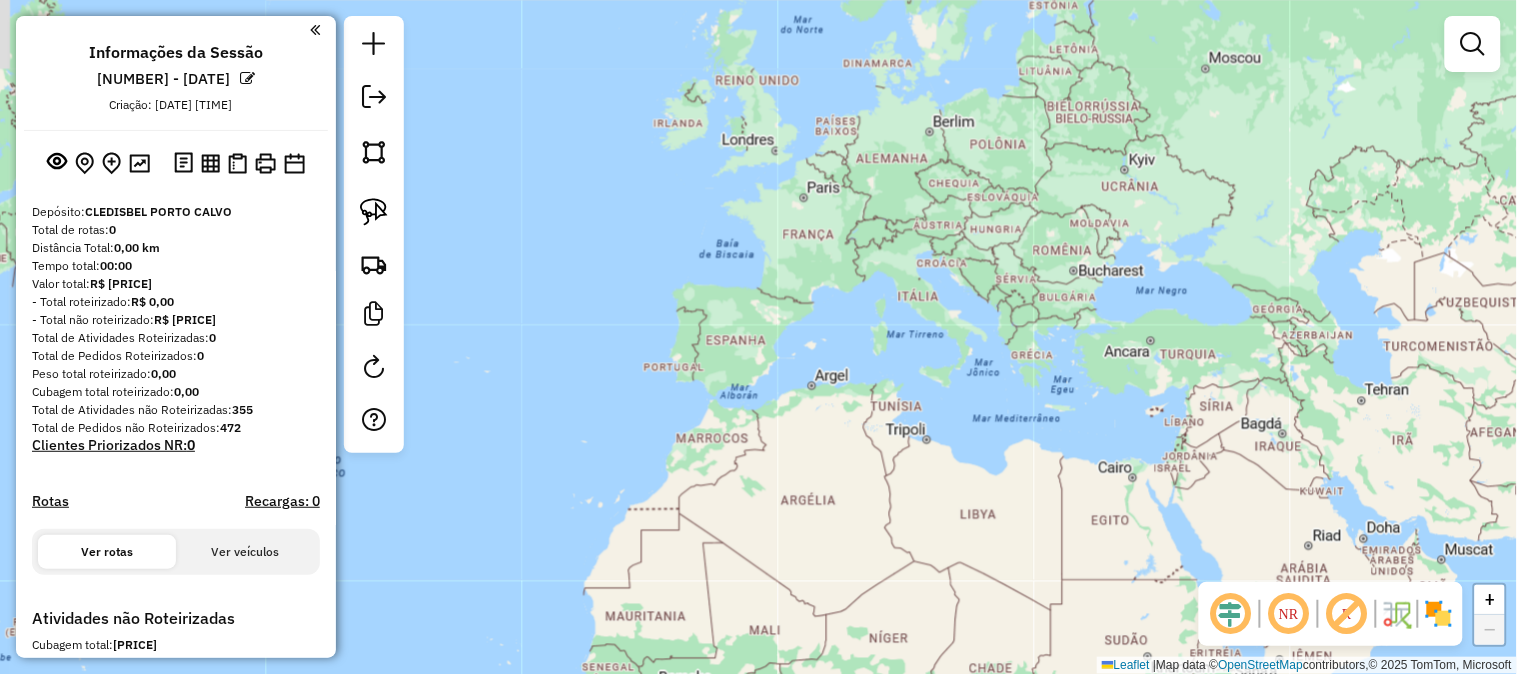 drag, startPoint x: 710, startPoint y: 490, endPoint x: 680, endPoint y: 717, distance: 228.9738 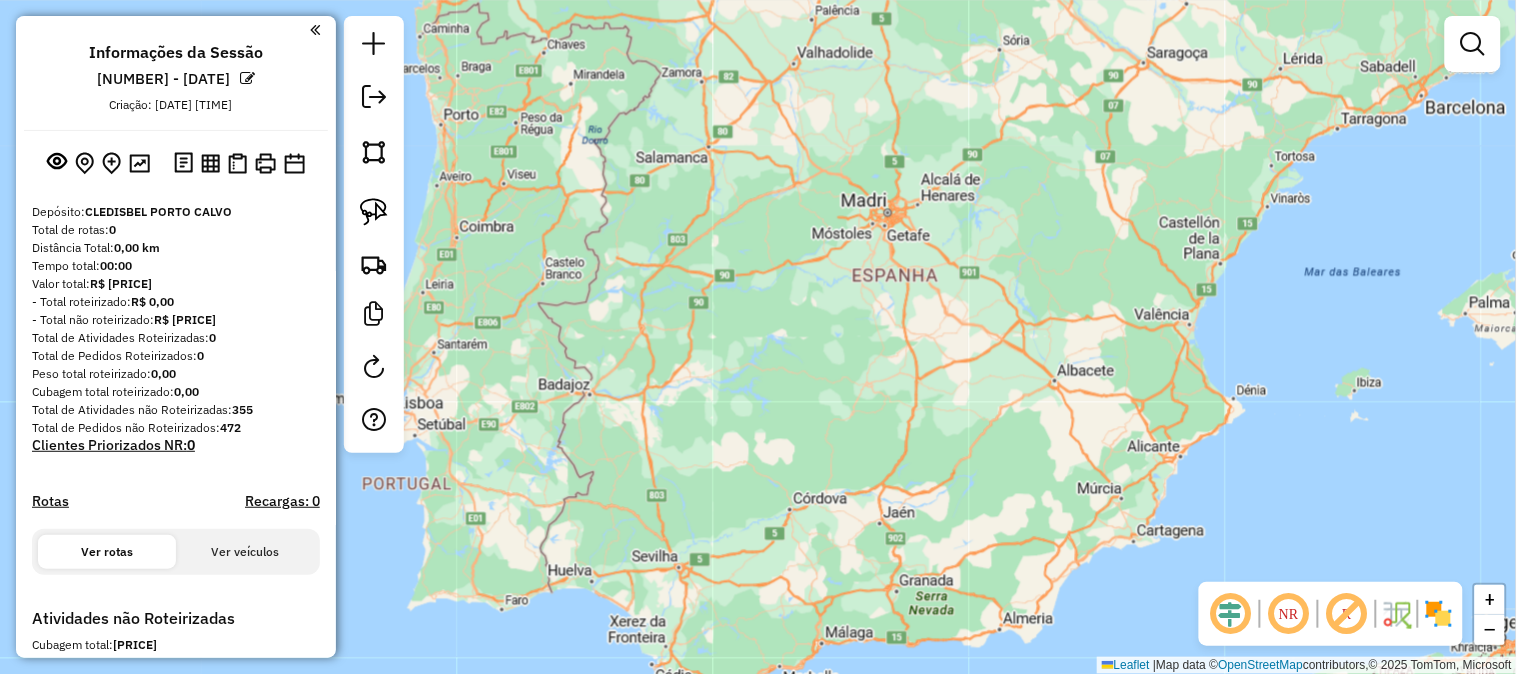 drag, startPoint x: 784, startPoint y: 365, endPoint x: 817, endPoint y: 455, distance: 95.85927 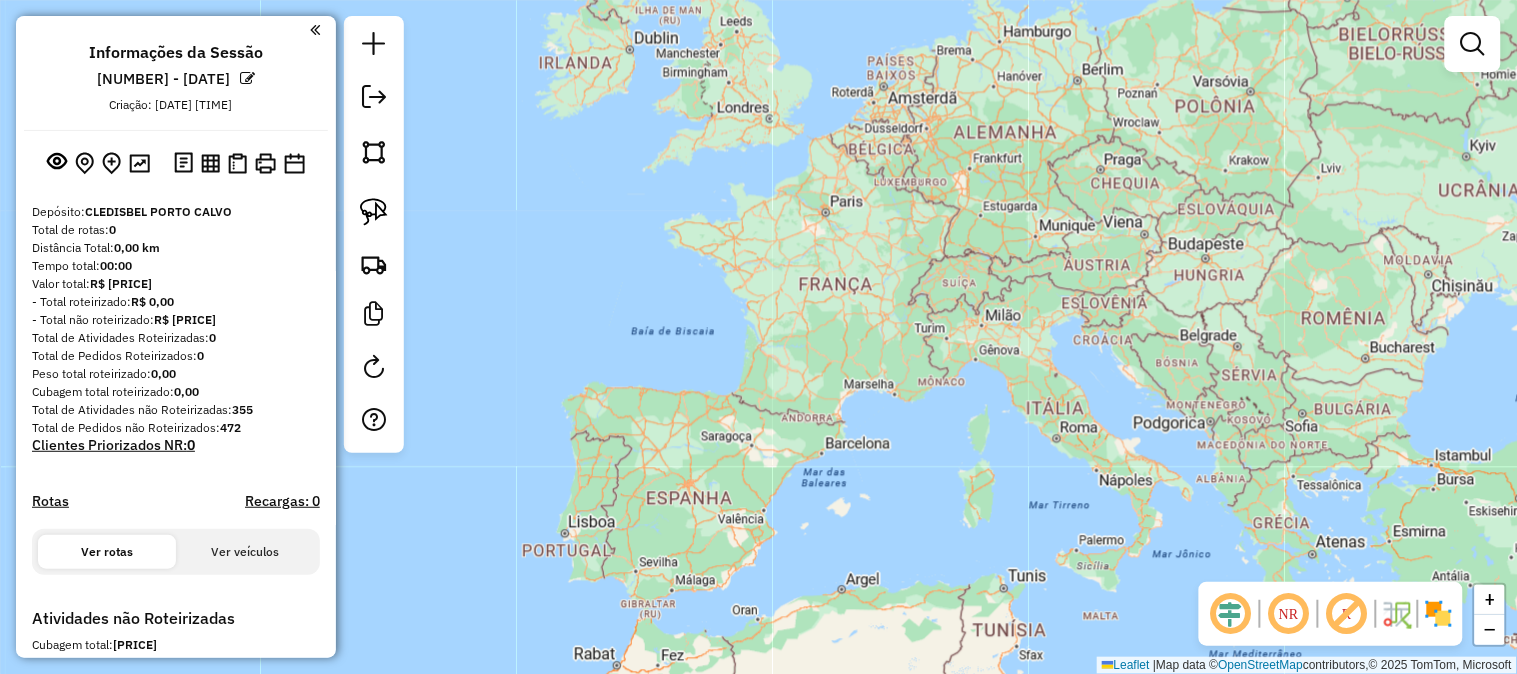 drag, startPoint x: 1084, startPoint y: 420, endPoint x: 904, endPoint y: 503, distance: 198.21452 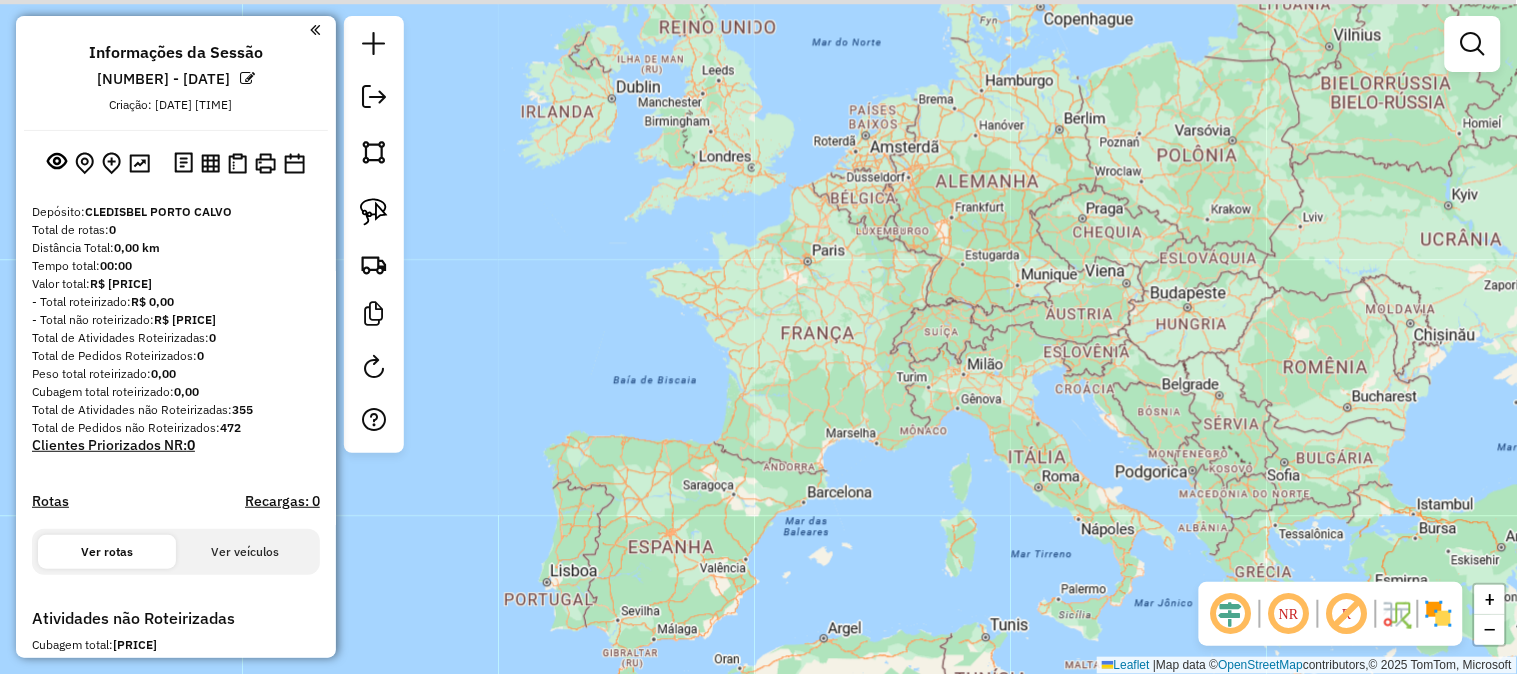 drag, startPoint x: 931, startPoint y: 434, endPoint x: 911, endPoint y: 488, distance: 57.58472 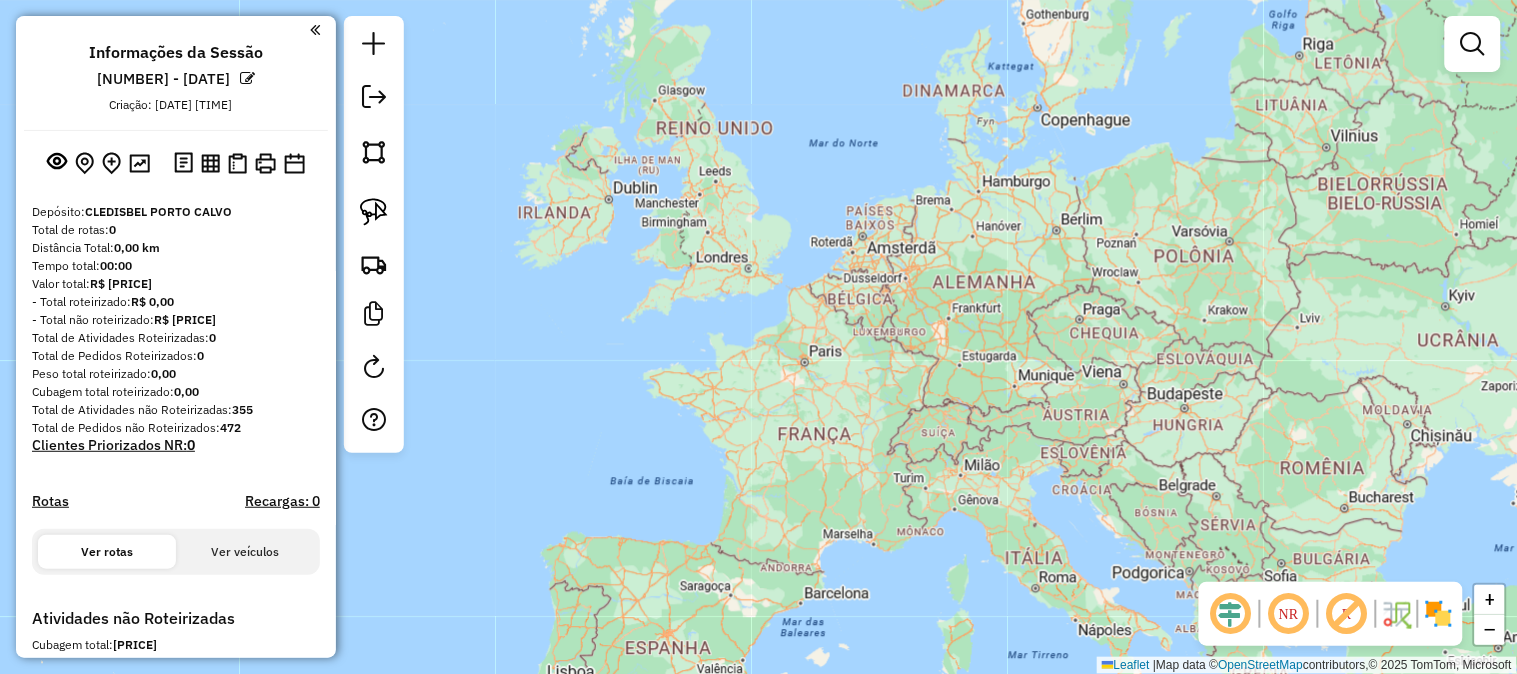 drag, startPoint x: 841, startPoint y: 326, endPoint x: 840, endPoint y: 407, distance: 81.00617 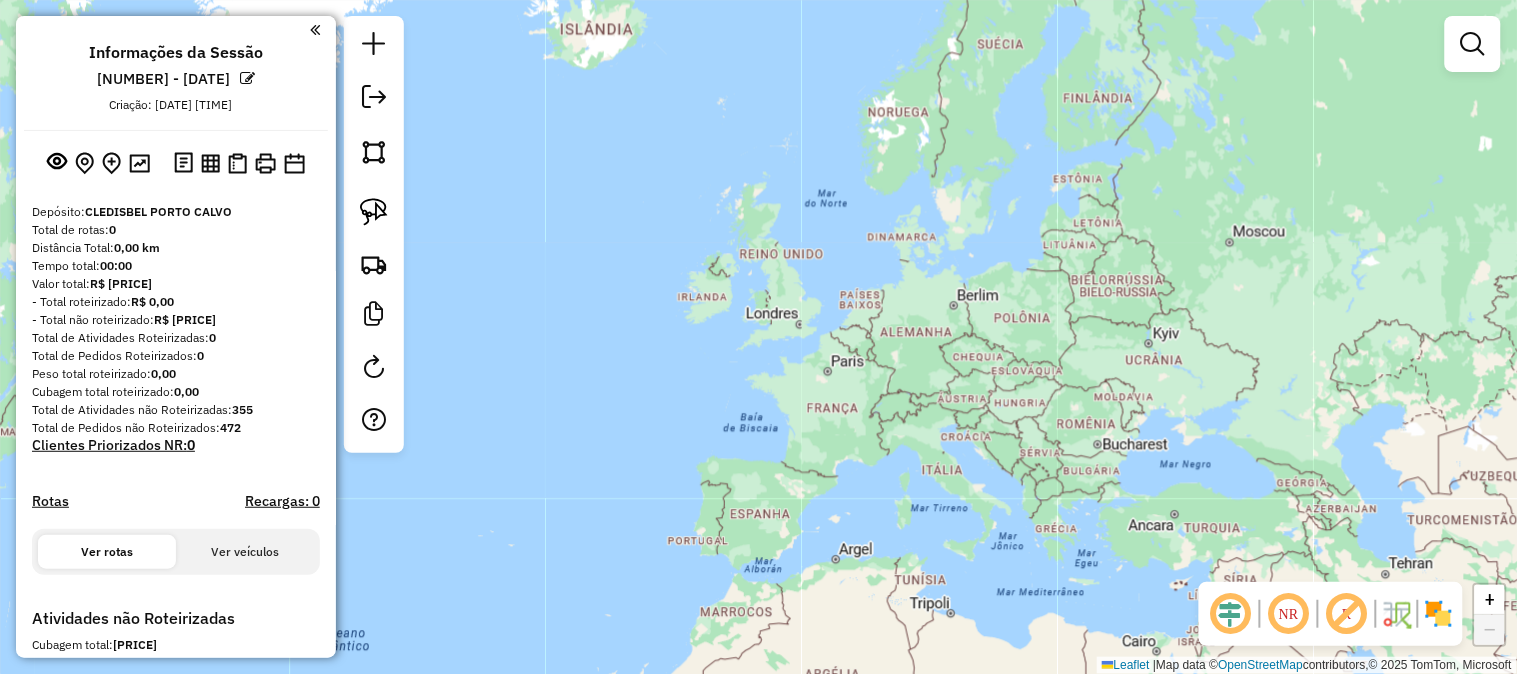 drag, startPoint x: 903, startPoint y: 490, endPoint x: 1181, endPoint y: 137, distance: 449.32504 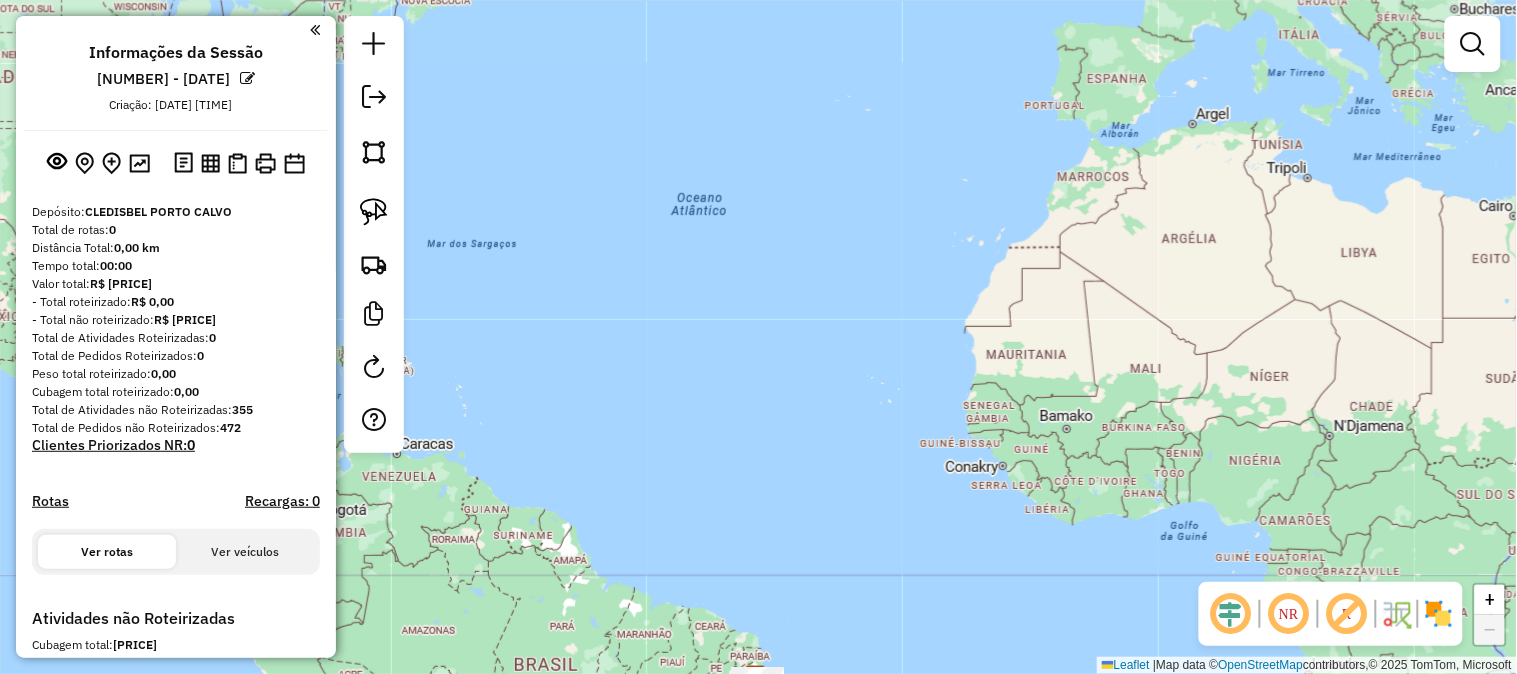 drag, startPoint x: 1146, startPoint y: 227, endPoint x: 810, endPoint y: 533, distance: 454.45792 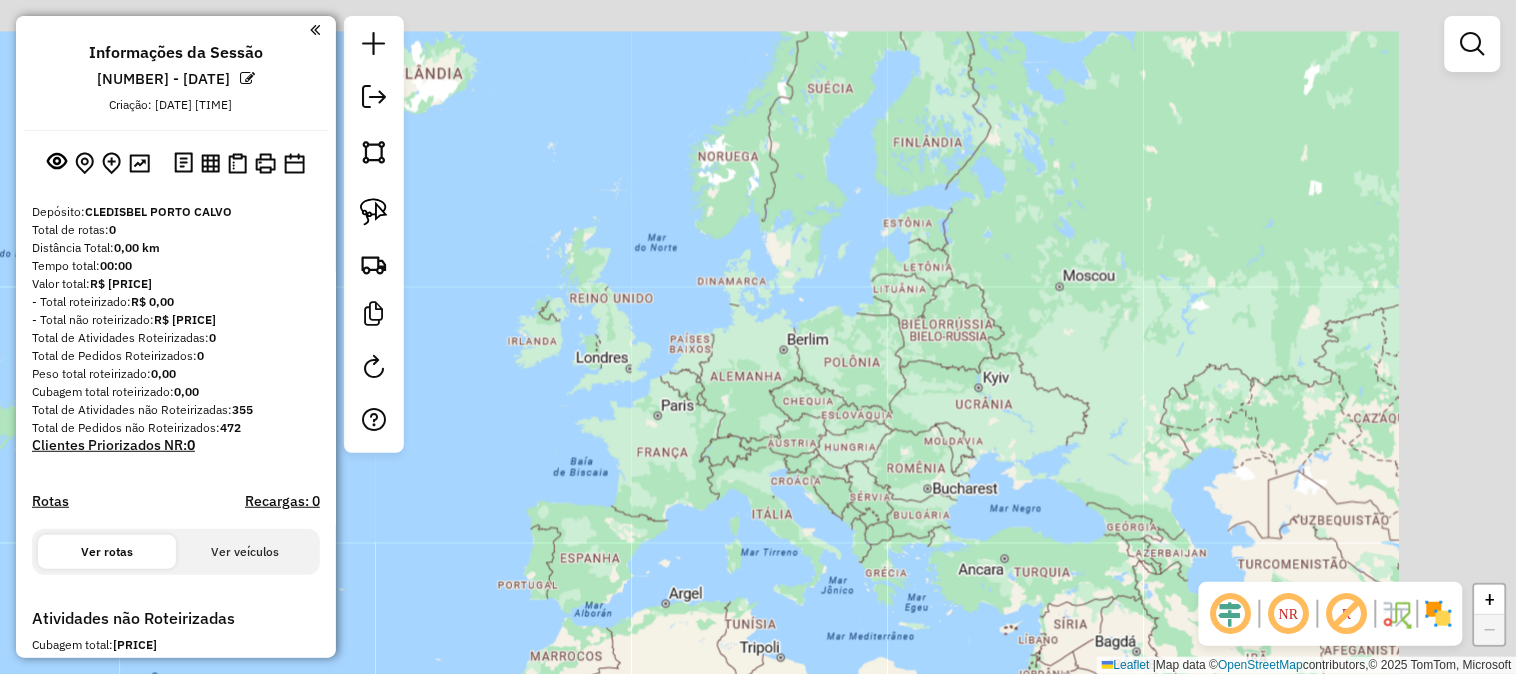 drag, startPoint x: 1220, startPoint y: 224, endPoint x: 852, endPoint y: 491, distance: 454.657 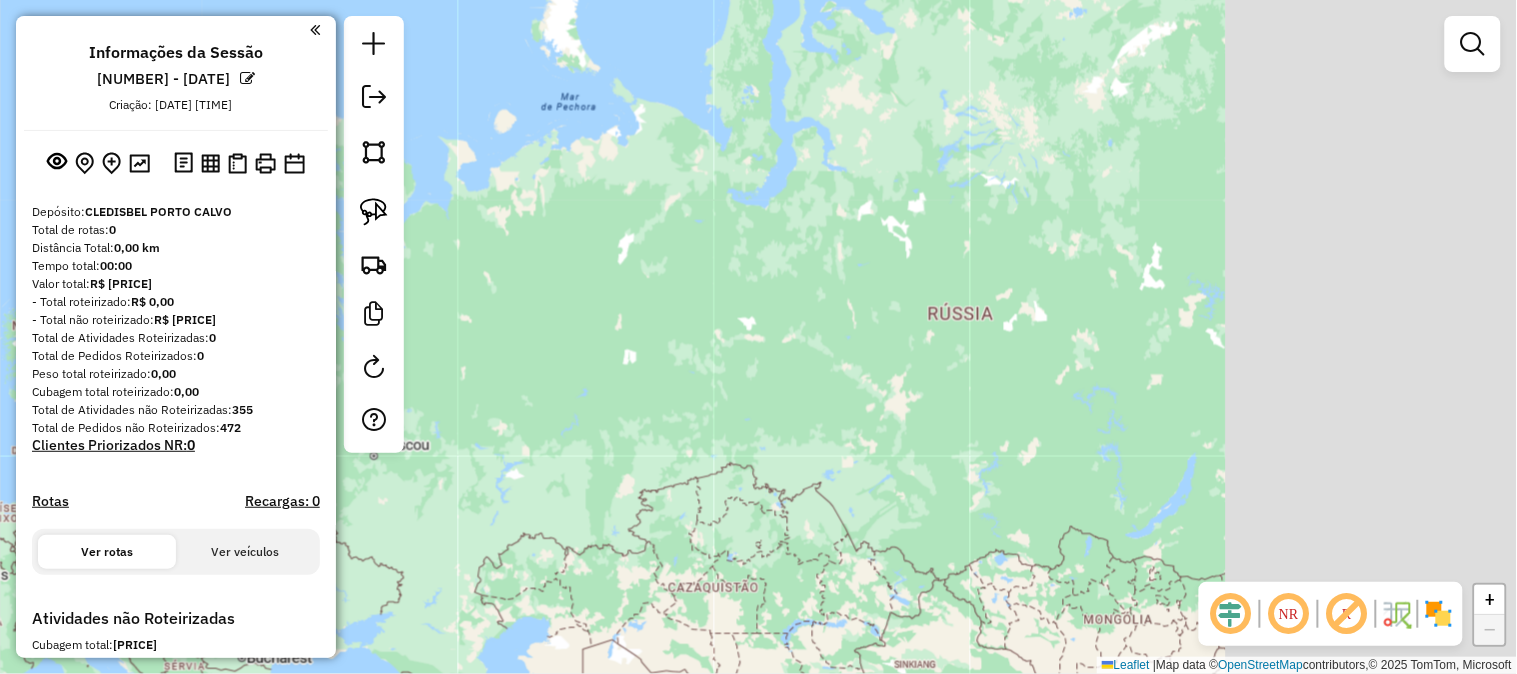 drag, startPoint x: 1096, startPoint y: 460, endPoint x: 680, endPoint y: 437, distance: 416.63535 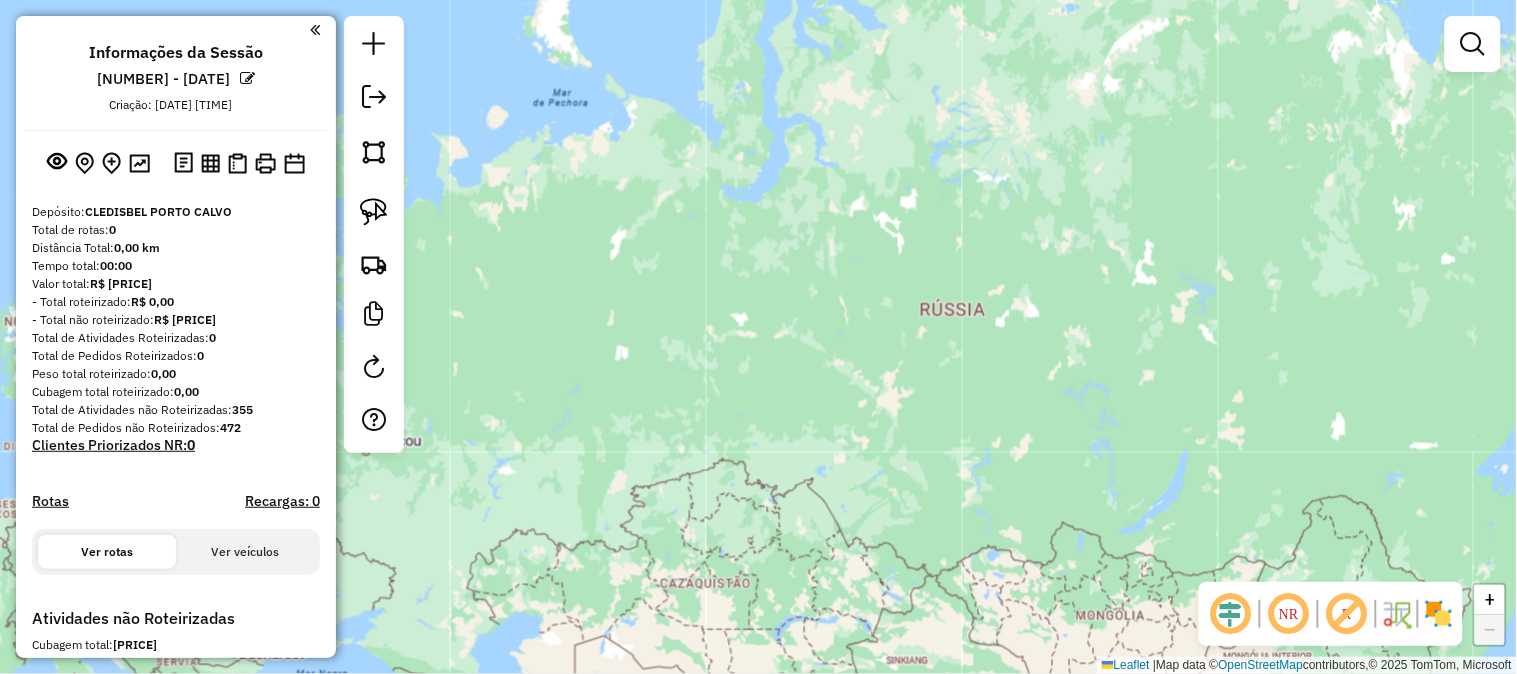 drag, startPoint x: 957, startPoint y: 332, endPoint x: 788, endPoint y: 406, distance: 184.4912 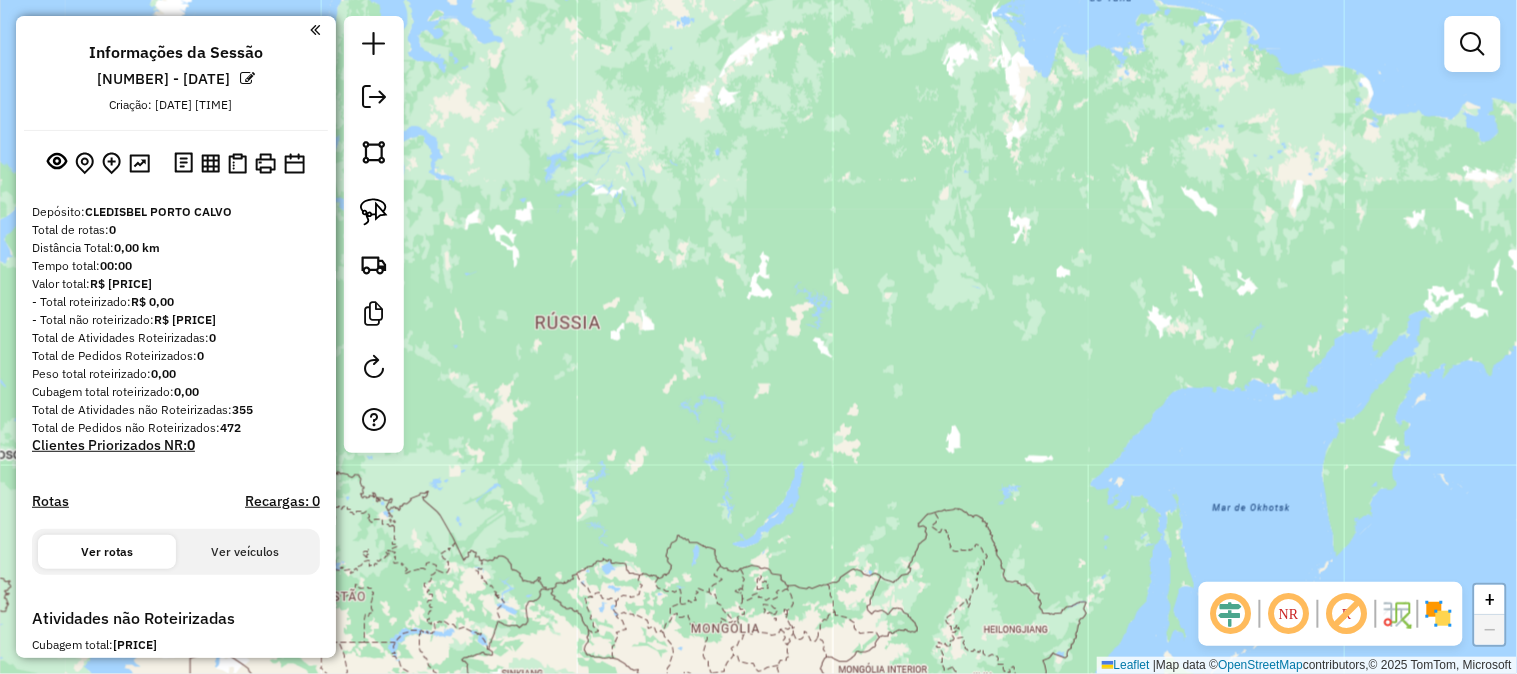 drag, startPoint x: 880, startPoint y: 431, endPoint x: 694, endPoint y: 226, distance: 276.805 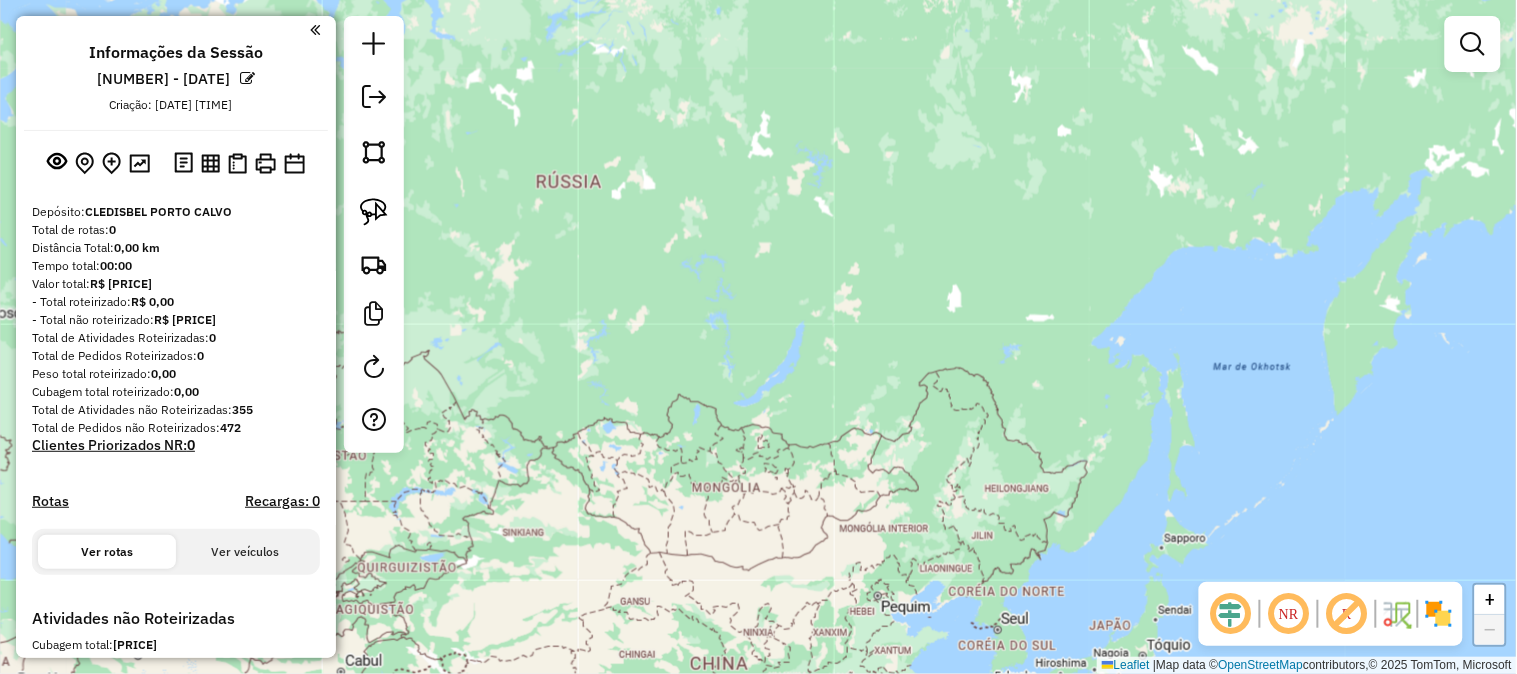 drag, startPoint x: 805, startPoint y: 542, endPoint x: 965, endPoint y: 205, distance: 373.05362 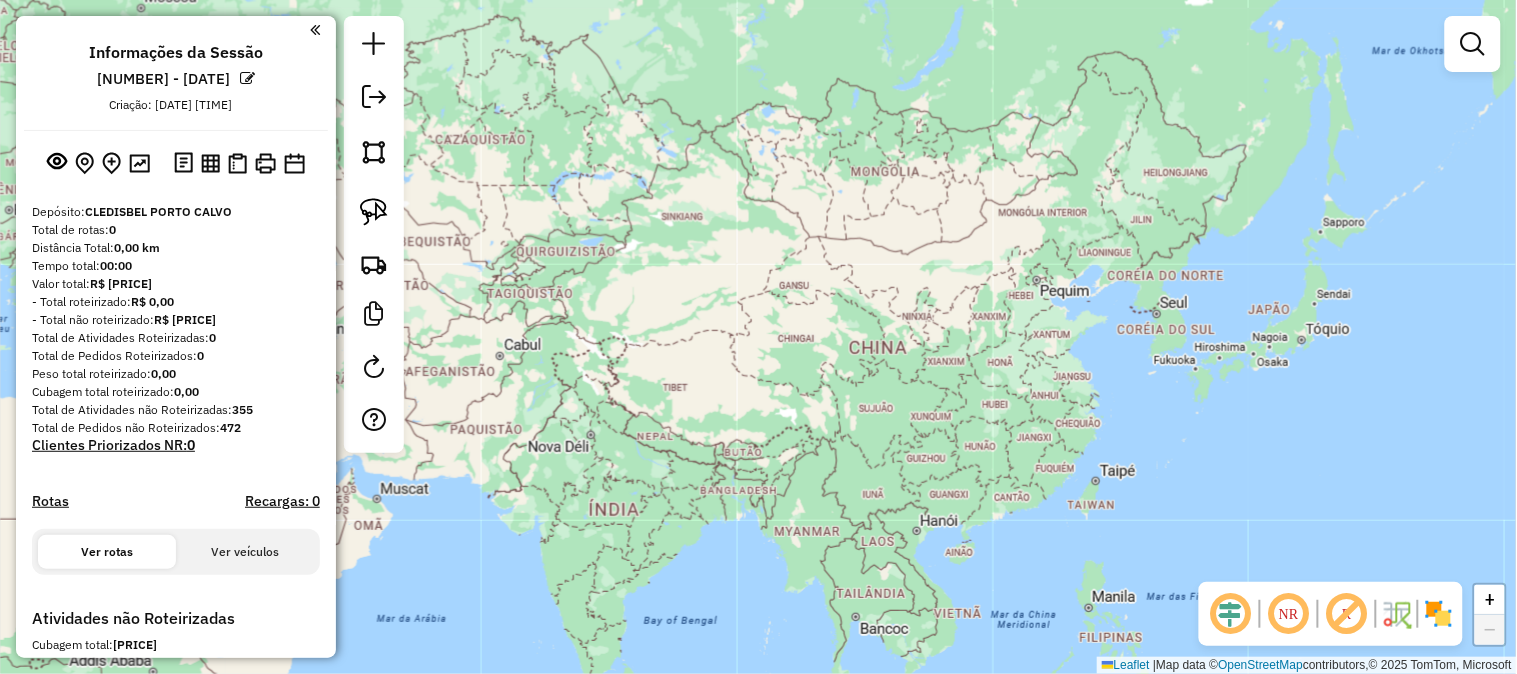 drag, startPoint x: 766, startPoint y: 437, endPoint x: 1066, endPoint y: 242, distance: 357.80582 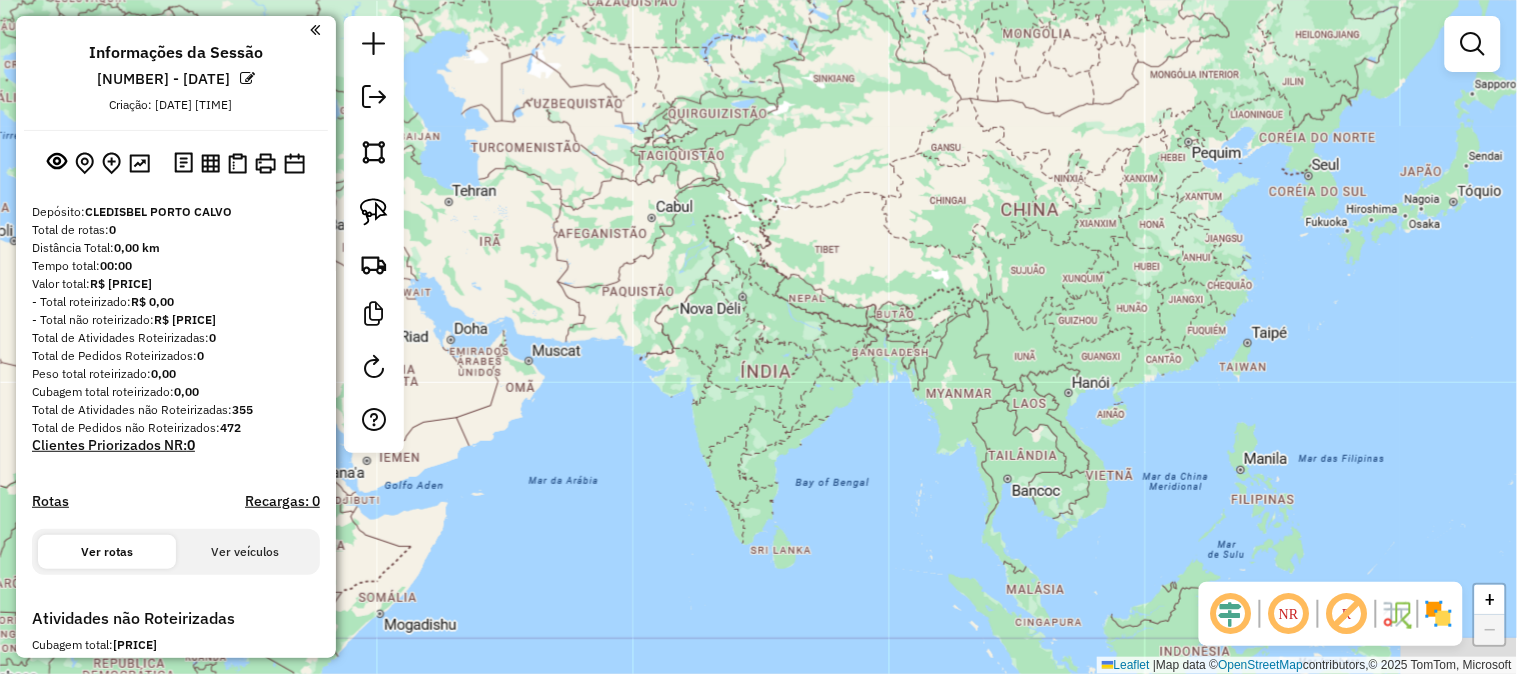 drag, startPoint x: 865, startPoint y: 426, endPoint x: 534, endPoint y: 526, distance: 345.77594 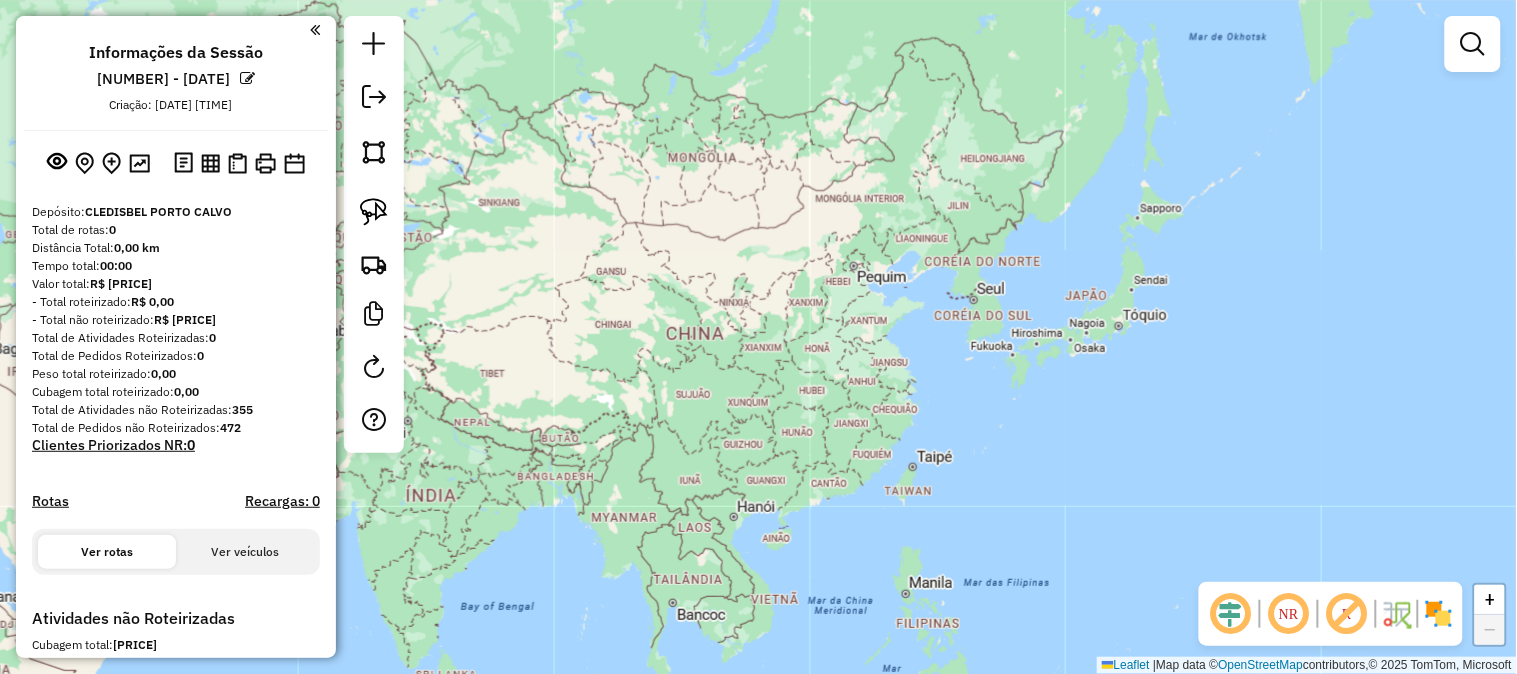 drag, startPoint x: 1037, startPoint y: 316, endPoint x: 993, endPoint y: 352, distance: 56.85068 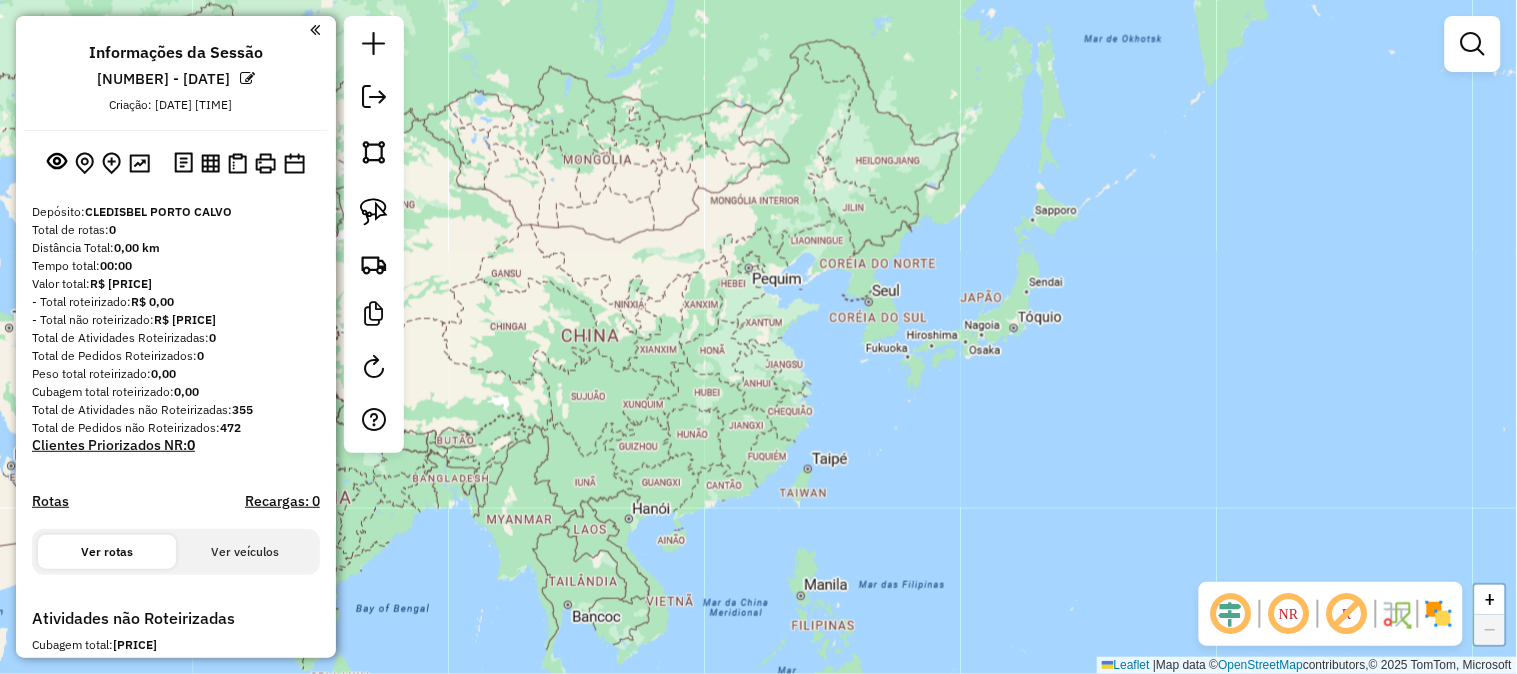 drag, startPoint x: 775, startPoint y: 543, endPoint x: 1085, endPoint y: 234, distance: 437.69968 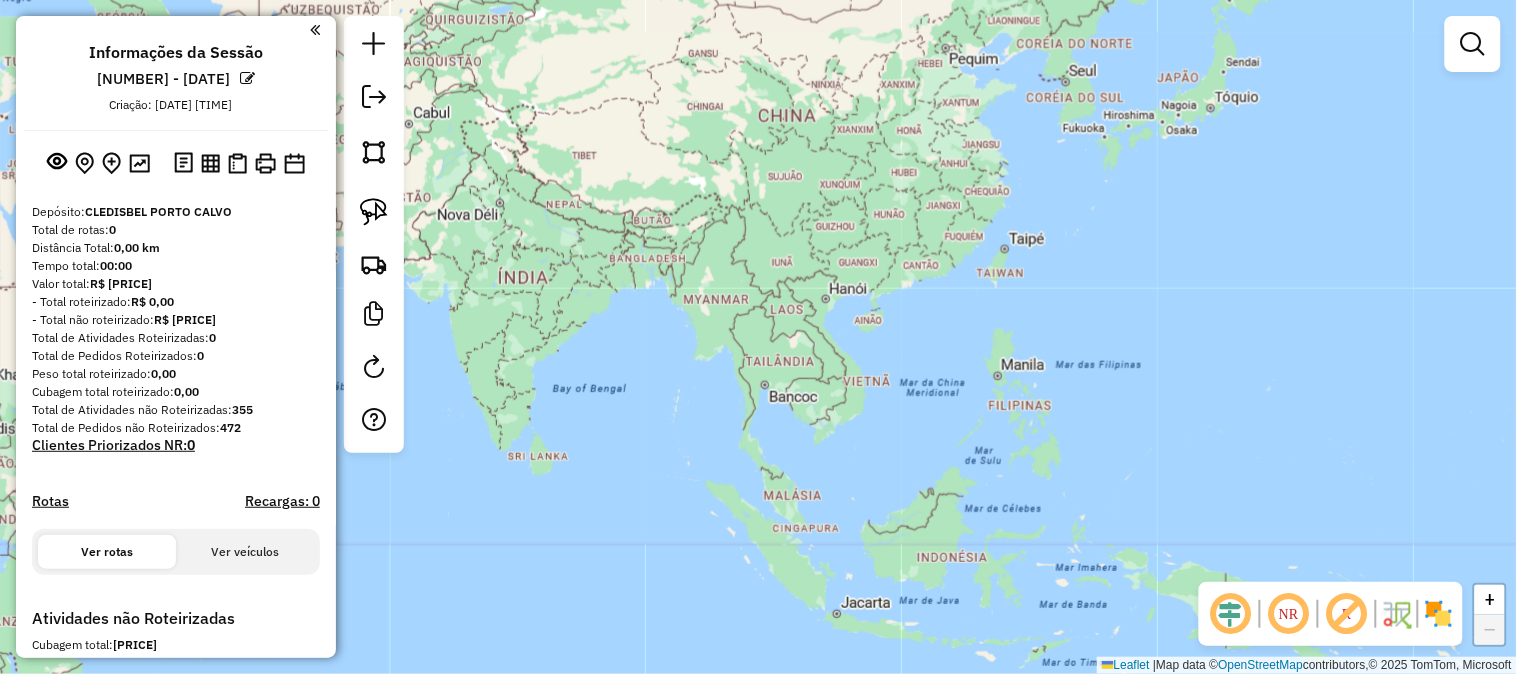 drag, startPoint x: 842, startPoint y: 496, endPoint x: 1213, endPoint y: 258, distance: 440.7777 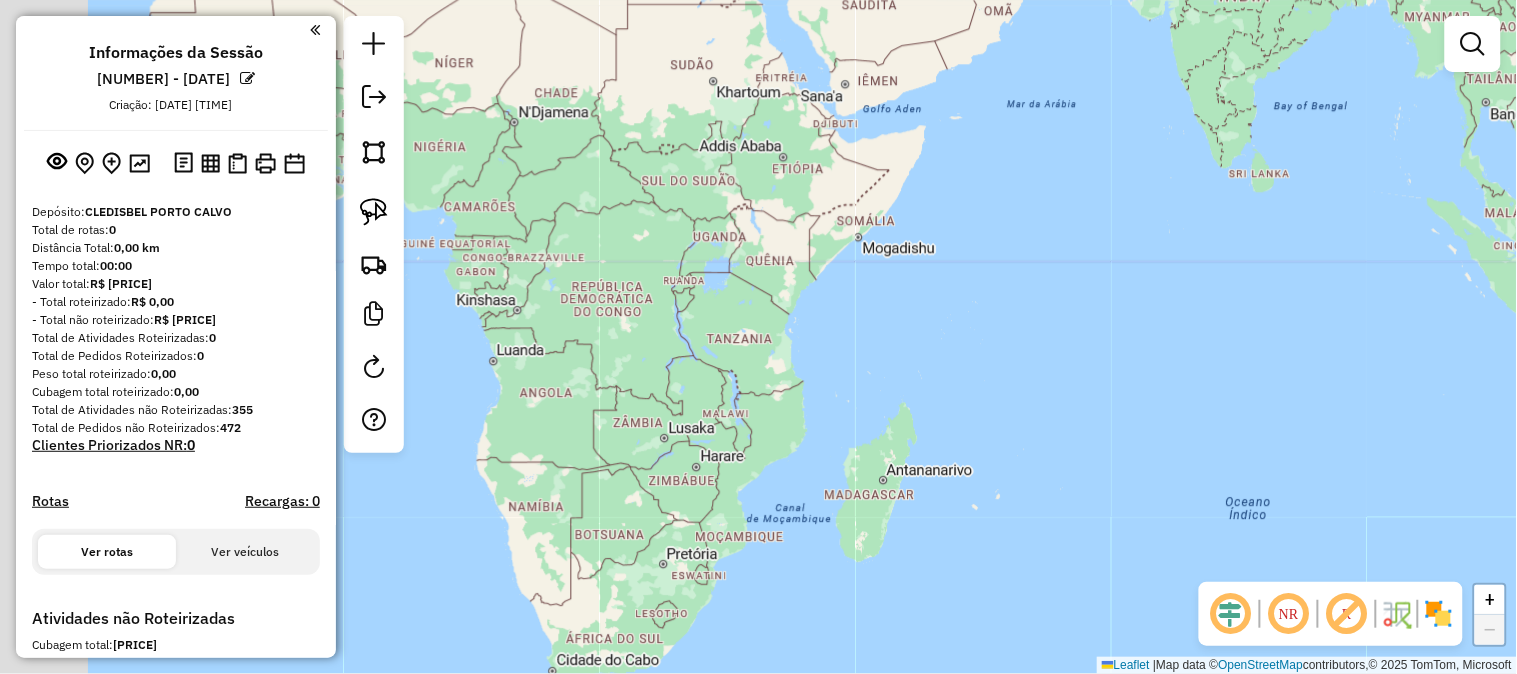 drag, startPoint x: 746, startPoint y: 394, endPoint x: 1176, endPoint y: 397, distance: 430.01047 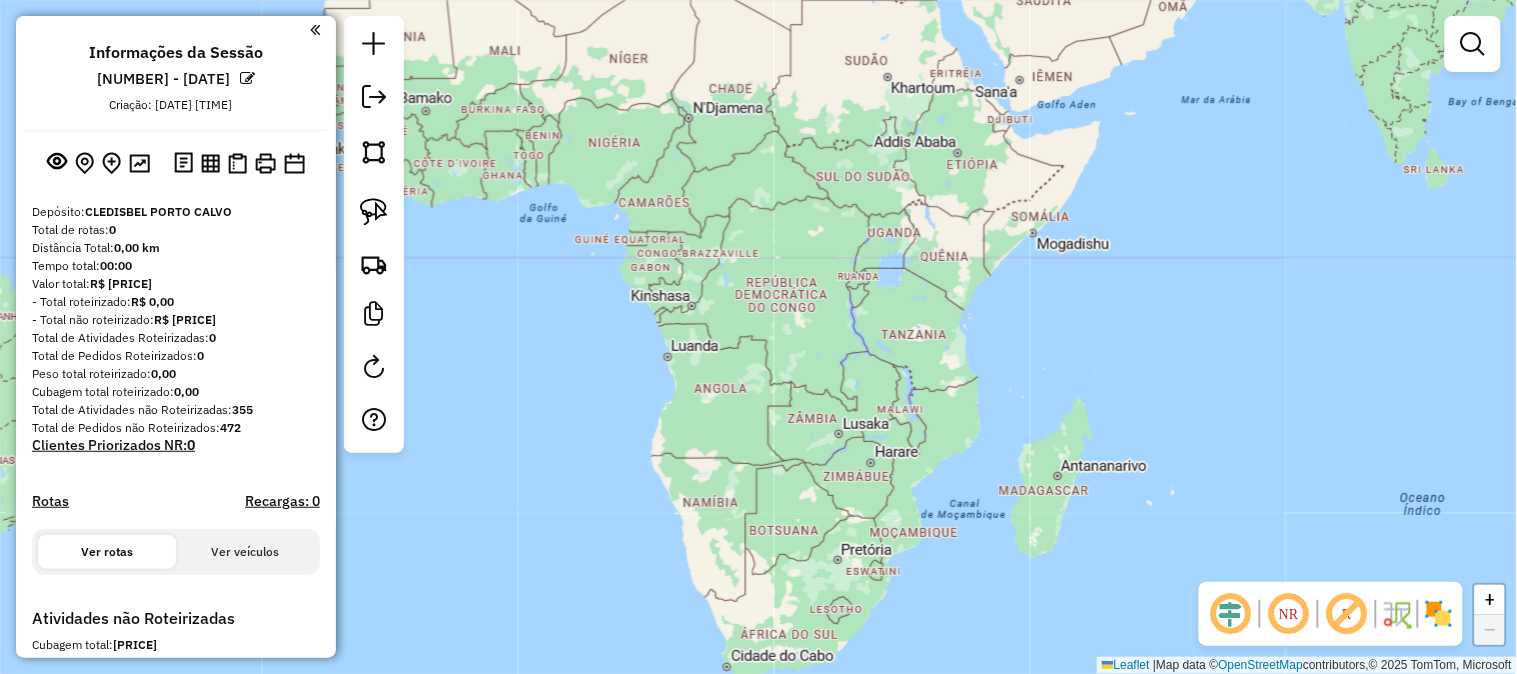 drag, startPoint x: 858, startPoint y: 418, endPoint x: 1177, endPoint y: 355, distance: 325.1615 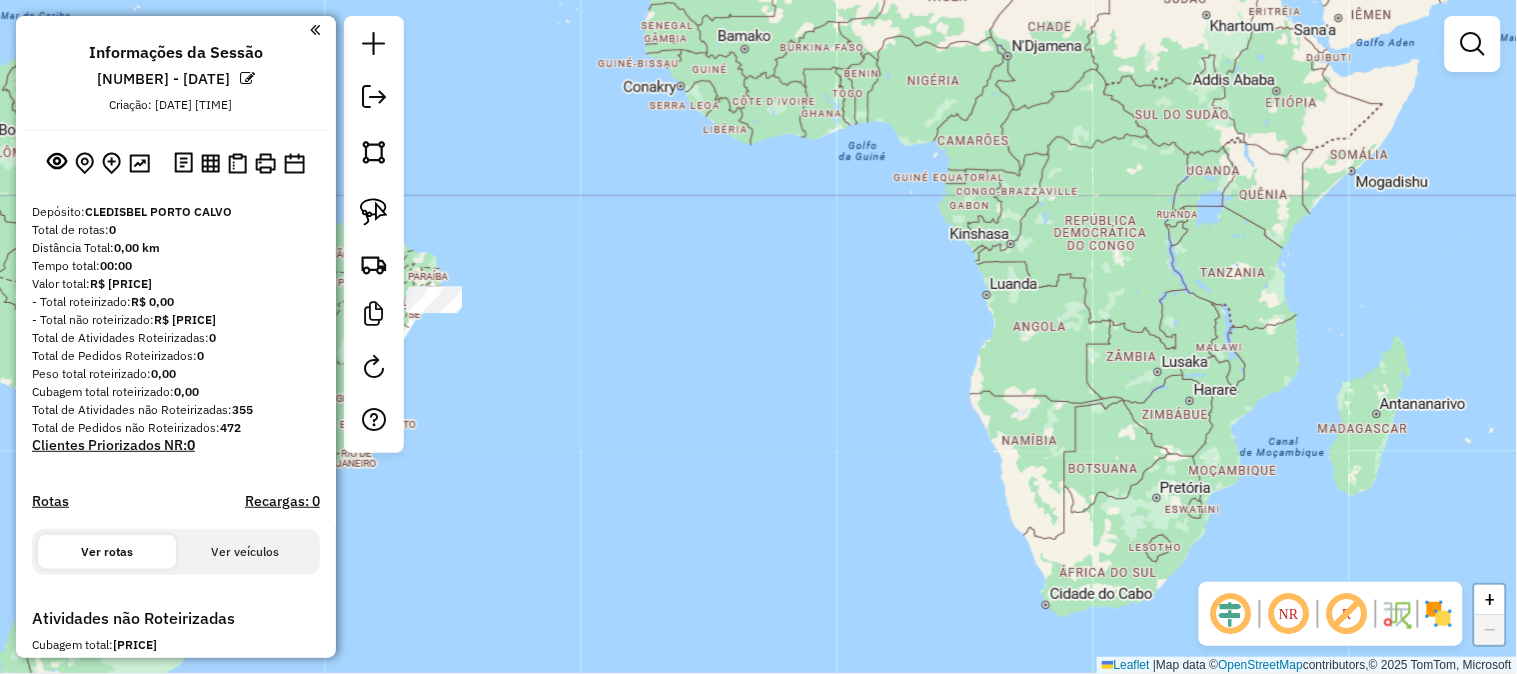 drag, startPoint x: 816, startPoint y: 452, endPoint x: 1231, endPoint y: 376, distance: 421.90164 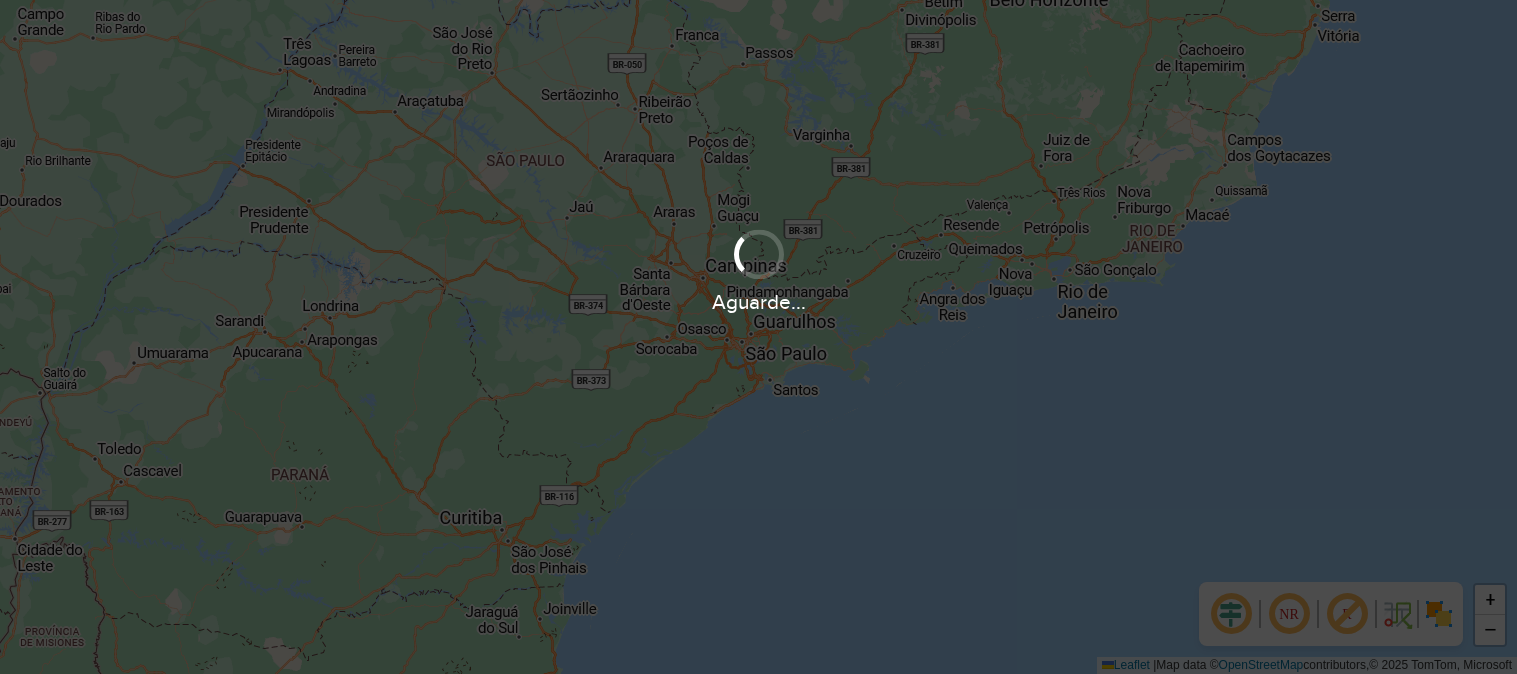 scroll, scrollTop: 0, scrollLeft: 0, axis: both 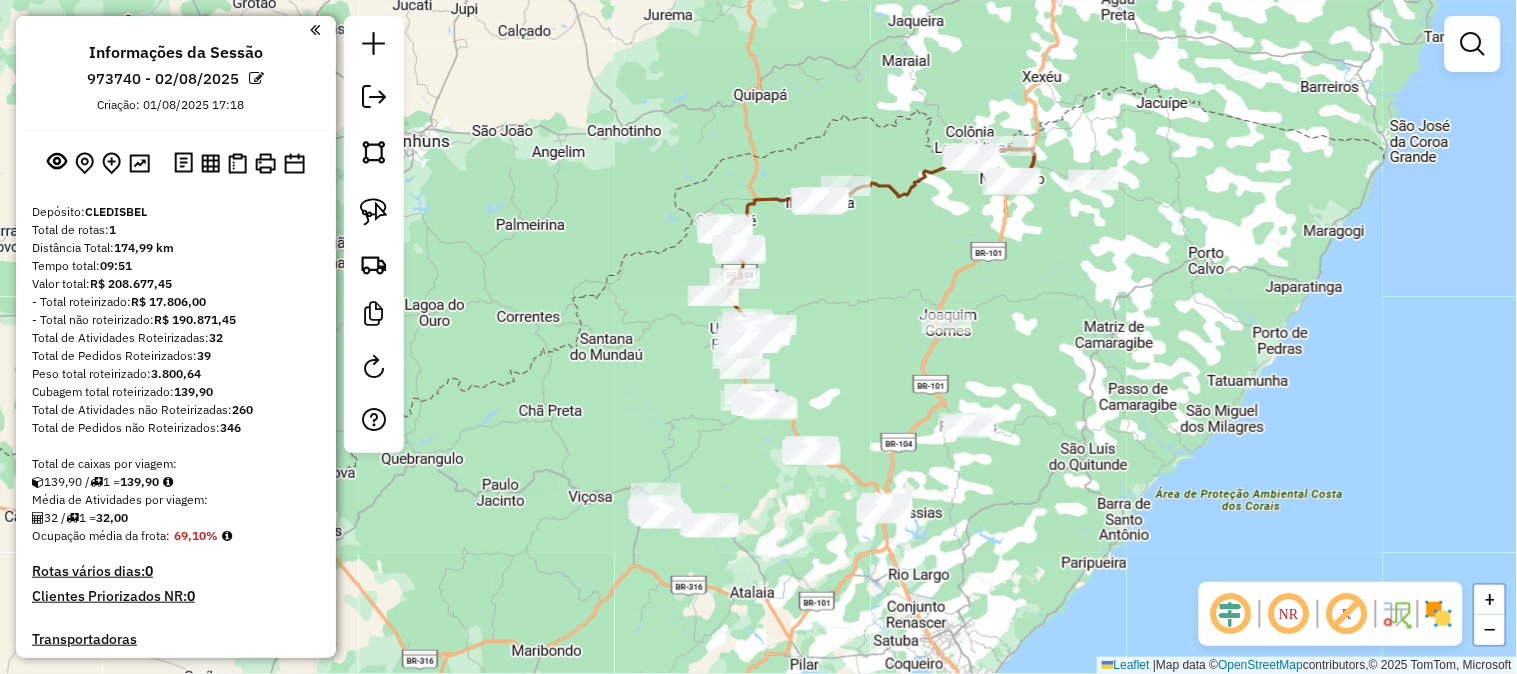 click 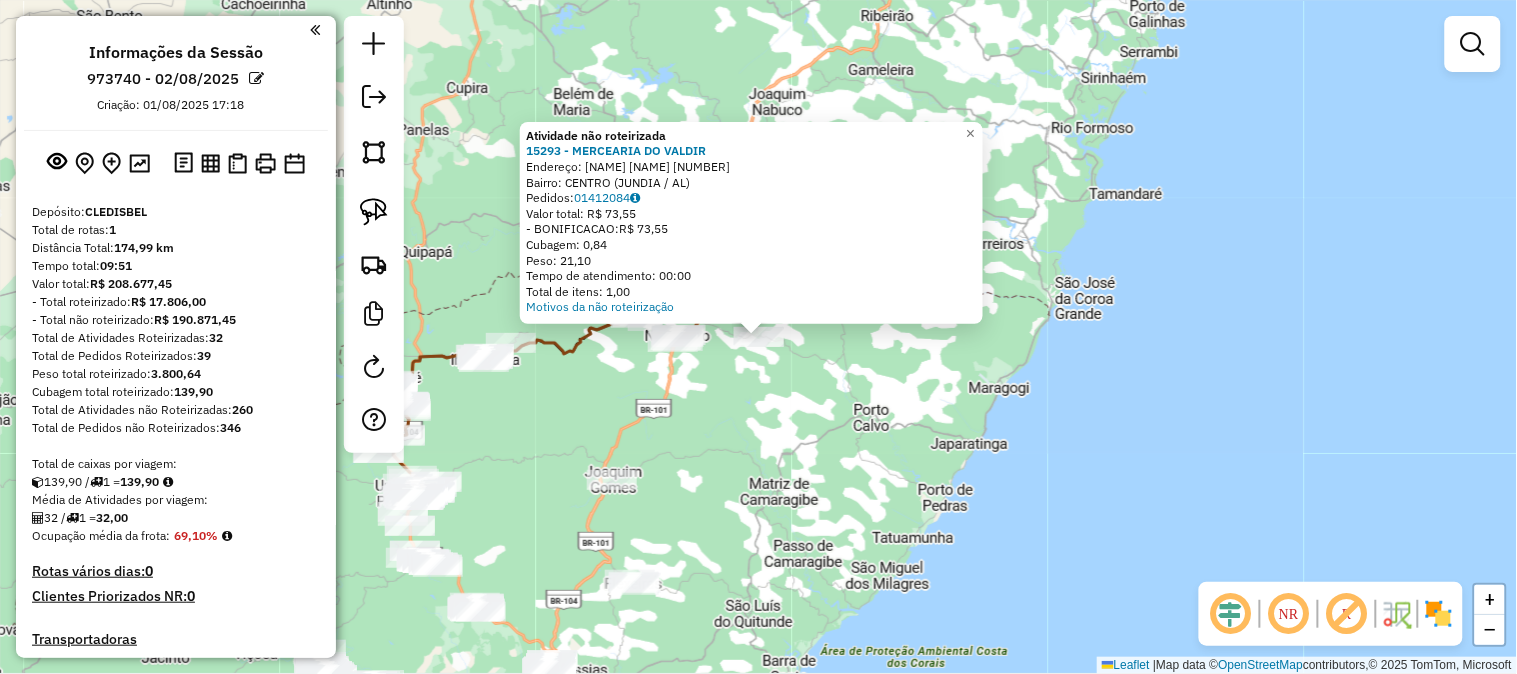 click on "Atividade não roteirizada 15293 - MERCEARIA DO VALDIR  Endereço:  CJ JOAO RUFINO 20   Bairro: CENTRO (JUNDIA / AL)   Pedidos:  01412084   Valor total: R$ 73,55   - BONIFICACAO:  R$ 73,55   Cubagem: 0,84   Peso: 21,10   Tempo de atendimento: 00:00   Total de itens: 1,00  Motivos da não roteirização × Janela de atendimento Grade de atendimento Capacidade Transportadoras Veículos Cliente Pedidos  Rotas Selecione os dias de semana para filtrar as janelas de atendimento  Seg   Ter   Qua   Qui   Sex   Sáb   Dom  Informe o período da janela de atendimento: De: Até:  Filtrar exatamente a janela do cliente  Considerar janela de atendimento padrão  Selecione os dias de semana para filtrar as grades de atendimento  Seg   Ter   Qua   Qui   Sex   Sáb   Dom   Considerar clientes sem dia de atendimento cadastrado  Clientes fora do dia de atendimento selecionado Filtrar as atividades entre os valores definidos abaixo:  Peso mínimo:   Peso máximo:   Cubagem mínima:   Cubagem máxima:   De:   Até:   De:  Nome:" 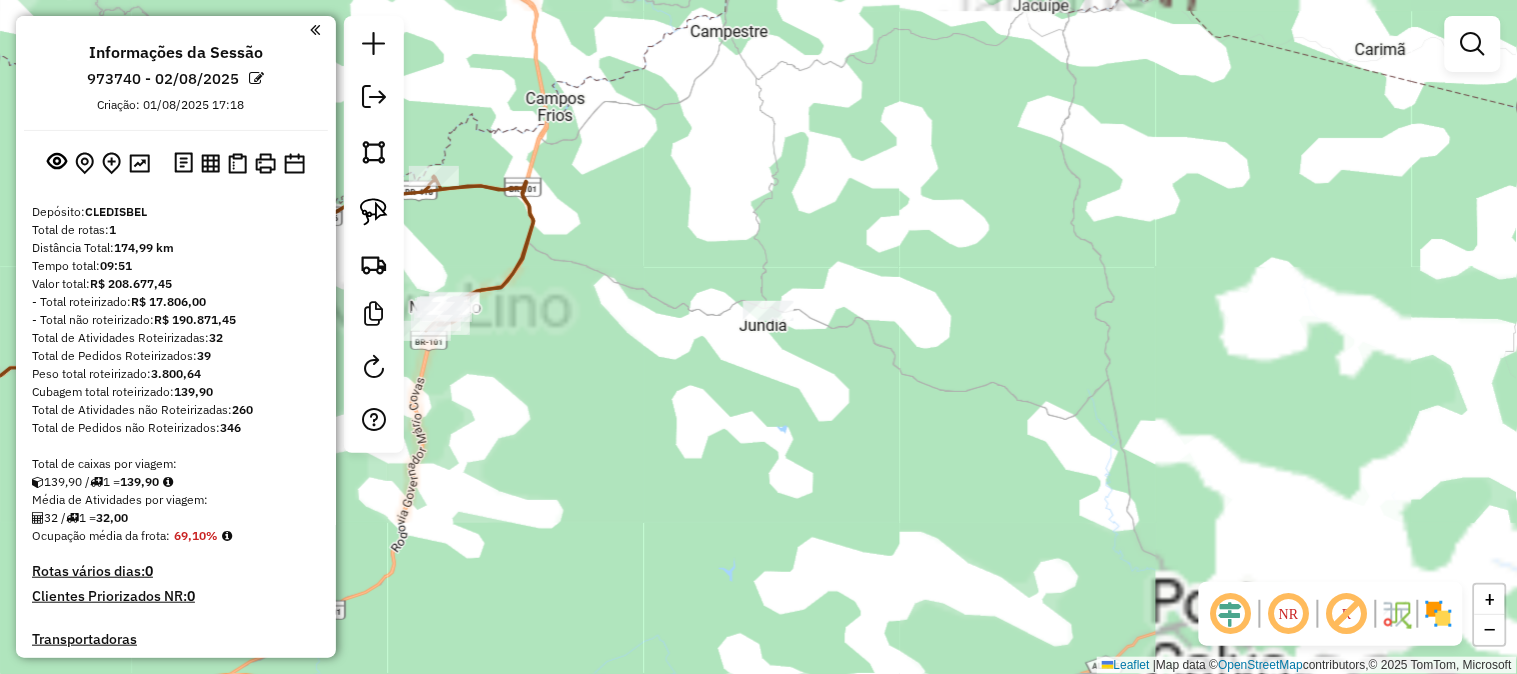 click 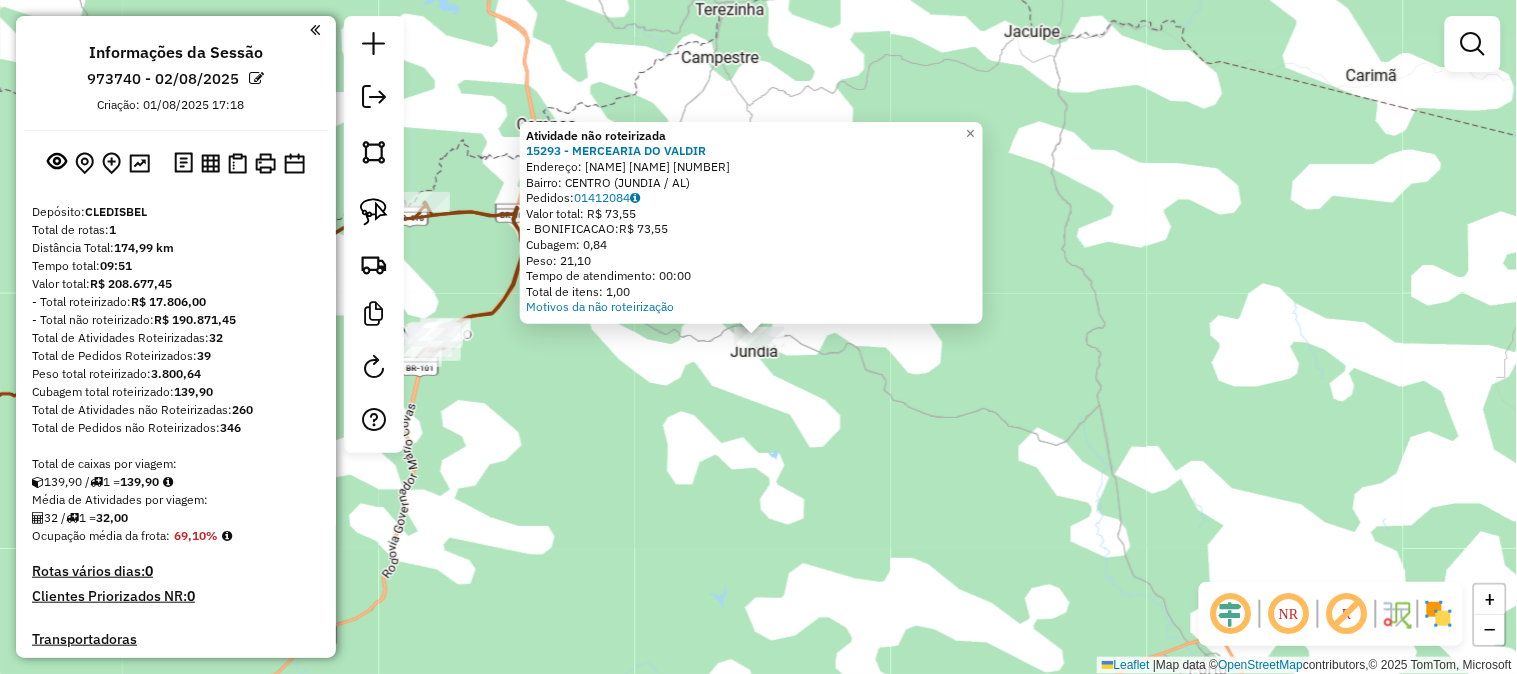 click on "Atividade não roteirizada 15293 - MERCEARIA DO VALDIR  Endereço:  CJ JOAO RUFINO 20   Bairro: CENTRO (JUNDIA / AL)   Pedidos:  01412084   Valor total: R$ 73,55   - BONIFICACAO:  R$ 73,55   Cubagem: 0,84   Peso: 21,10   Tempo de atendimento: 00:00   Total de itens: 1,00  Motivos da não roteirização × Janela de atendimento Grade de atendimento Capacidade Transportadoras Veículos Cliente Pedidos  Rotas Selecione os dias de semana para filtrar as janelas de atendimento  Seg   Ter   Qua   Qui   Sex   Sáb   Dom  Informe o período da janela de atendimento: De: Até:  Filtrar exatamente a janela do cliente  Considerar janela de atendimento padrão  Selecione os dias de semana para filtrar as grades de atendimento  Seg   Ter   Qua   Qui   Sex   Sáb   Dom   Considerar clientes sem dia de atendimento cadastrado  Clientes fora do dia de atendimento selecionado Filtrar as atividades entre os valores definidos abaixo:  Peso mínimo:   Peso máximo:   Cubagem mínima:   Cubagem máxima:   De:   Até:   De:  Nome:" 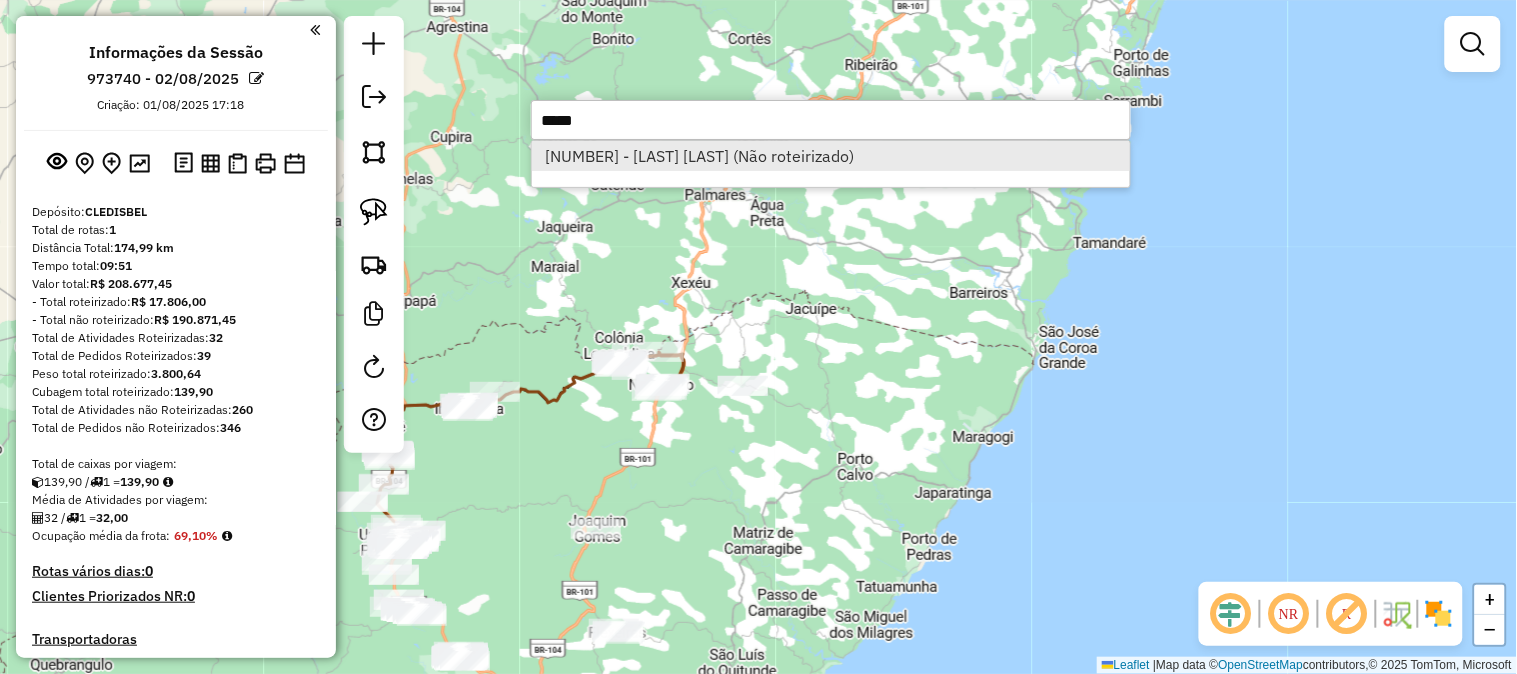 type on "*****" 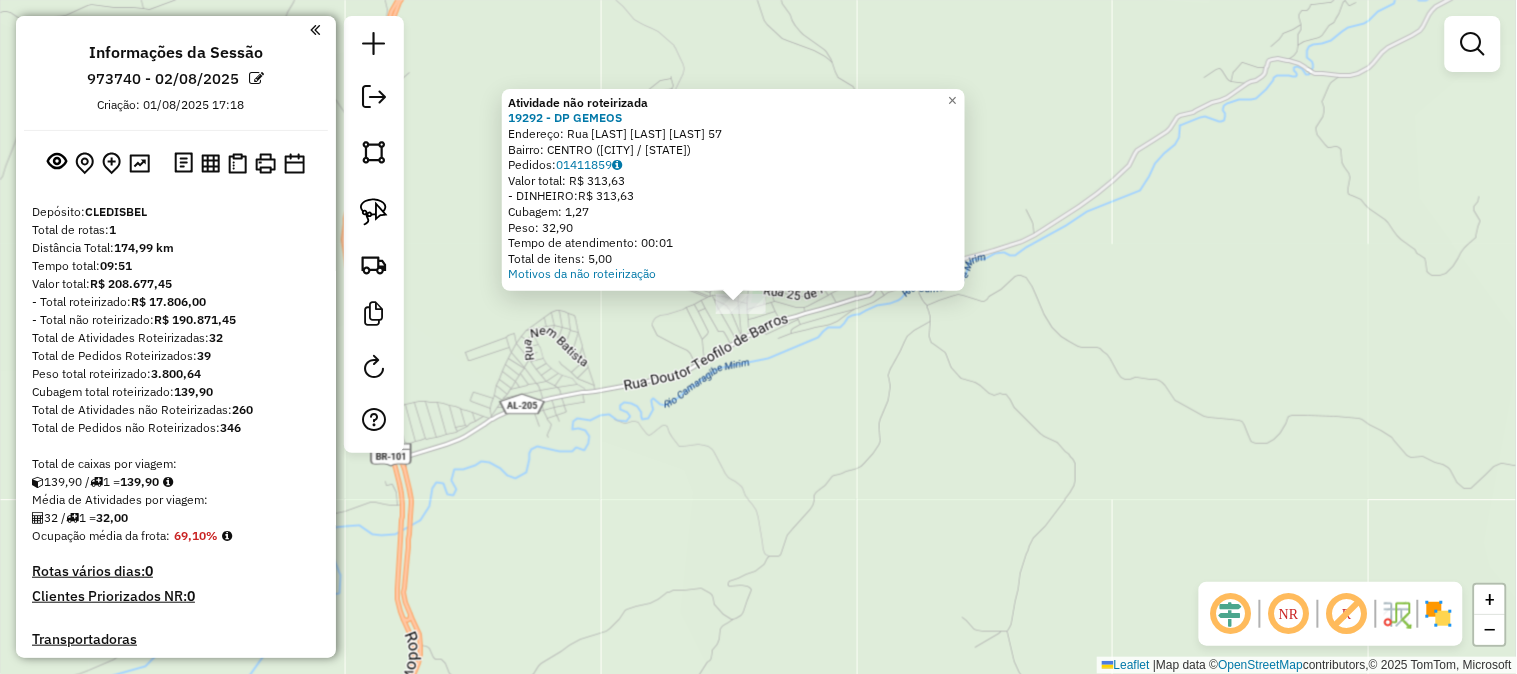 click on "Atividade não roteirizada 19292 - DP GEMEOS  Endereço:  Rua Amaro Gomes Fragoso 57   Bairro: CENTRO (JOAQUIM GOMES / AL)   Pedidos:  01411859   Valor total: R$ 313,63   - DINHEIRO:  R$ 313,63   Cubagem: 1,27   Peso: 32,90   Tempo de atendimento: 00:01   Total de itens: 5,00  Motivos da não roteirização × Janela de atendimento Grade de atendimento Capacidade Transportadoras Veículos Cliente Pedidos  Rotas Selecione os dias de semana para filtrar as janelas de atendimento  Seg   Ter   Qua   Qui   Sex   Sáb   Dom  Informe o período da janela de atendimento: De: Até:  Filtrar exatamente a janela do cliente  Considerar janela de atendimento padrão  Selecione os dias de semana para filtrar as grades de atendimento  Seg   Ter   Qua   Qui   Sex   Sáb   Dom   Considerar clientes sem dia de atendimento cadastrado  Clientes fora do dia de atendimento selecionado Filtrar as atividades entre os valores definidos abaixo:  Peso mínimo:   Peso máximo:   Cubagem mínima:   Cubagem máxima:   De:   Até:   De:  +" 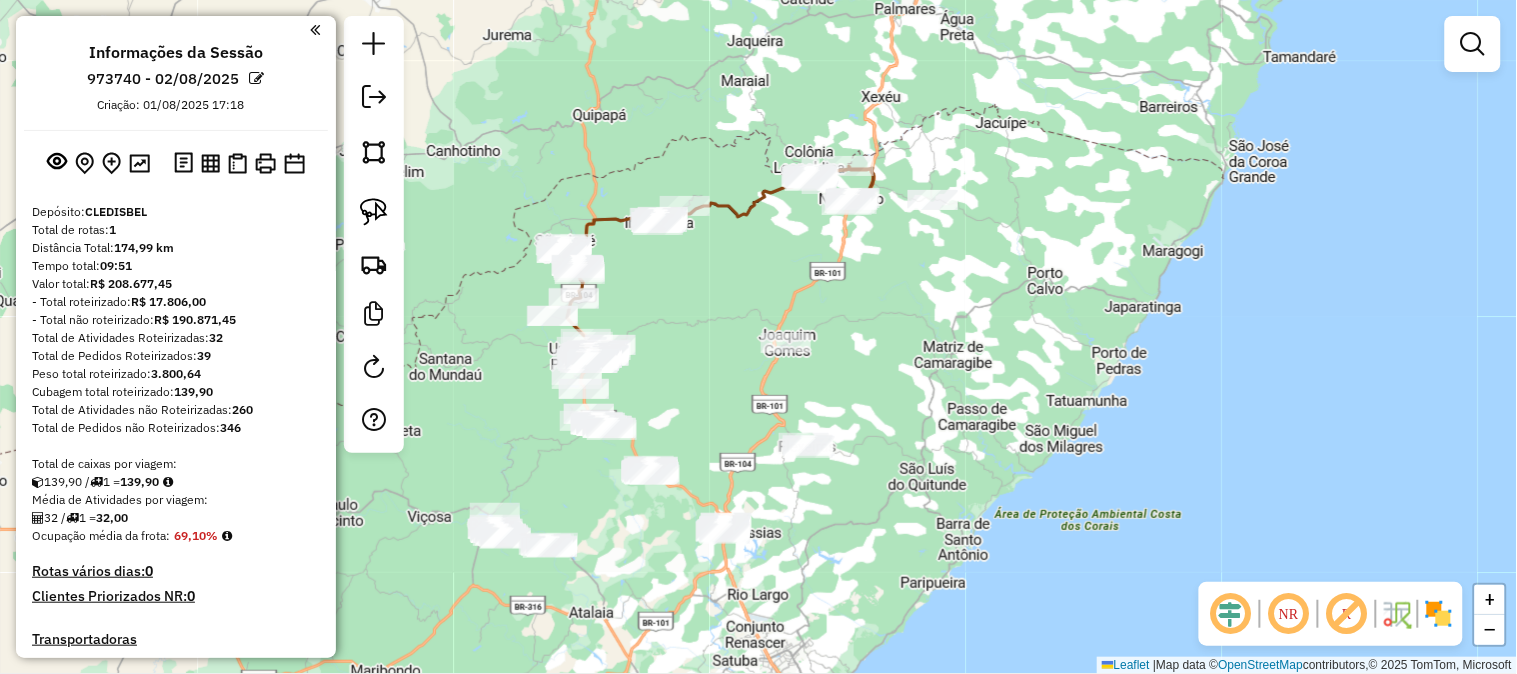 drag, startPoint x: 905, startPoint y: 458, endPoint x: 892, endPoint y: 435, distance: 26.41969 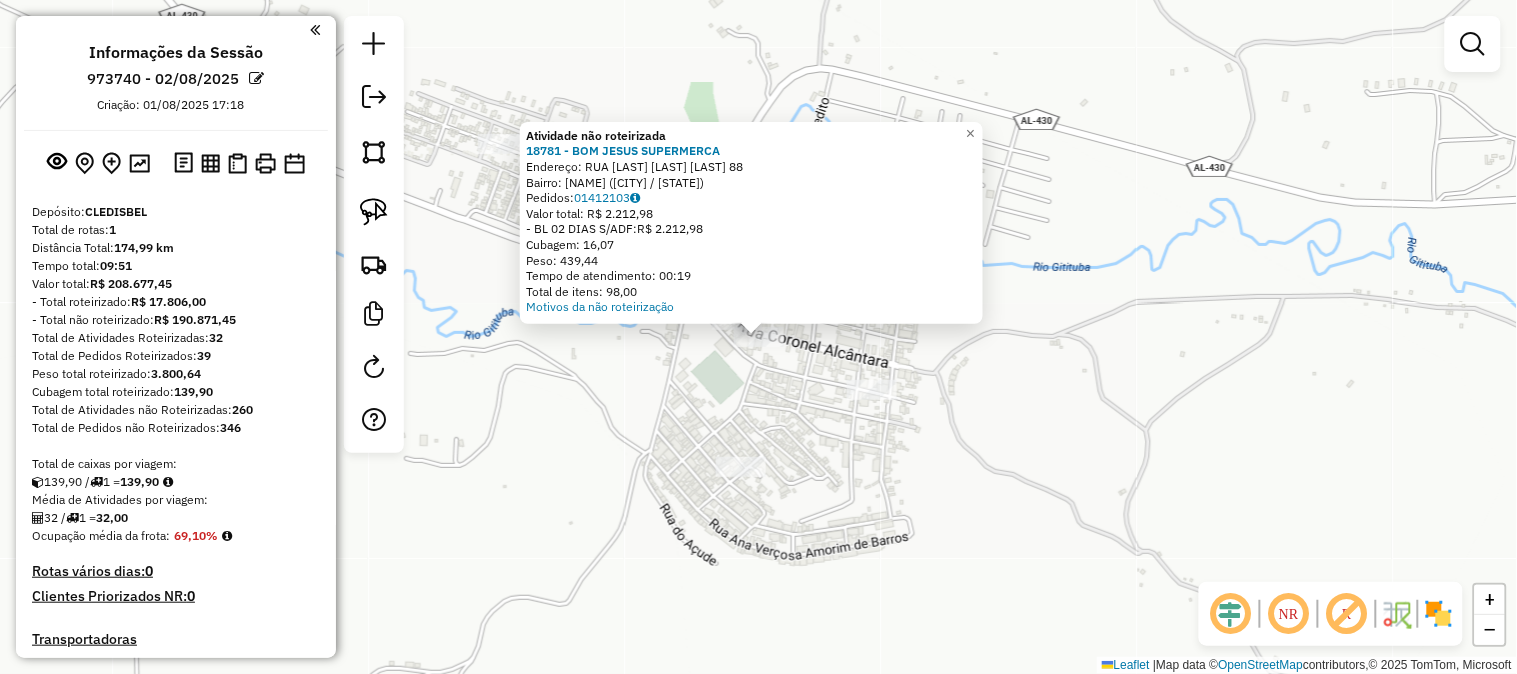 click on "Atividade não roteirizada 18781 - BOM JESUS SUPERMERCA  Endereço:  RUA CORONEL ALCANTARA 88   Bairro: CENTRO (FLEXEIRAS / AL)   Pedidos:  01412103   Valor total: R$ 2.212,98   - BL 02 DIAS S/ADF:  R$ 2.212,98   Cubagem: 16,07   Peso: 439,44   Tempo de atendimento: 00:19   Total de itens: 98,00  Motivos da não roteirização × Janela de atendimento Grade de atendimento Capacidade Transportadoras Veículos Cliente Pedidos  Rotas Selecione os dias de semana para filtrar as janelas de atendimento  Seg   Ter   Qua   Qui   Sex   Sáb   Dom  Informe o período da janela de atendimento: De: Até:  Filtrar exatamente a janela do cliente  Considerar janela de atendimento padrão  Selecione os dias de semana para filtrar as grades de atendimento  Seg   Ter   Qua   Qui   Sex   Sáb   Dom   Considerar clientes sem dia de atendimento cadastrado  Clientes fora do dia de atendimento selecionado Filtrar as atividades entre os valores definidos abaixo:  Peso mínimo:   Peso máximo:   Cubagem mínima:   Cubagem máxima:  +" 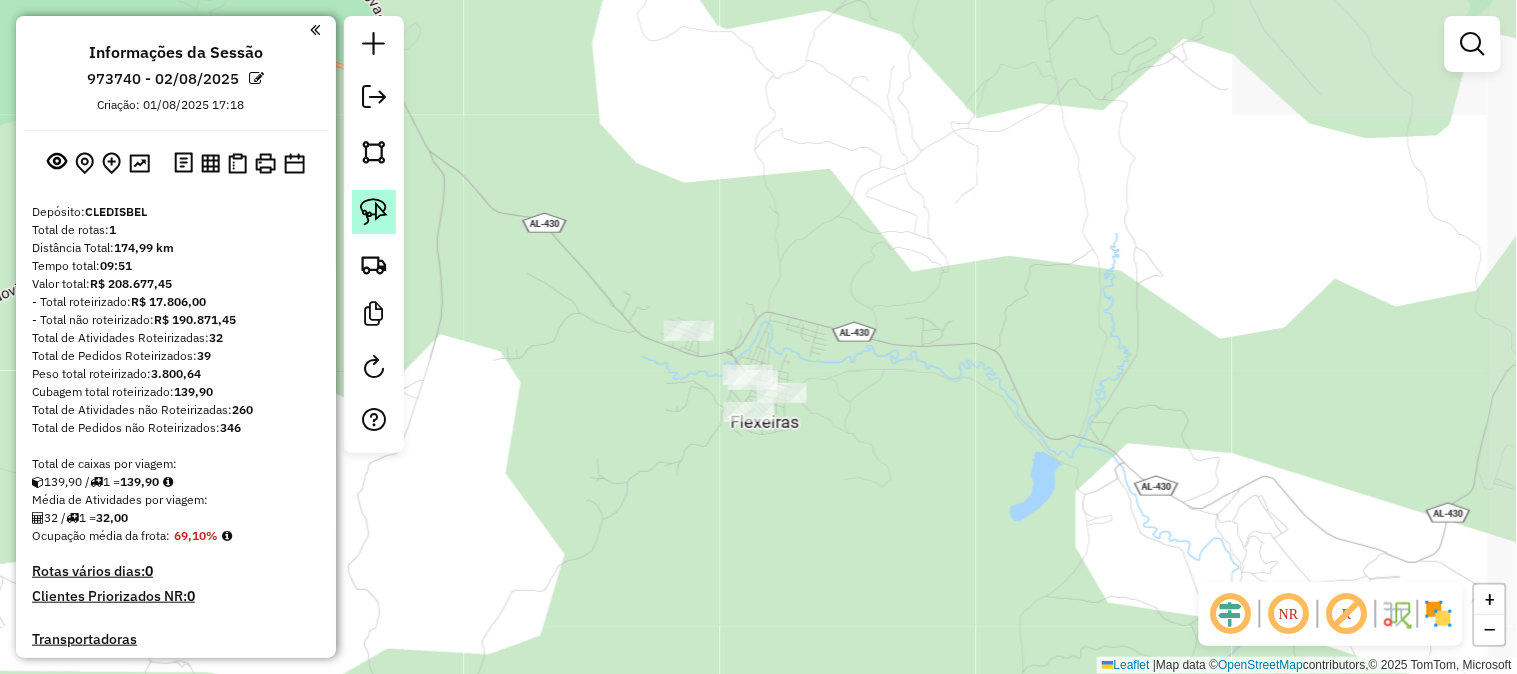click 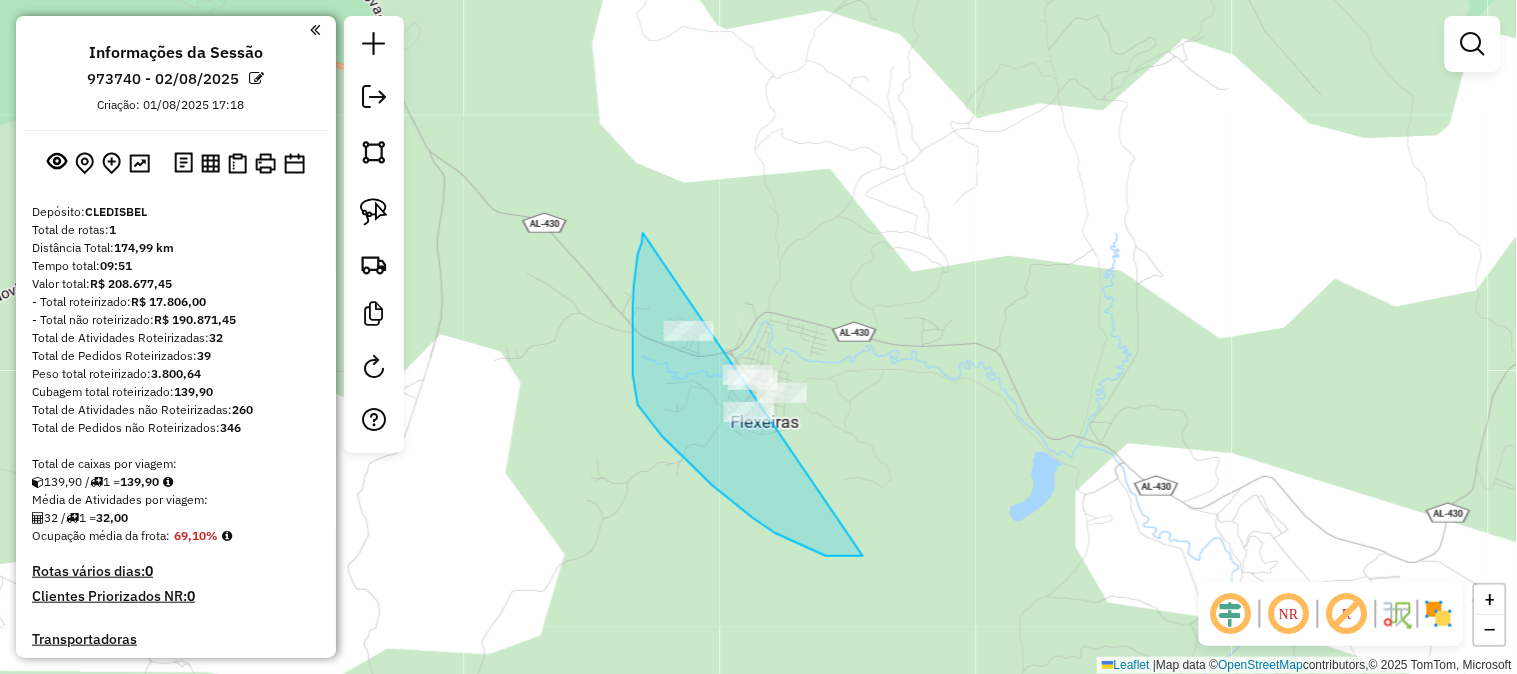 drag, startPoint x: 638, startPoint y: 254, endPoint x: 976, endPoint y: 411, distance: 372.6835 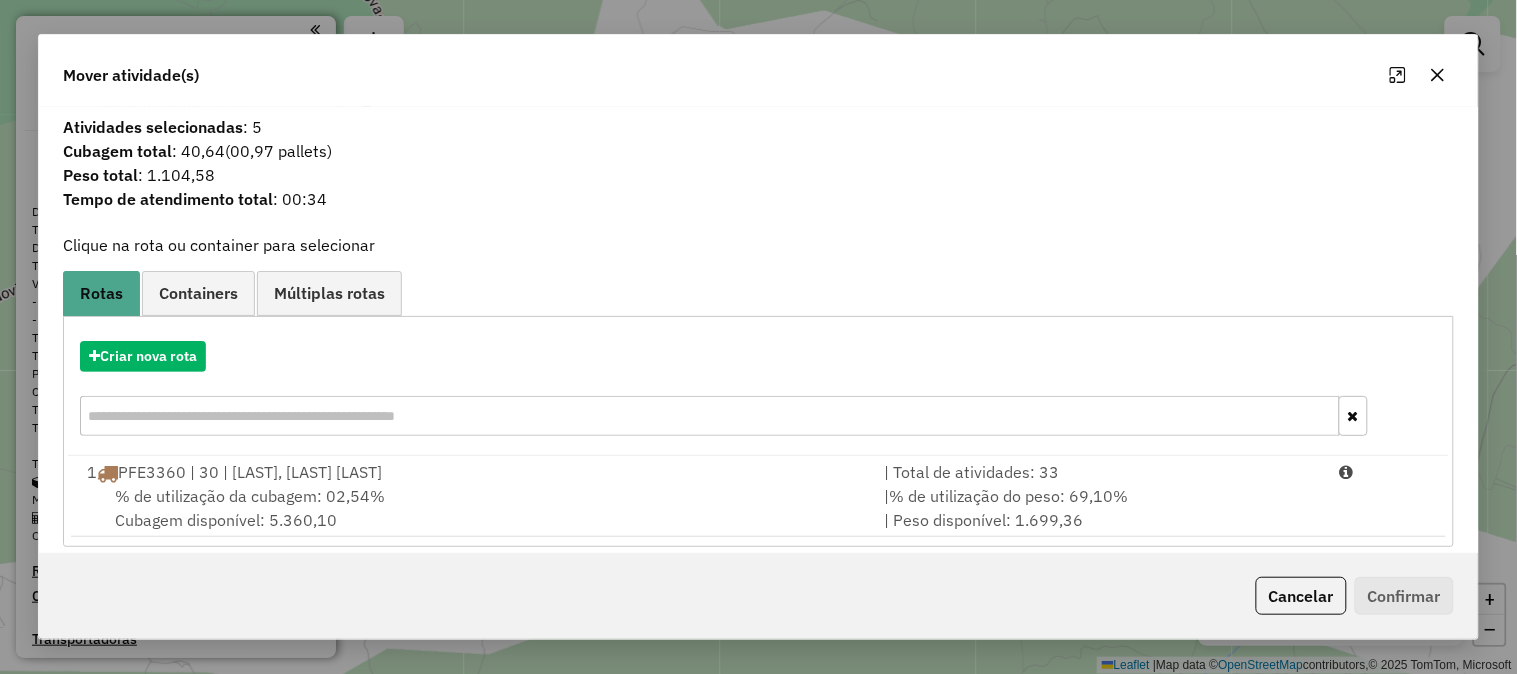 drag, startPoint x: 1305, startPoint y: 584, endPoint x: 1282, endPoint y: 568, distance: 28.01785 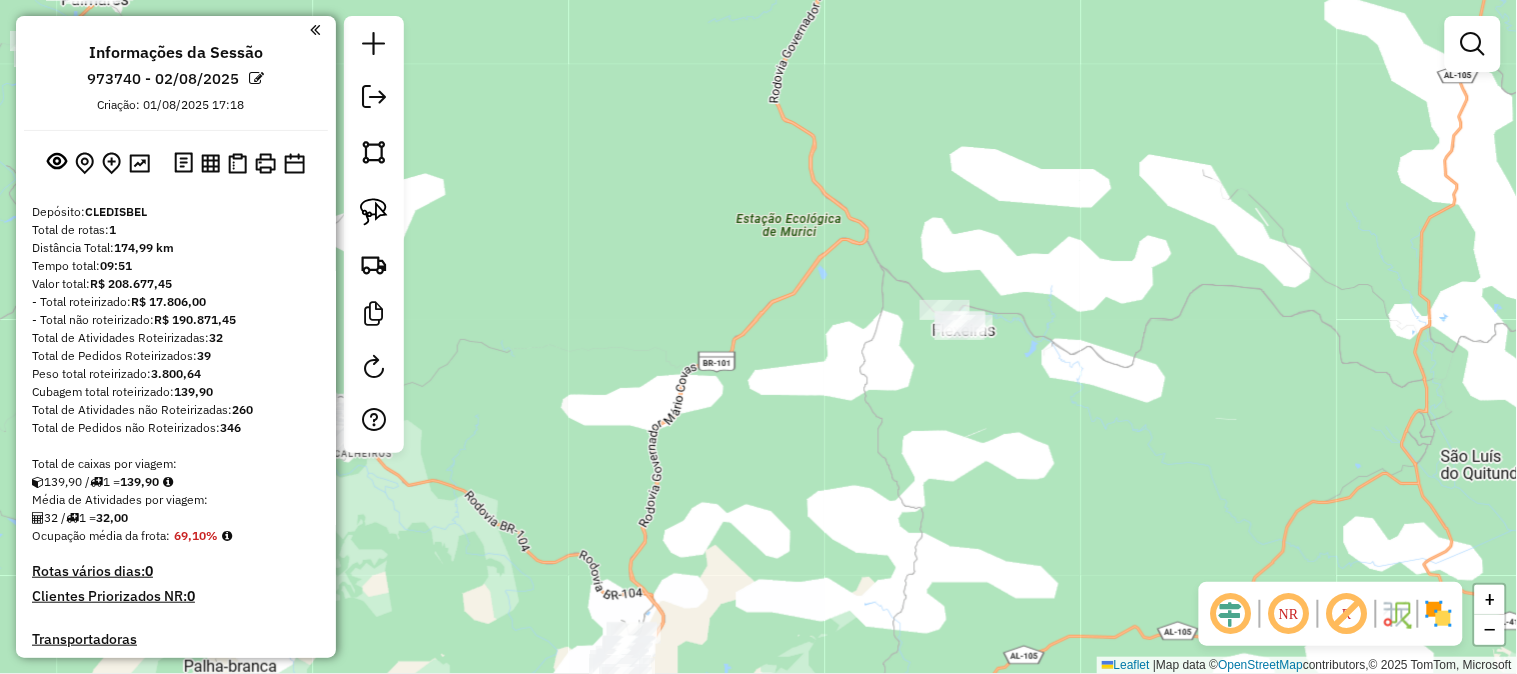 drag, startPoint x: 924, startPoint y: 521, endPoint x: 942, endPoint y: 312, distance: 209.77368 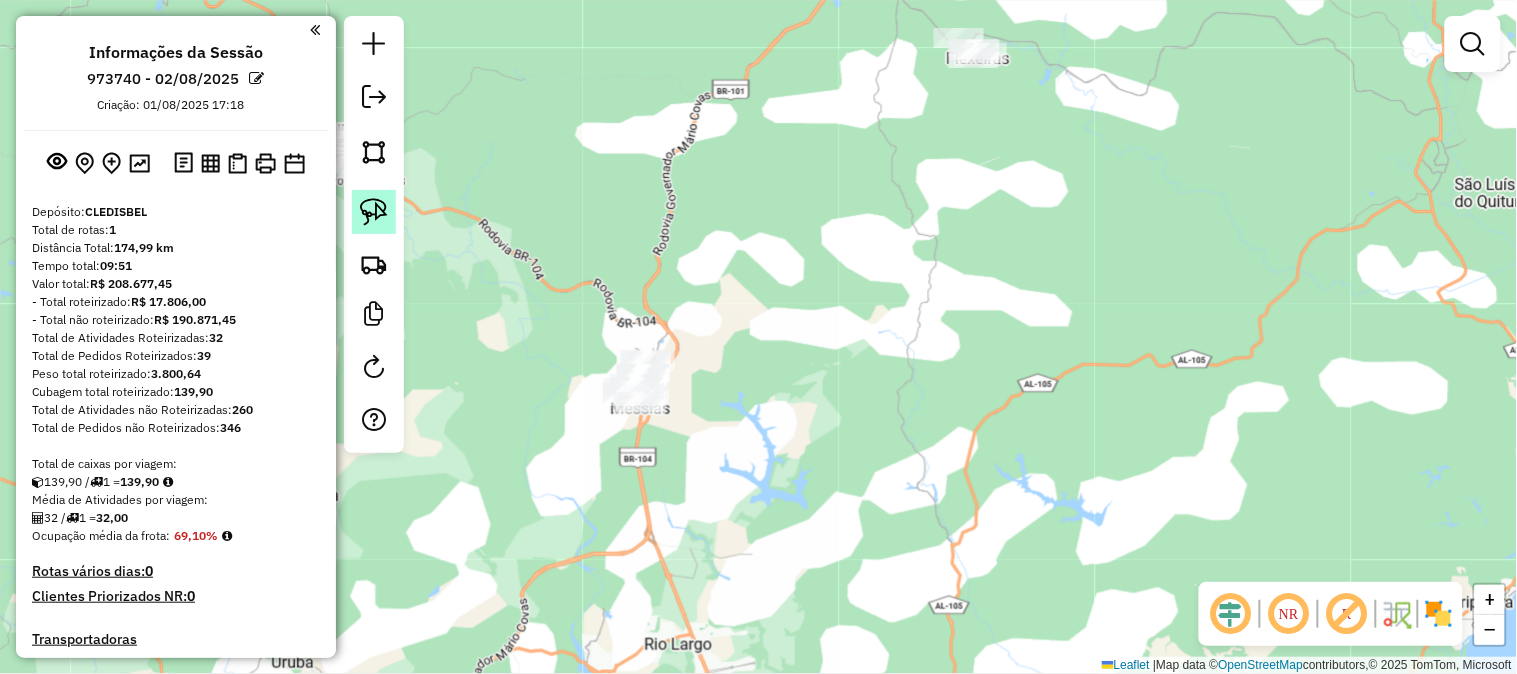 click 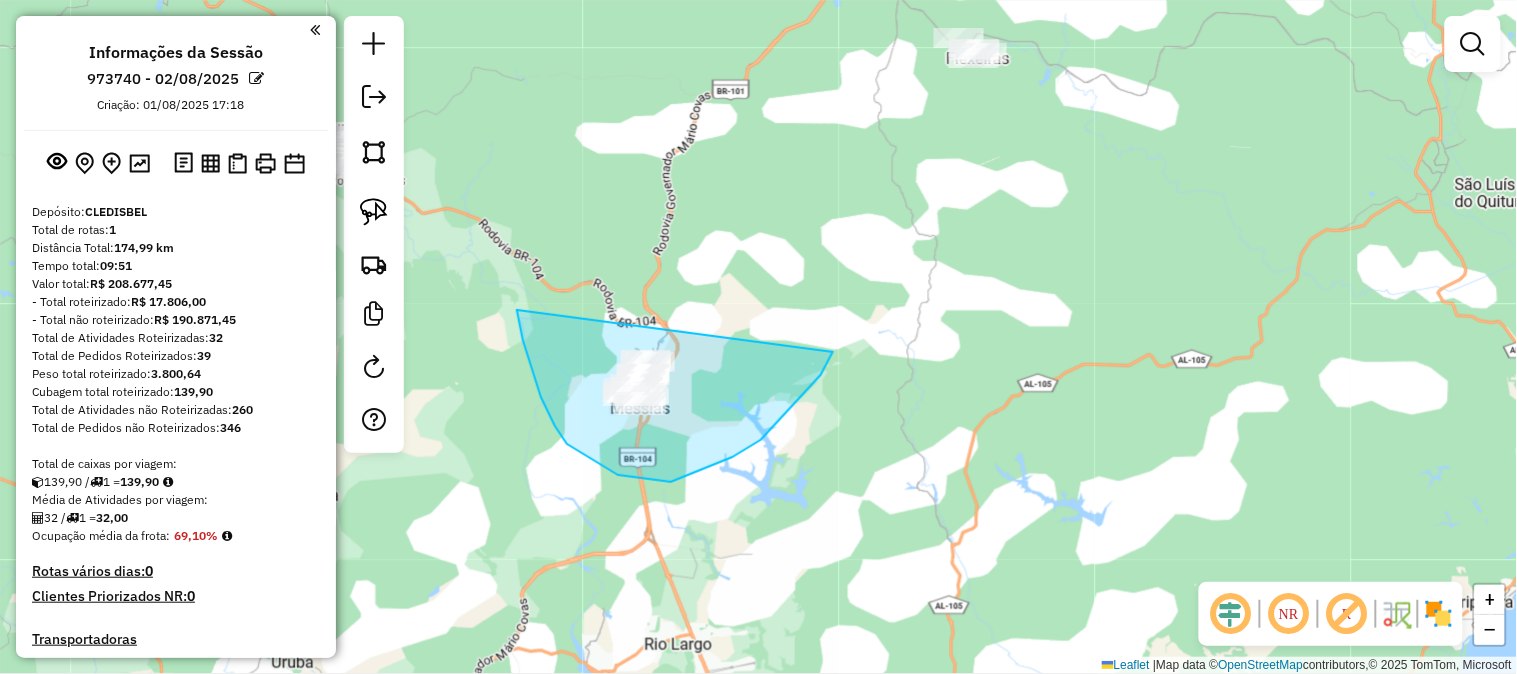 drag, startPoint x: 523, startPoint y: 340, endPoint x: 846, endPoint y: 320, distance: 323.6186 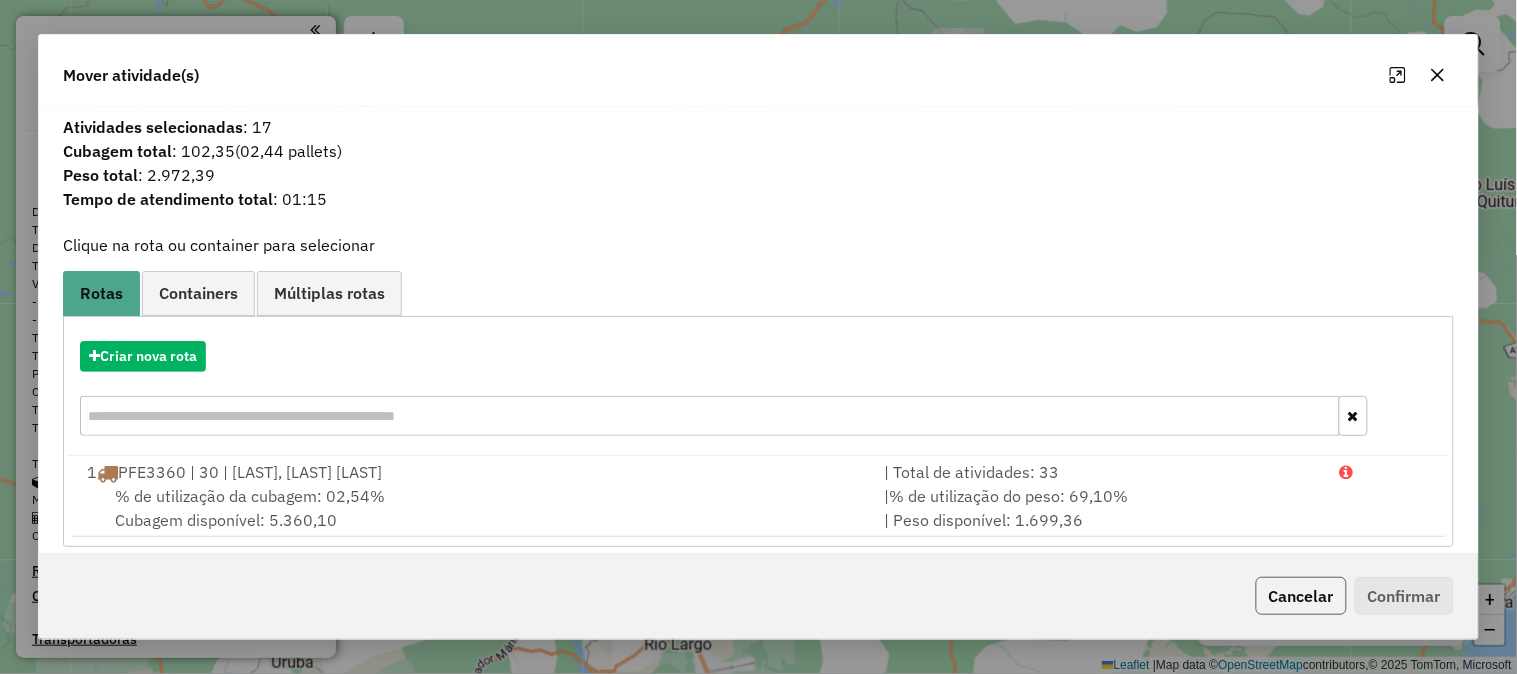 click on "Cancelar" 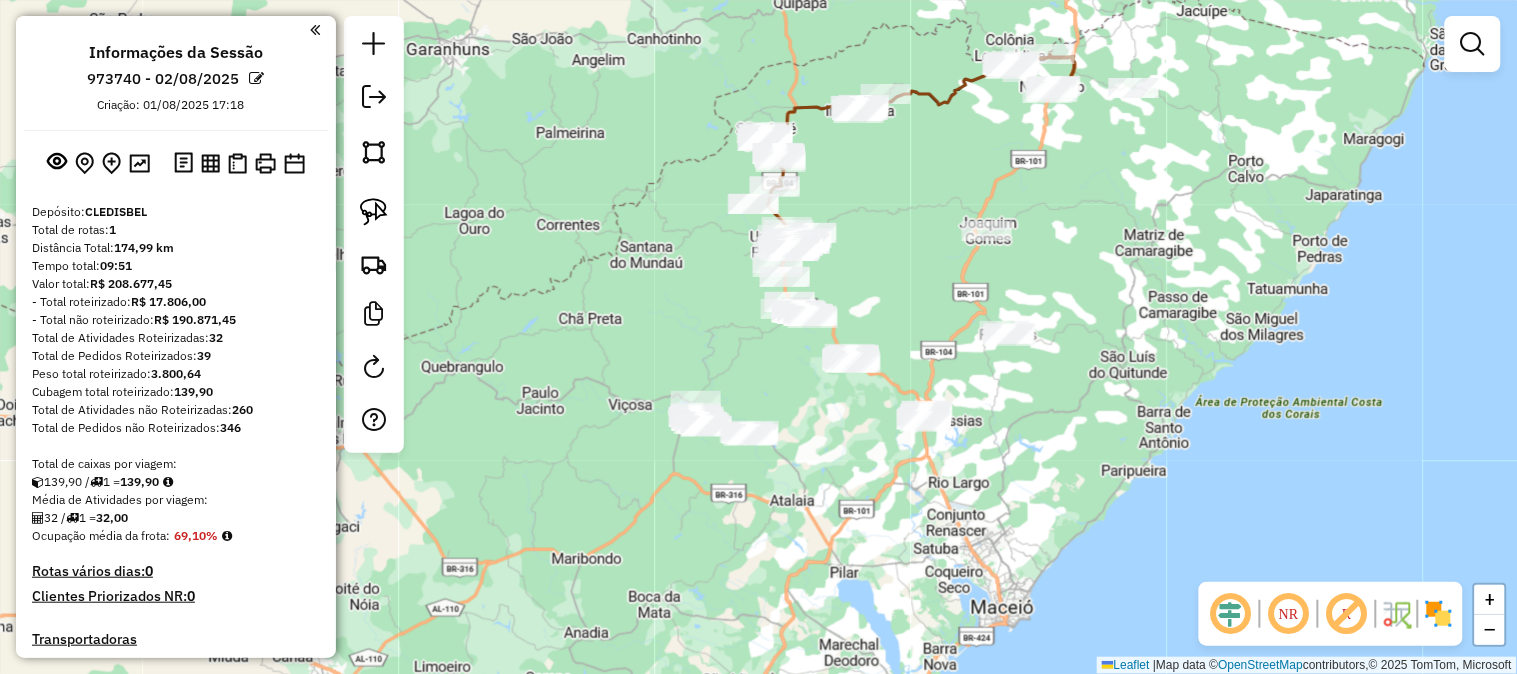 drag, startPoint x: 954, startPoint y: 355, endPoint x: 804, endPoint y: 340, distance: 150.74814 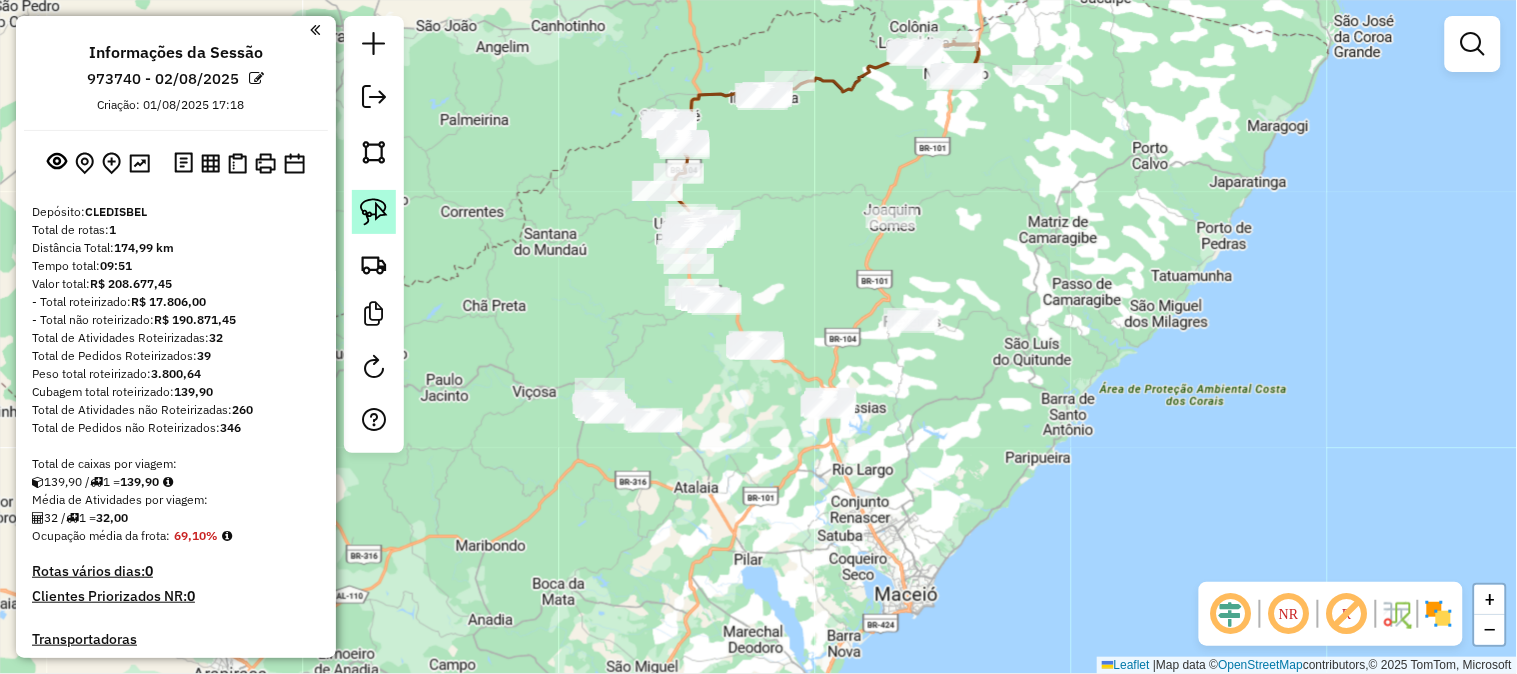 click 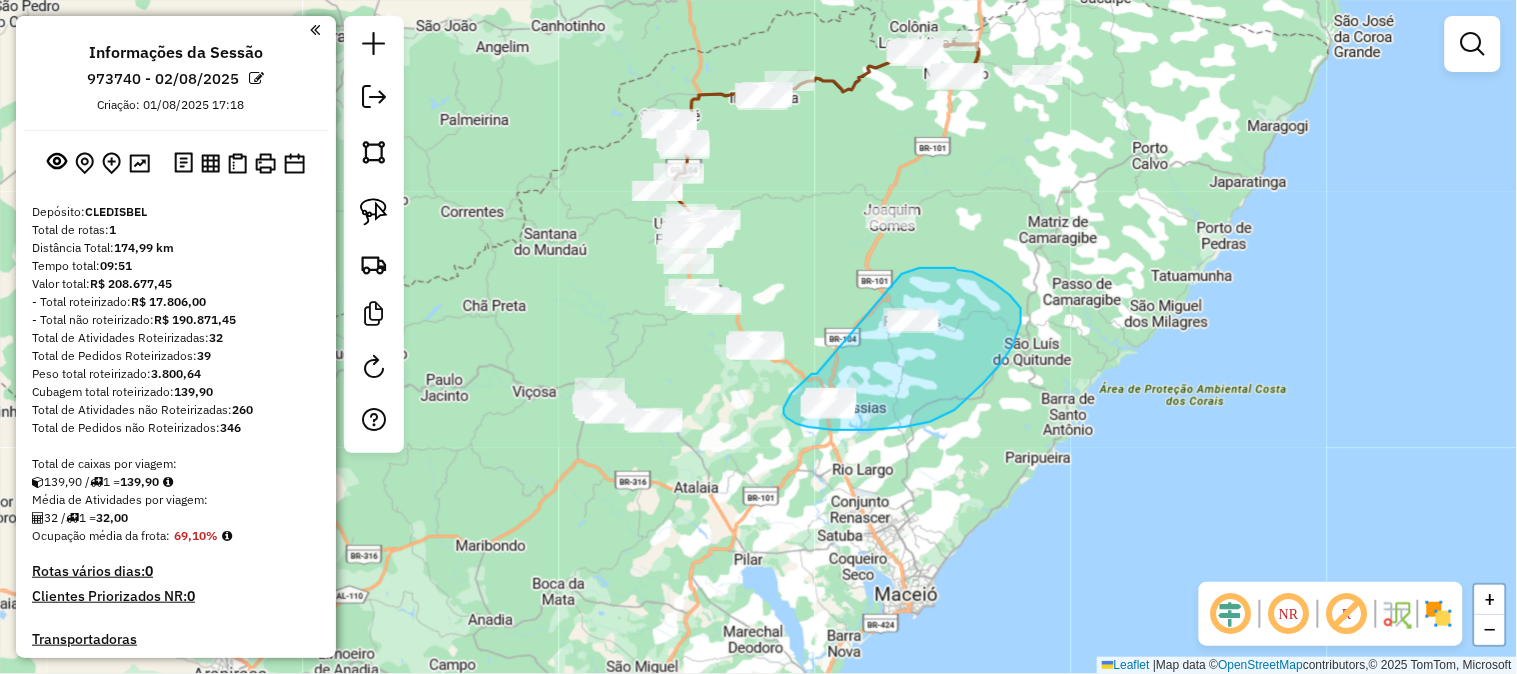 drag, startPoint x: 815, startPoint y: 374, endPoint x: 902, endPoint y: 274, distance: 132.54811 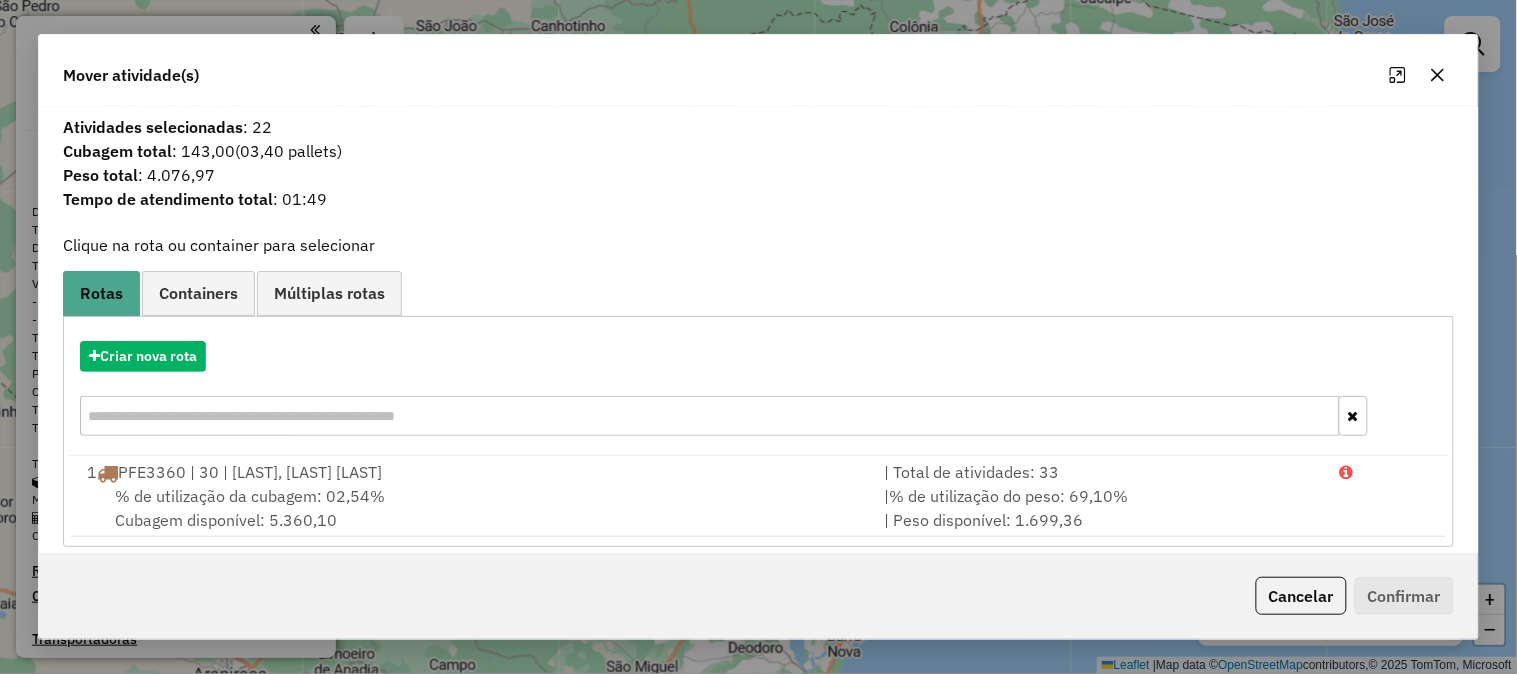 click on "Cancelar" 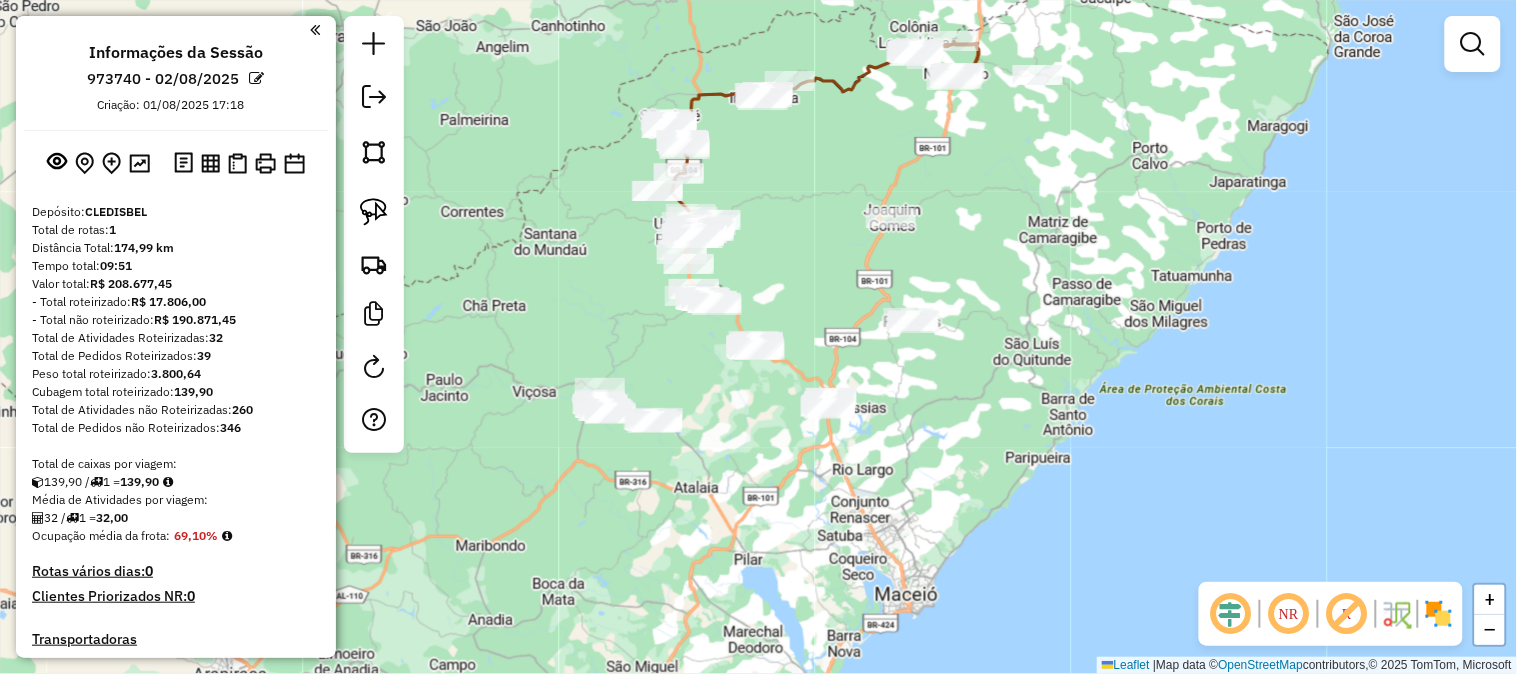 drag, startPoint x: 842, startPoint y: 485, endPoint x: 832, endPoint y: 474, distance: 14.866069 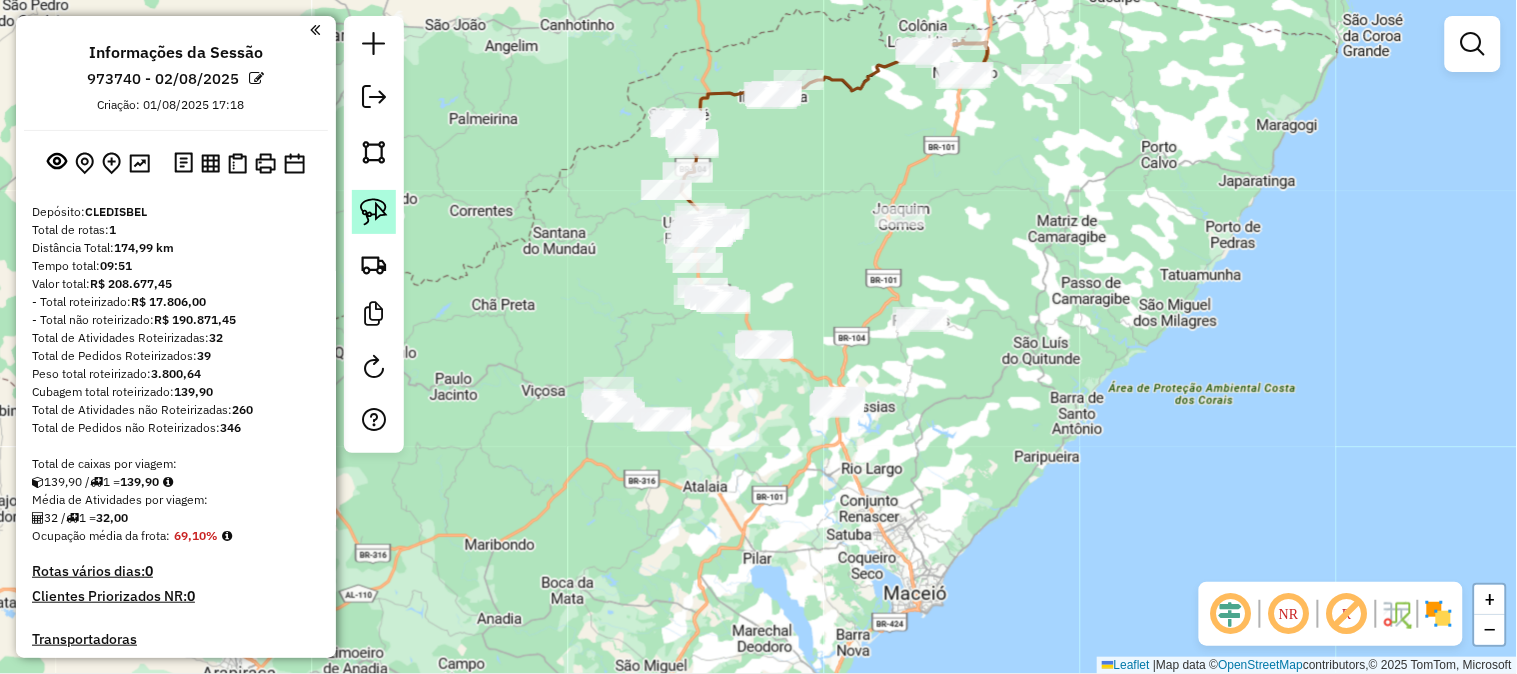click 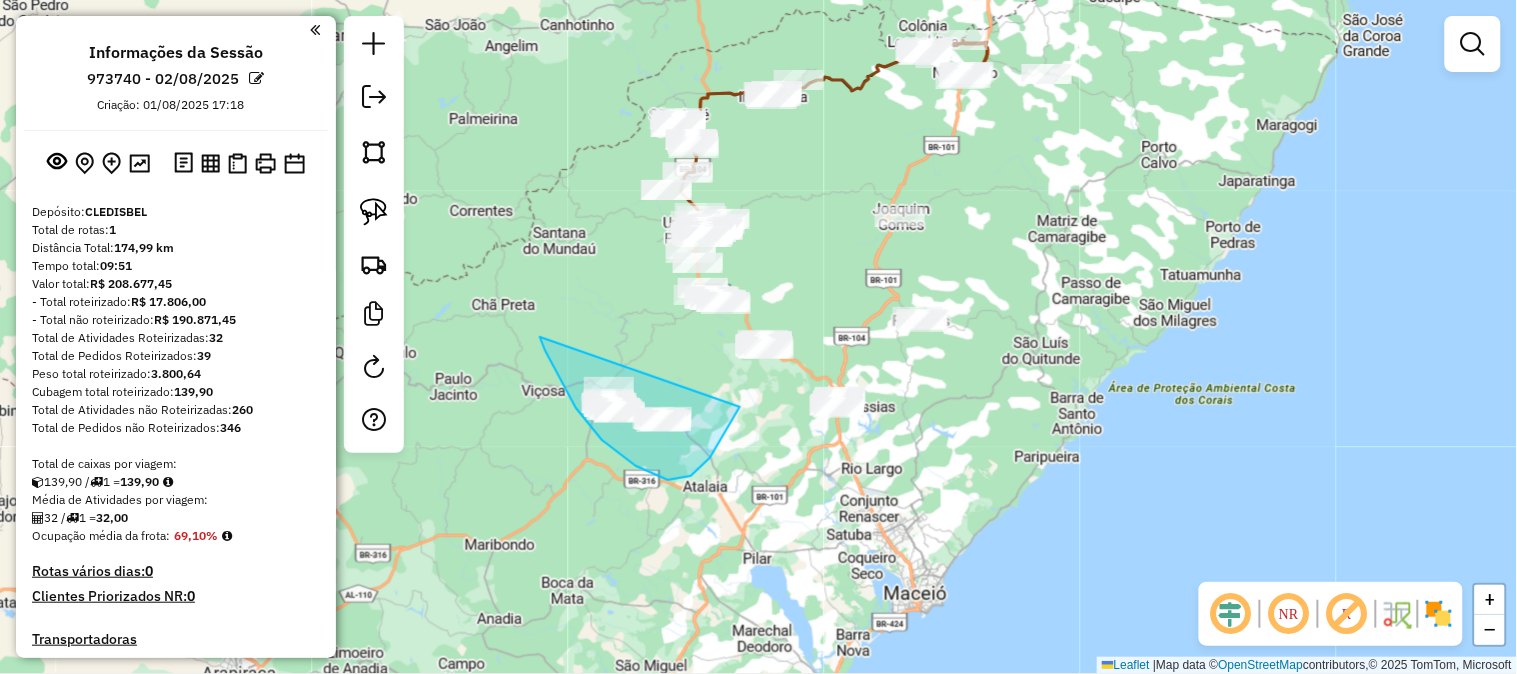 drag, startPoint x: 545, startPoint y: 350, endPoint x: 741, endPoint y: 404, distance: 203.30273 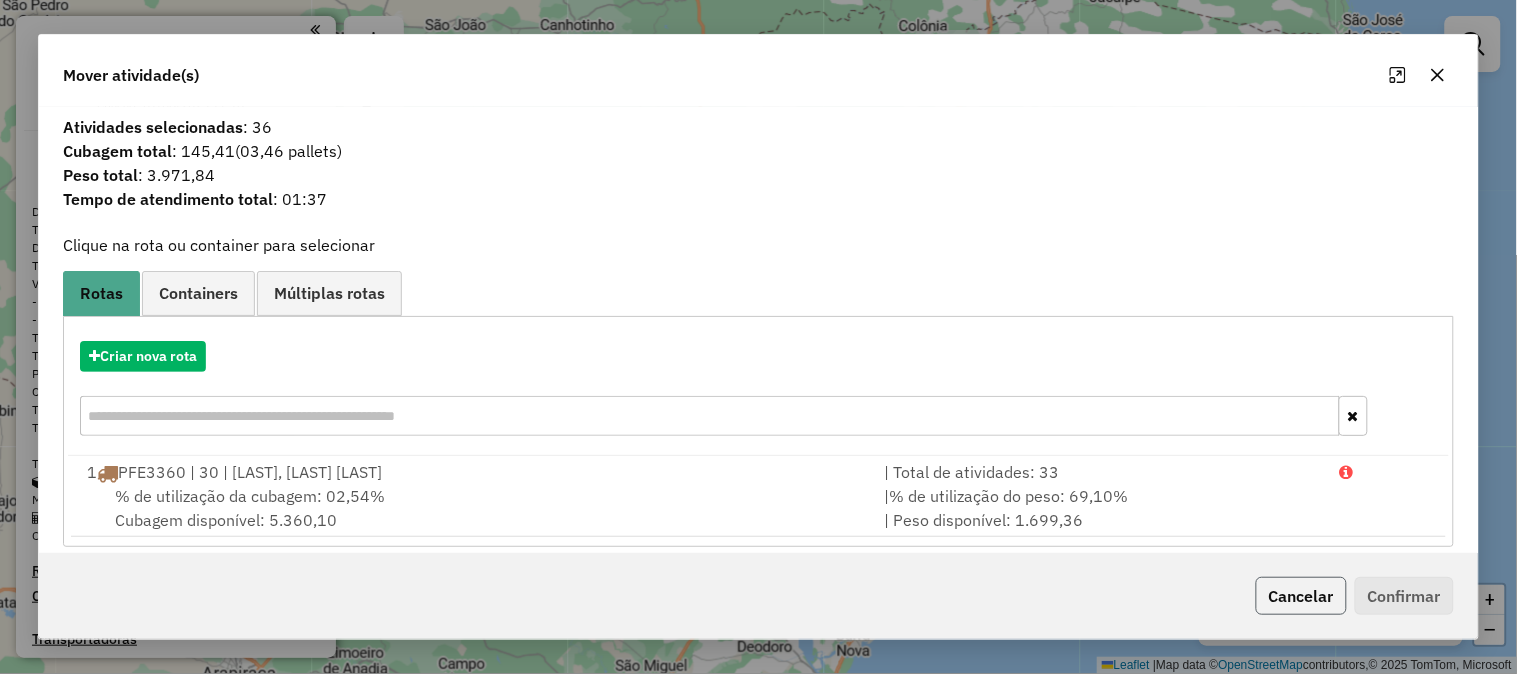 click on "Cancelar" 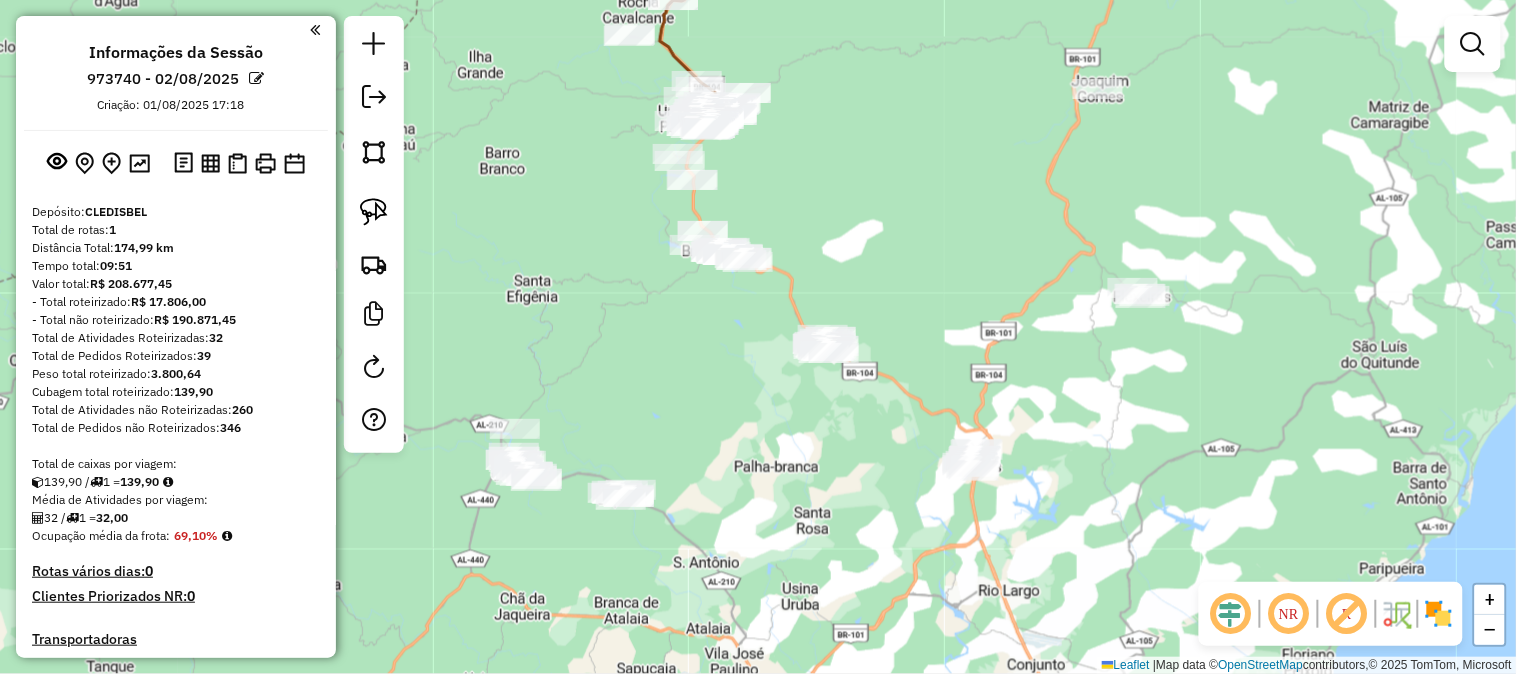 drag, startPoint x: 665, startPoint y: 381, endPoint x: 701, endPoint y: 381, distance: 36 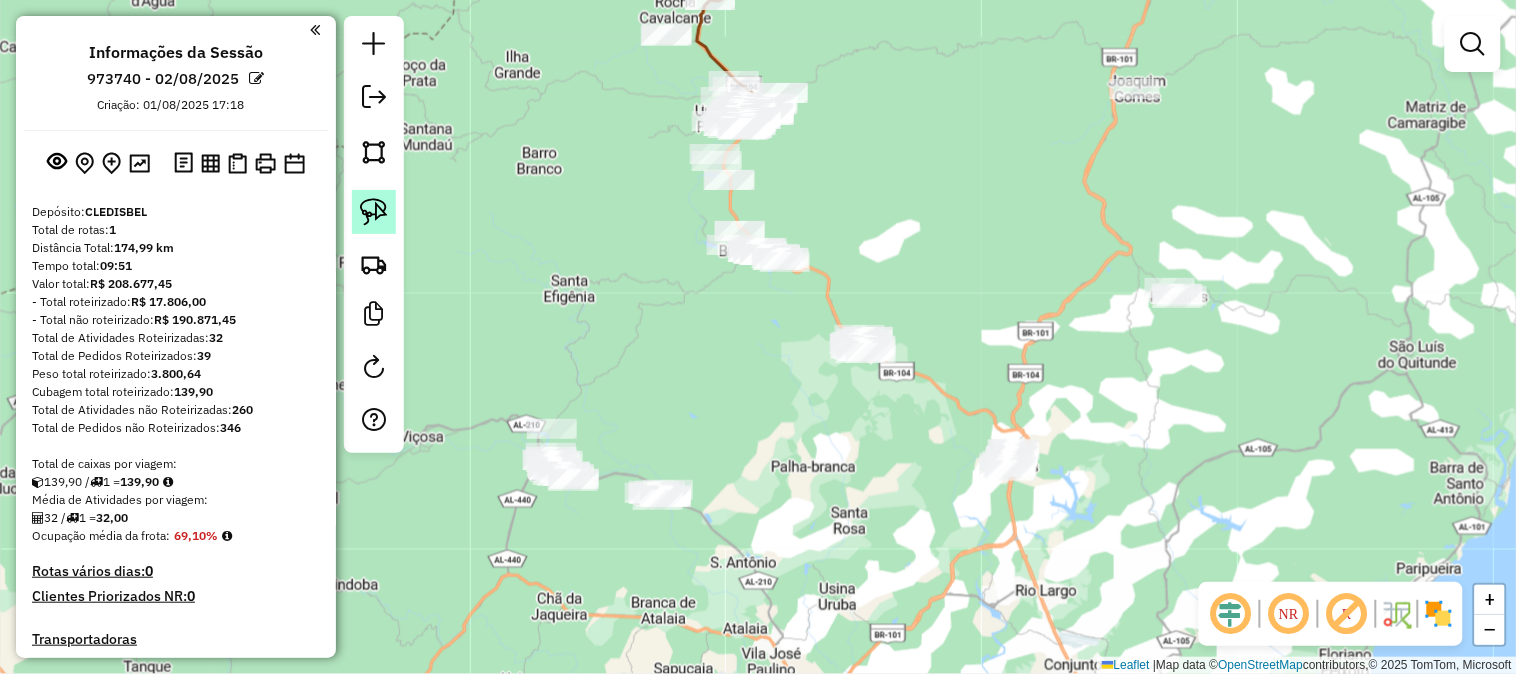 click 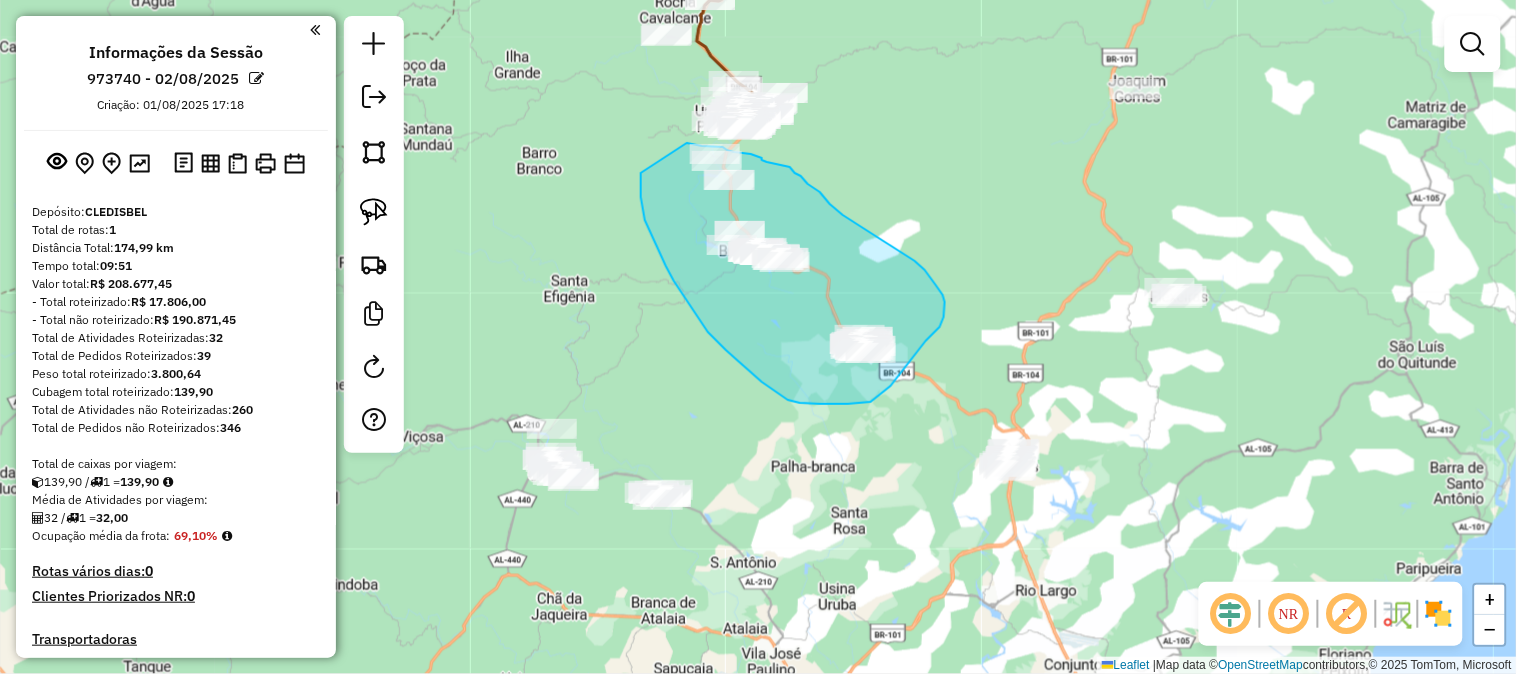drag, startPoint x: 641, startPoint y: 181, endPoint x: 683, endPoint y: 143, distance: 56.63921 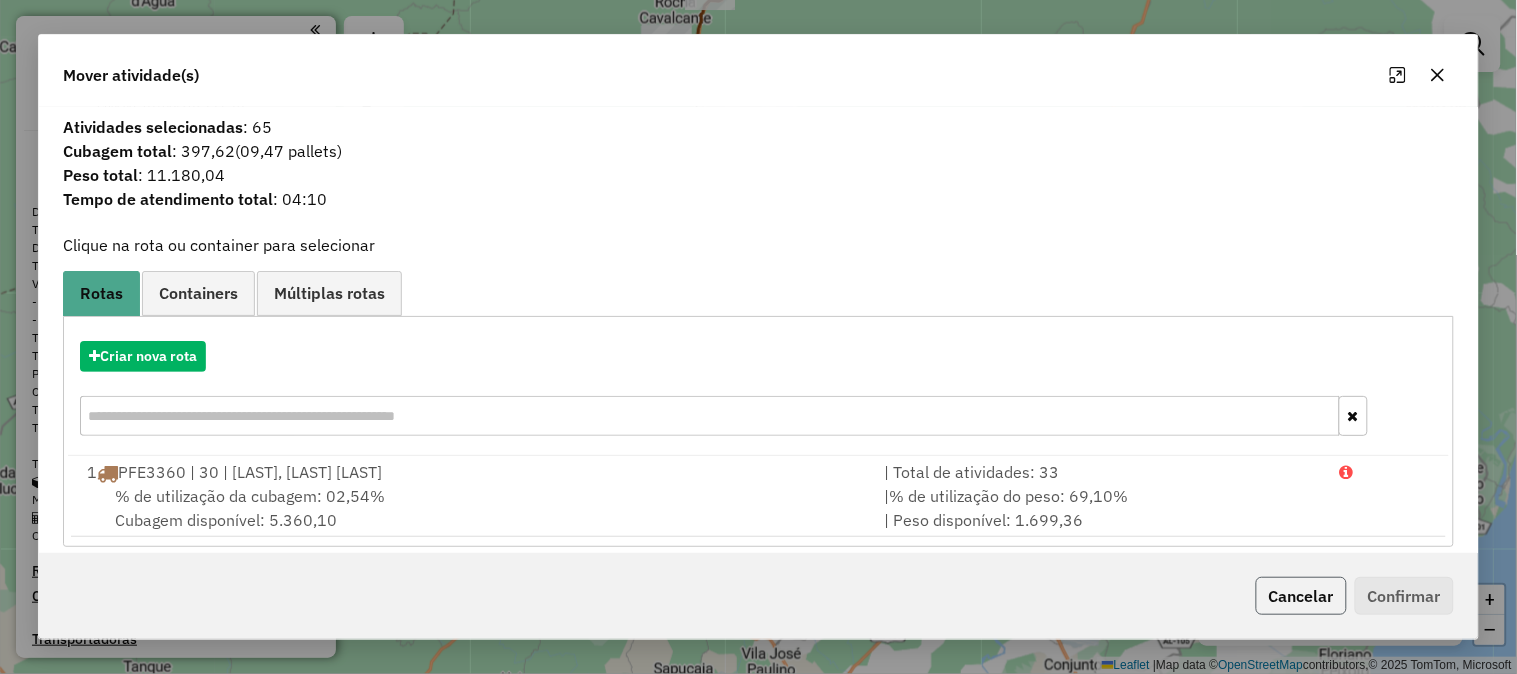 click on "Cancelar" 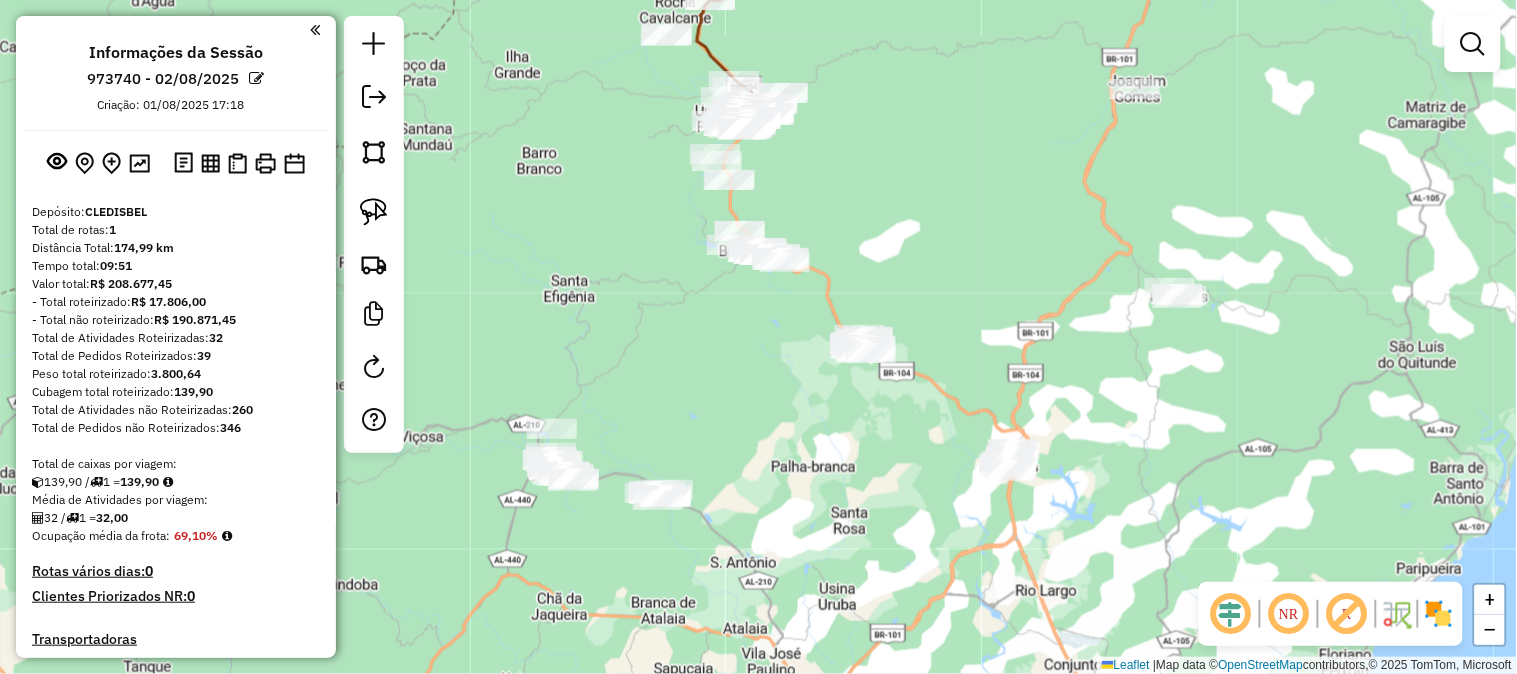 click 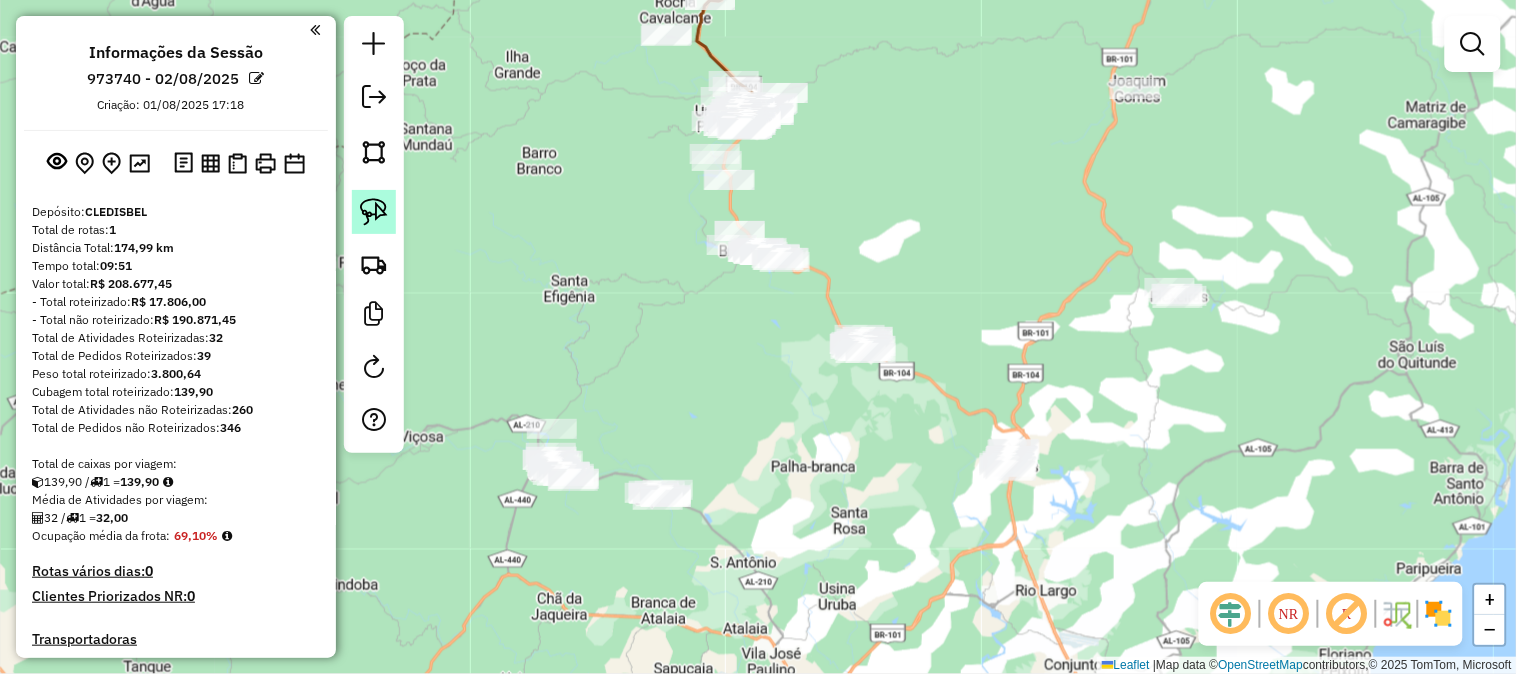 click 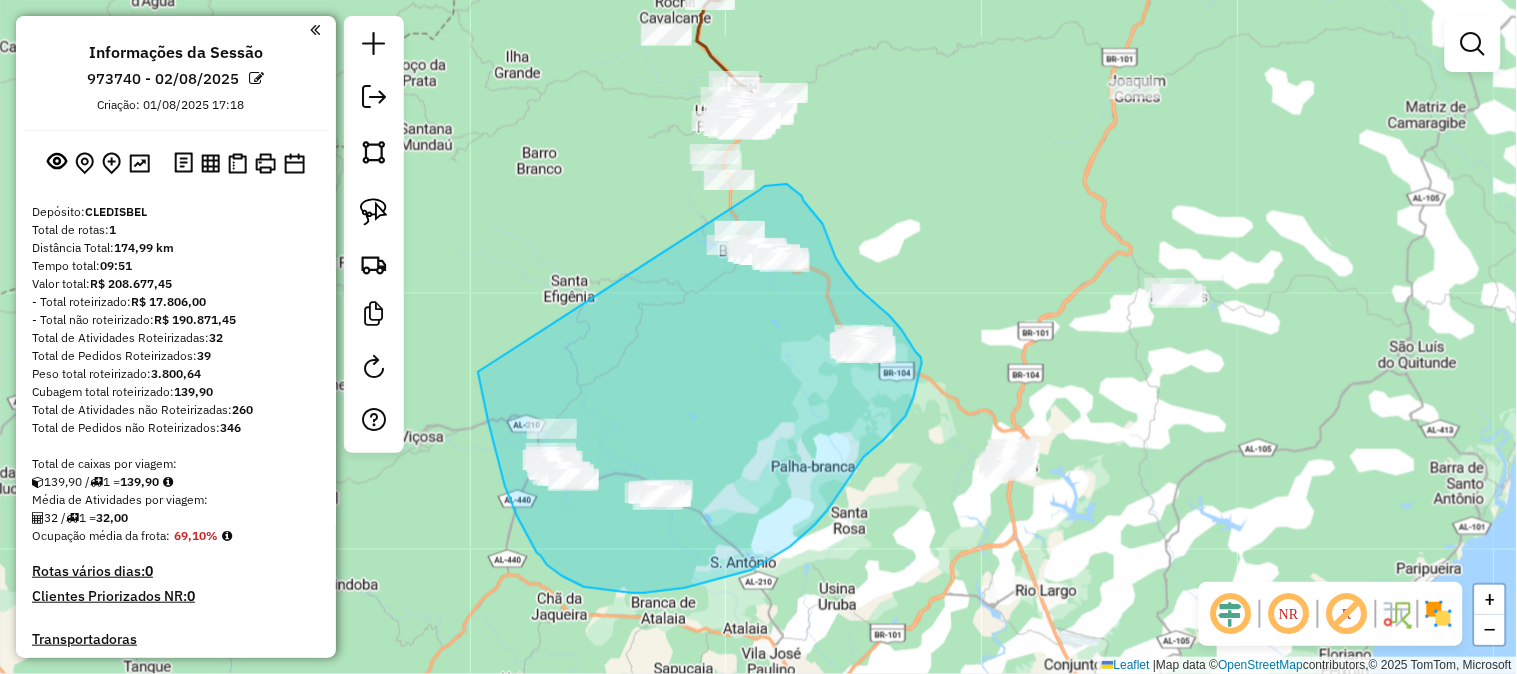 drag, startPoint x: 488, startPoint y: 420, endPoint x: 760, endPoint y: 190, distance: 356.2078 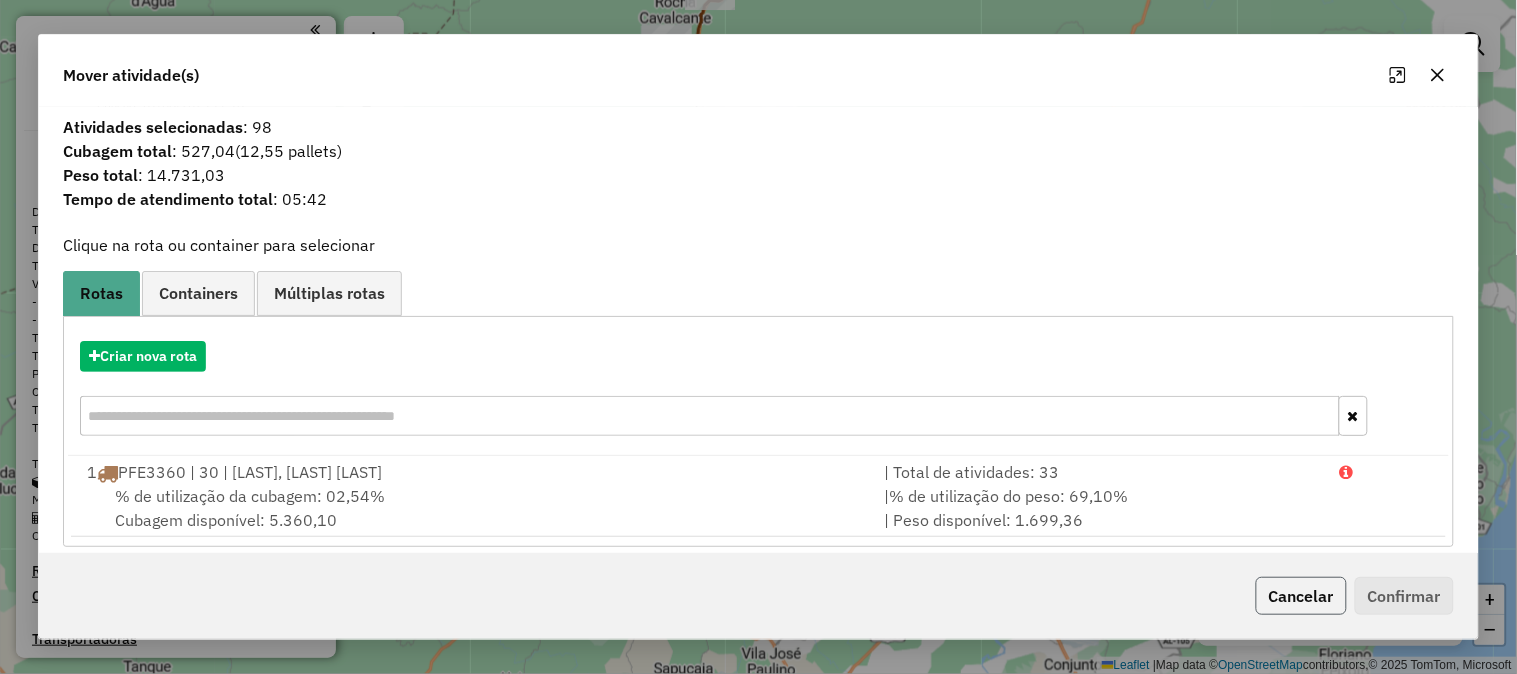 click on "Cancelar" 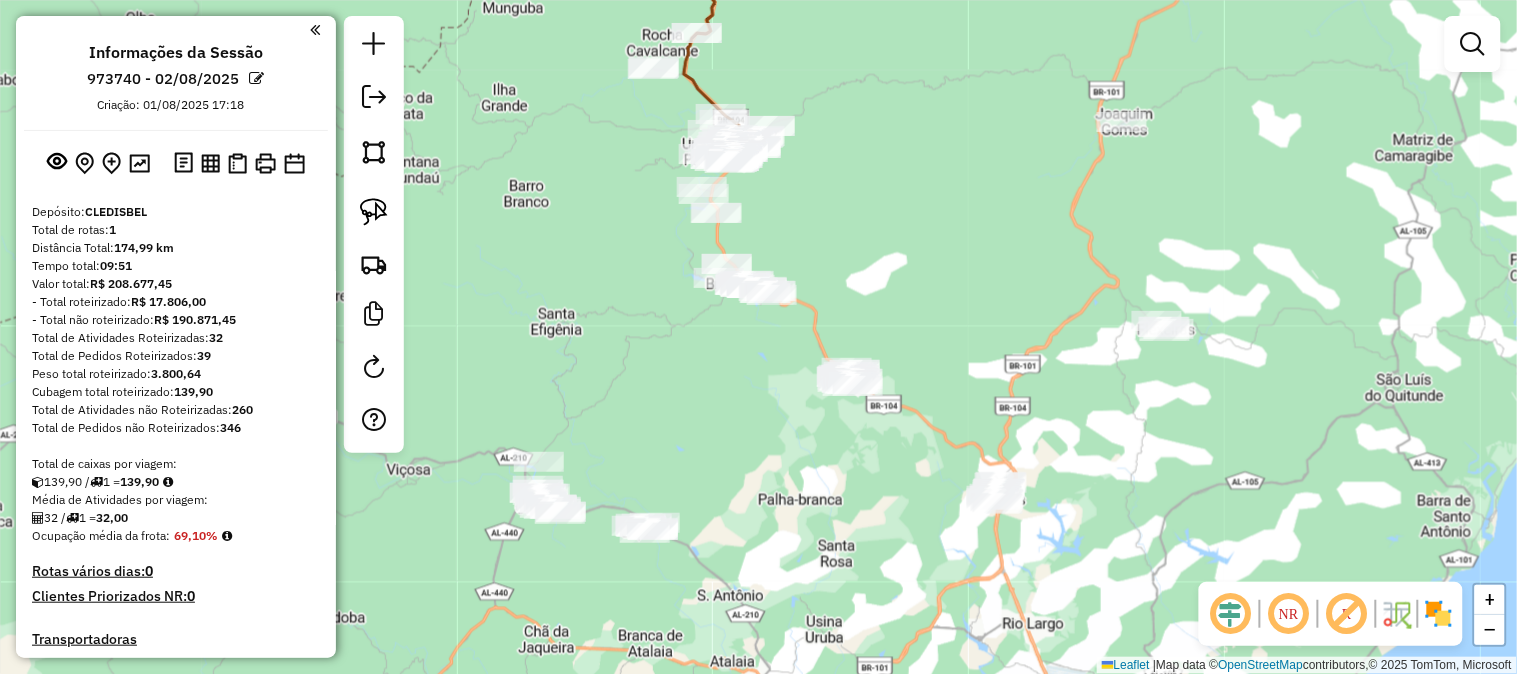 drag, startPoint x: 935, startPoint y: 254, endPoint x: 848, endPoint y: 382, distance: 154.76756 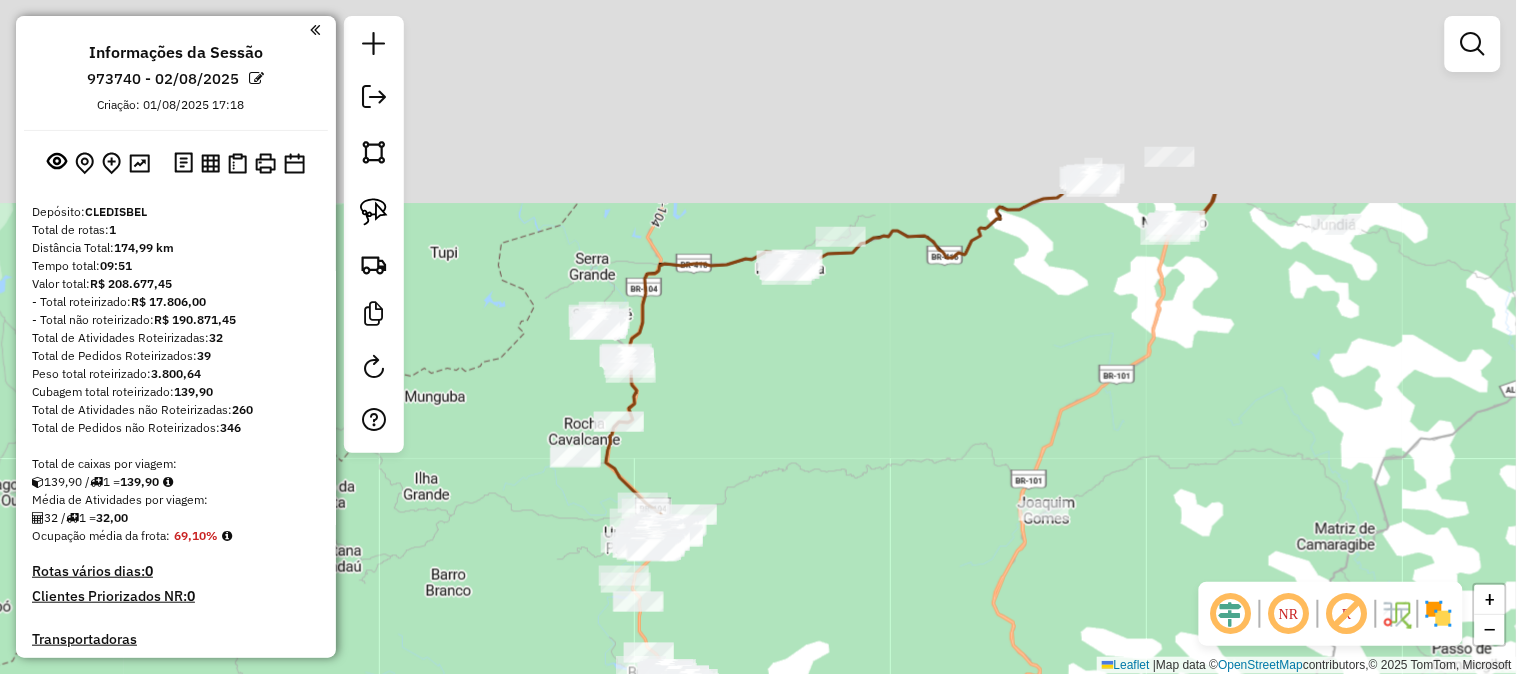 drag, startPoint x: 788, startPoint y: 414, endPoint x: 796, endPoint y: 474, distance: 60.530983 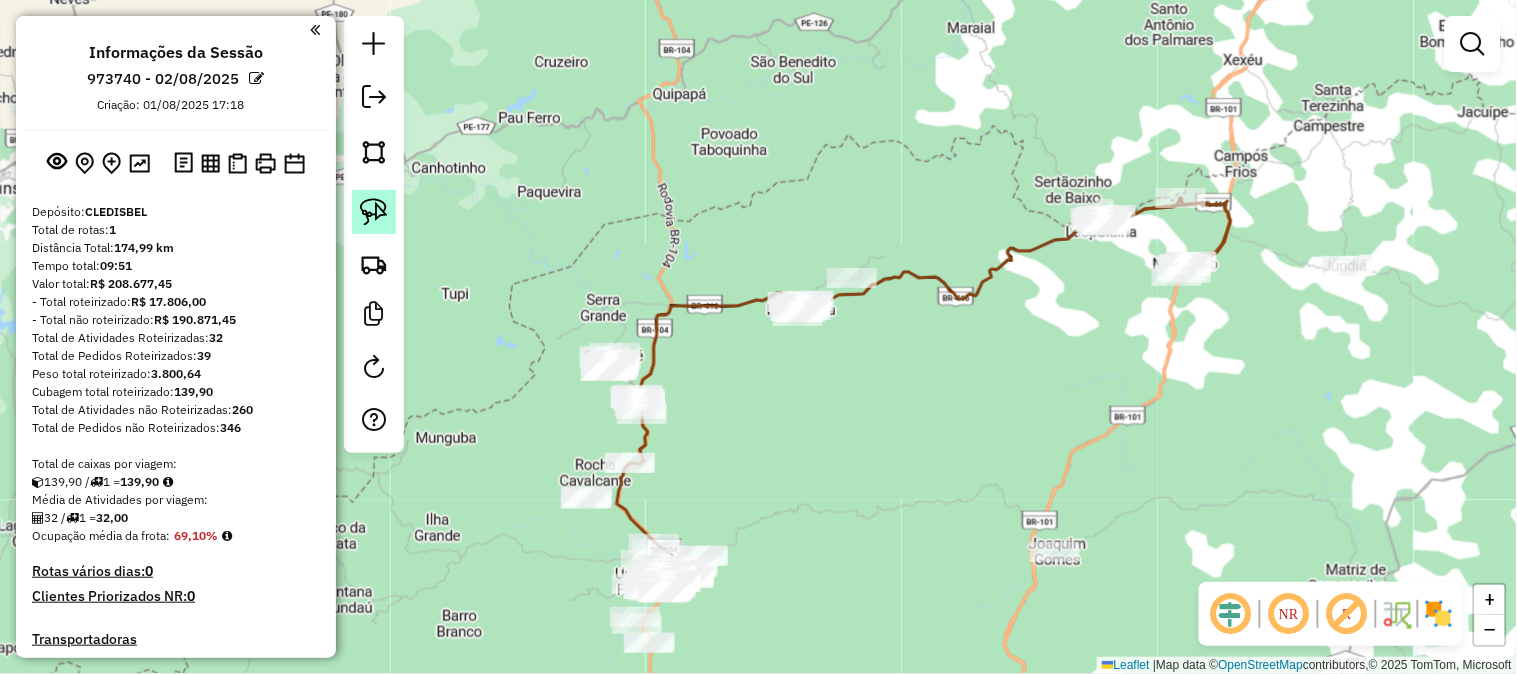 click 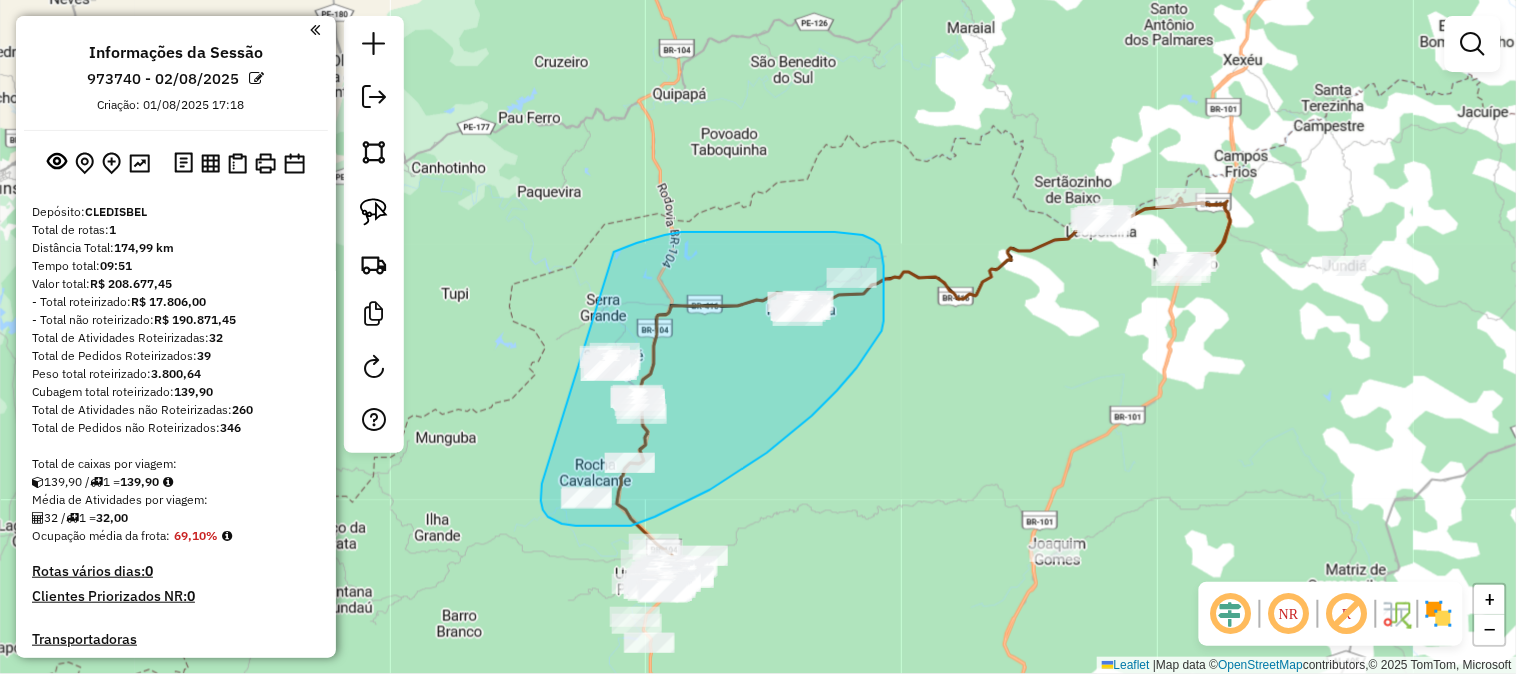 drag, startPoint x: 548, startPoint y: 517, endPoint x: 614, endPoint y: 252, distance: 273.0952 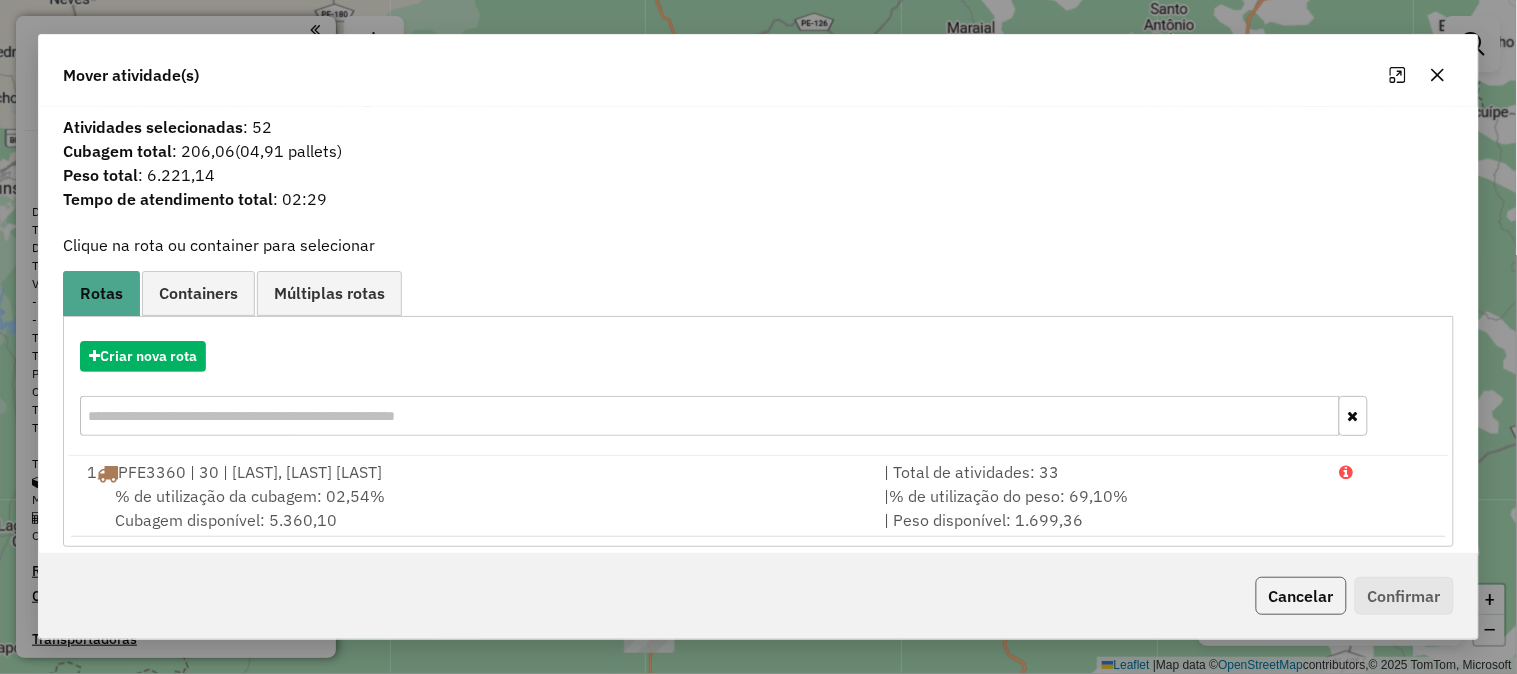 click on "Cancelar" 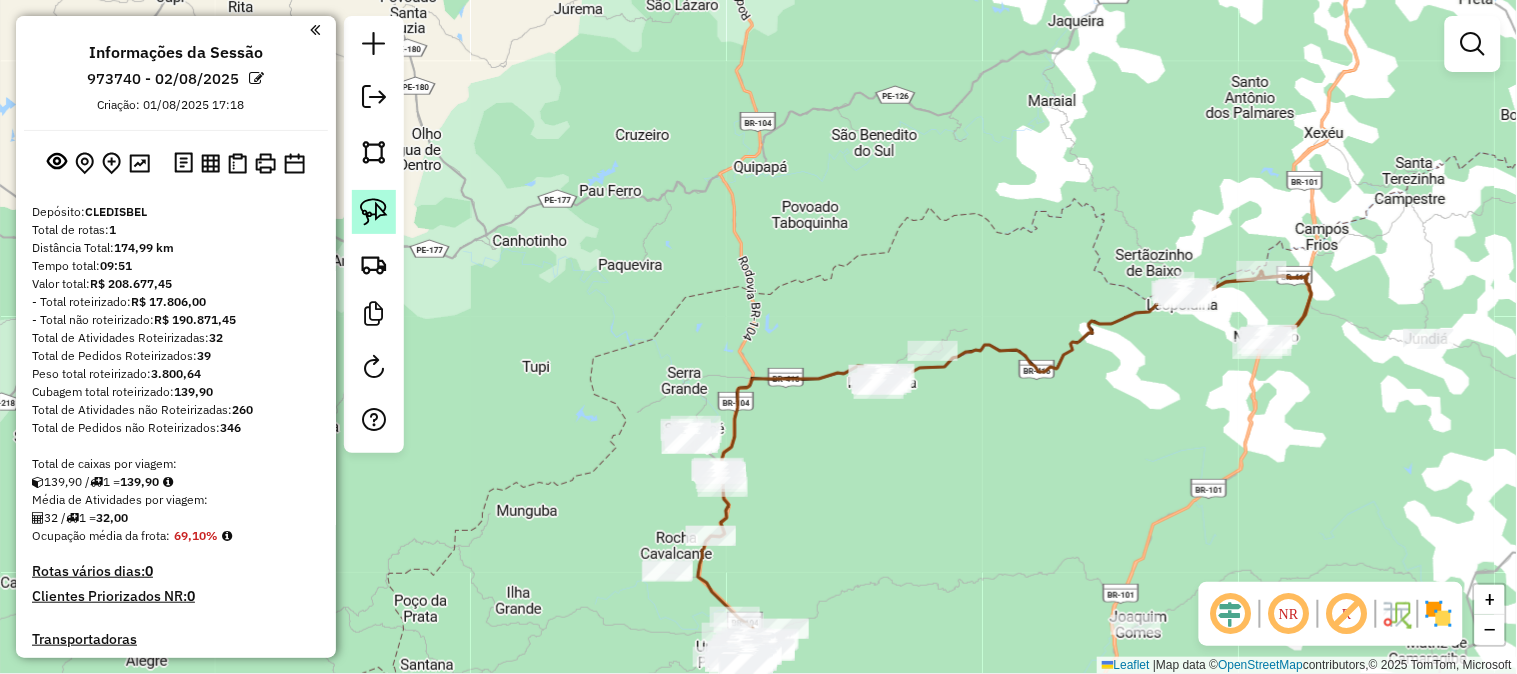 click 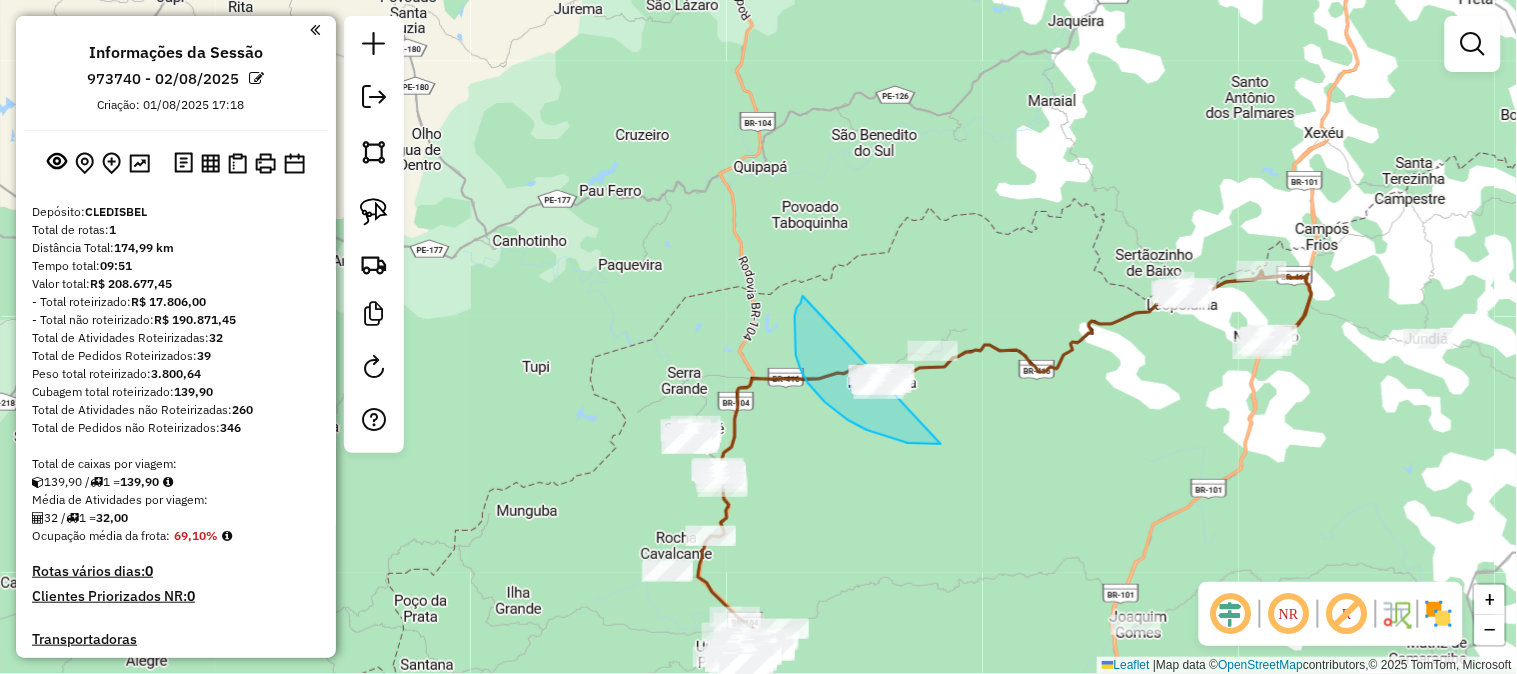 drag, startPoint x: 795, startPoint y: 316, endPoint x: 1034, endPoint y: 325, distance: 239.1694 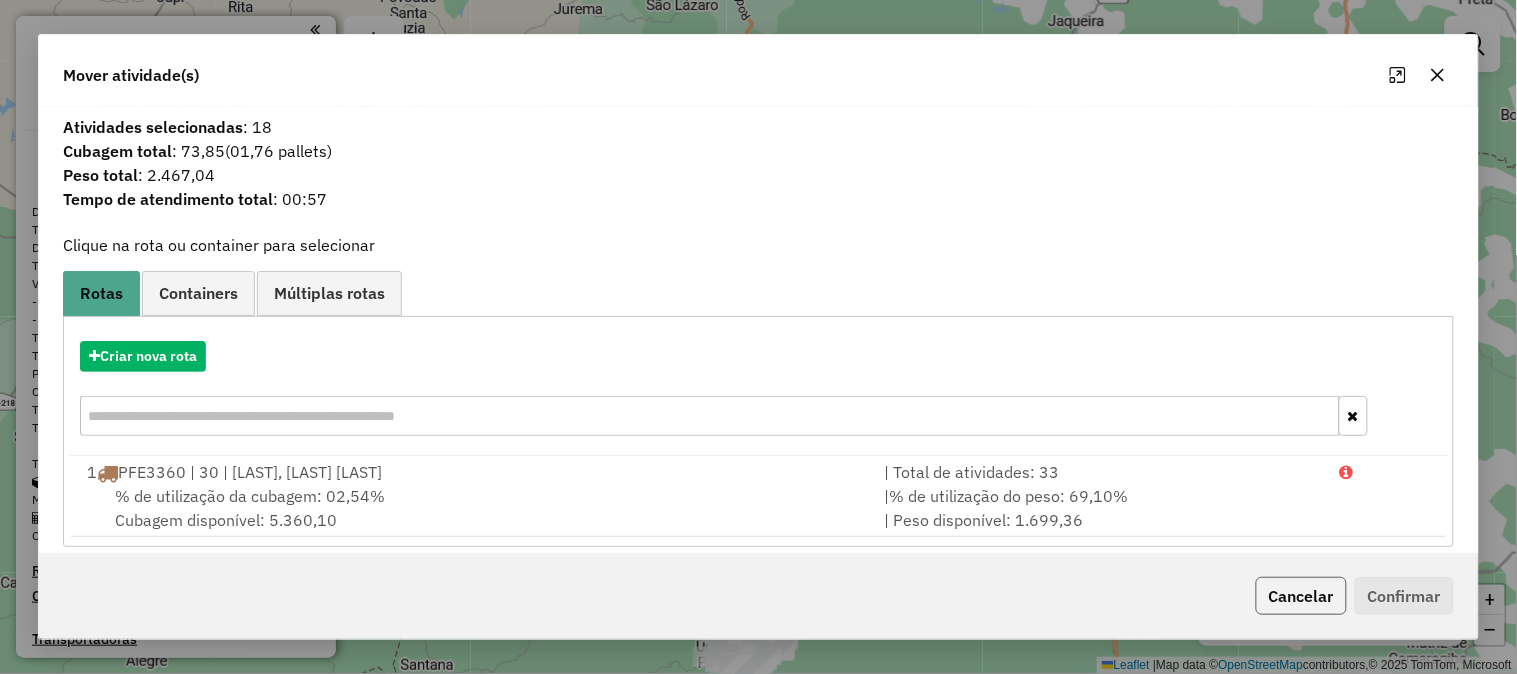 click on "Cancelar" 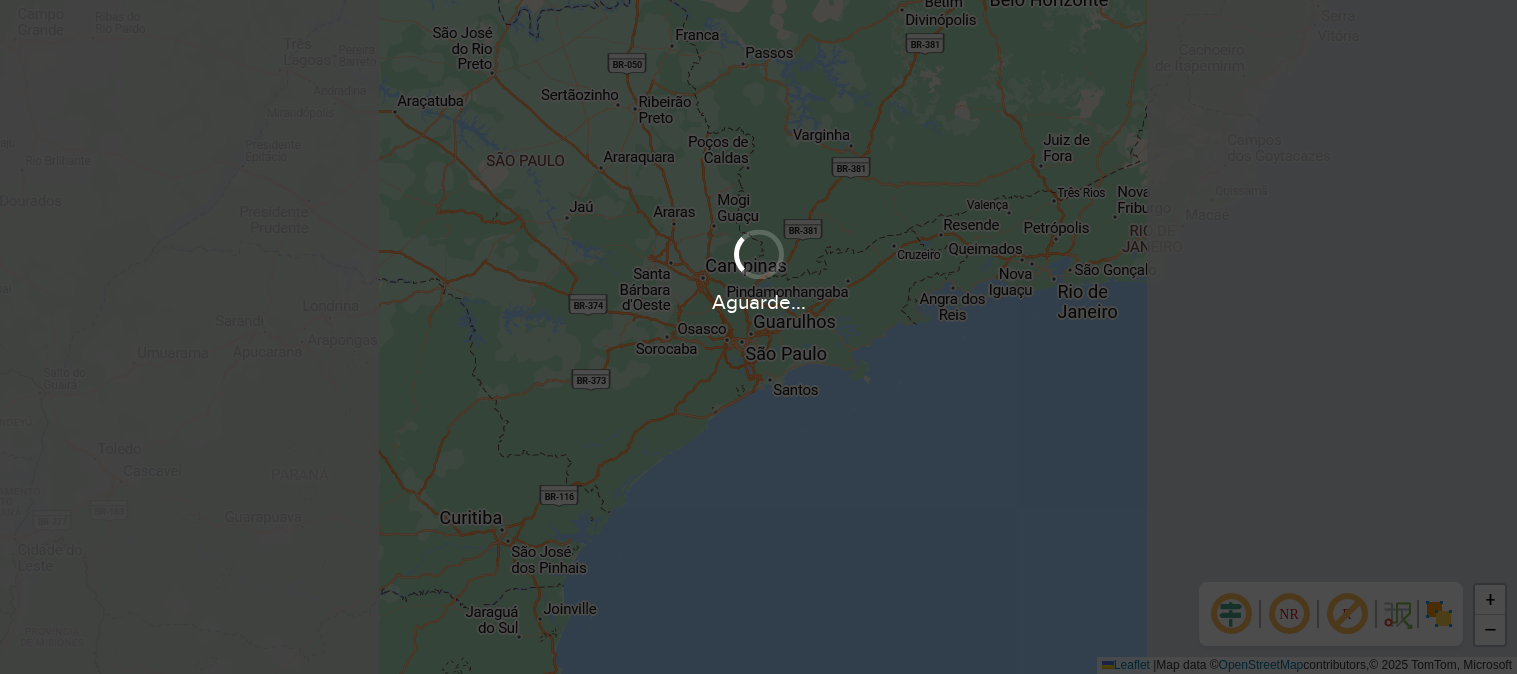 scroll, scrollTop: 0, scrollLeft: 0, axis: both 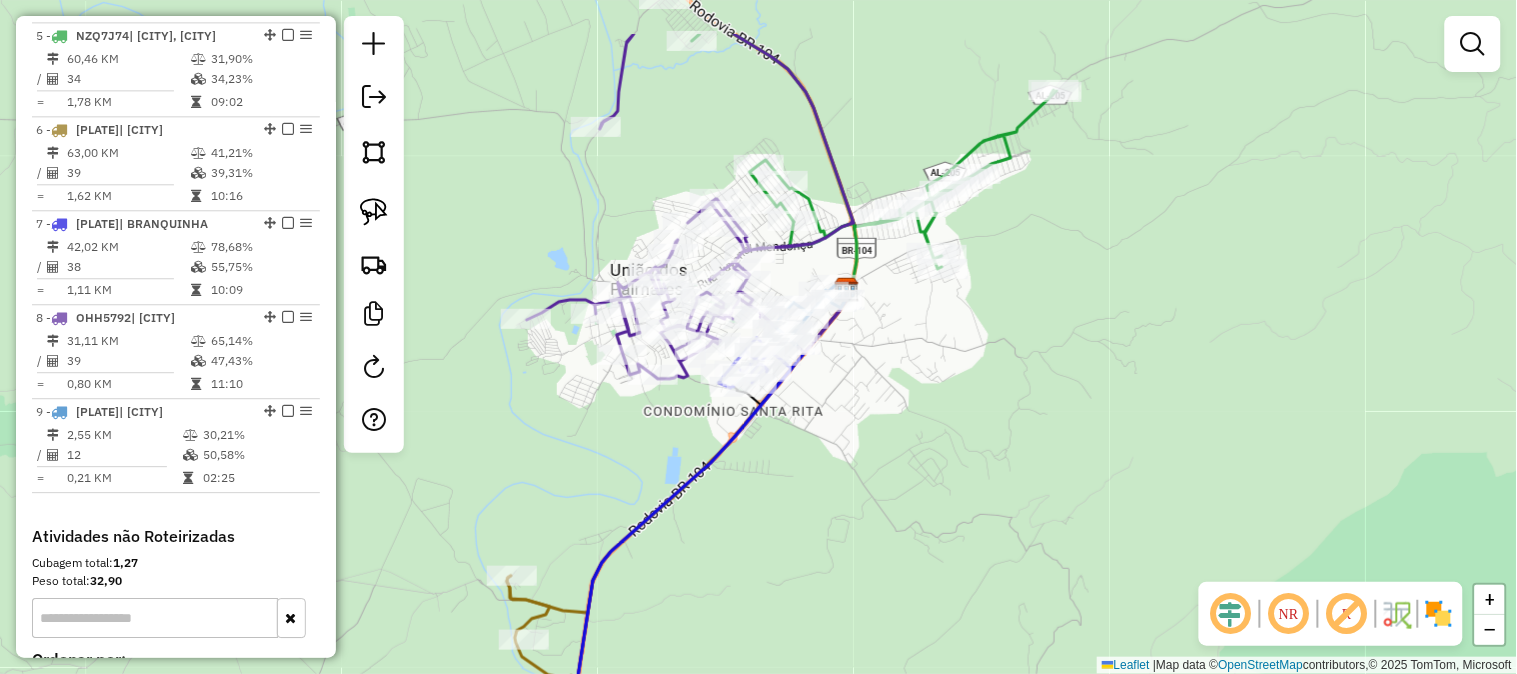 drag, startPoint x: 707, startPoint y: 365, endPoint x: 714, endPoint y: 624, distance: 259.09457 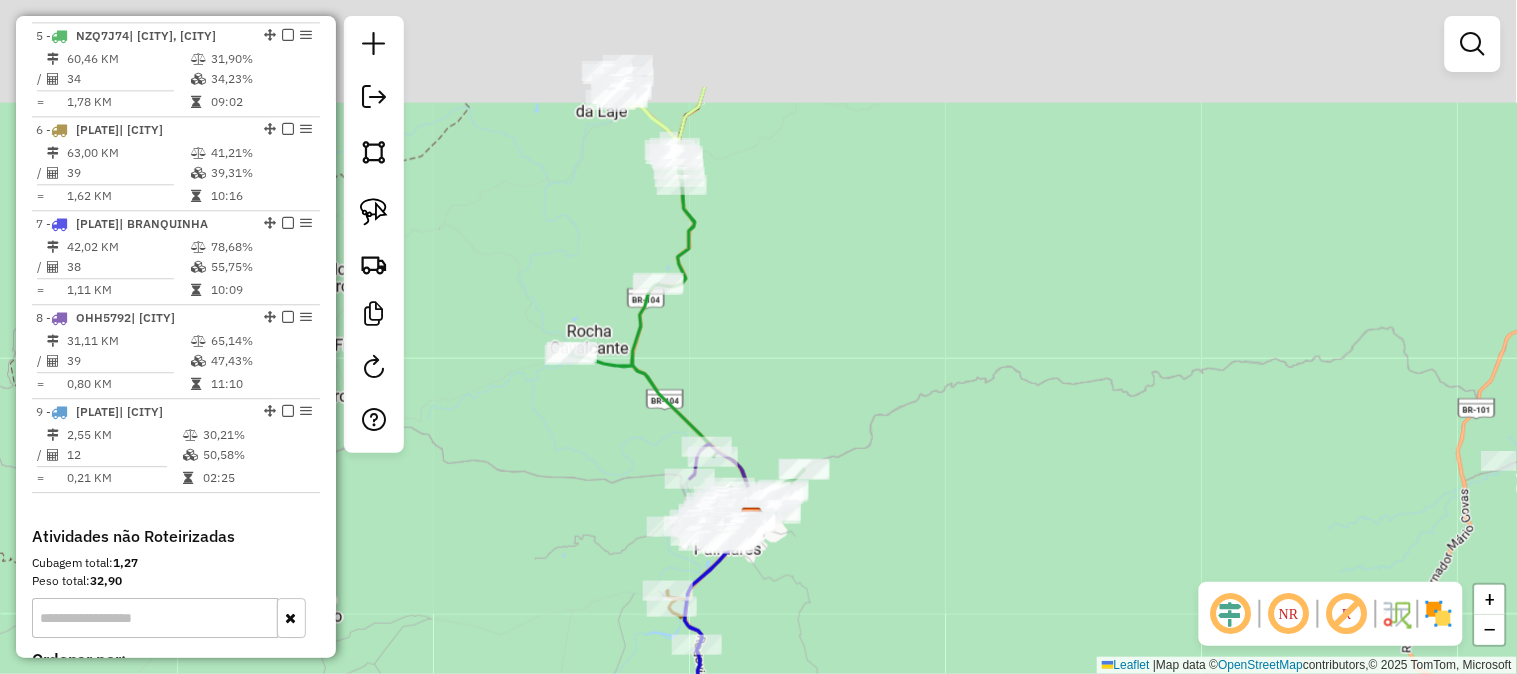 drag, startPoint x: 764, startPoint y: 340, endPoint x: 764, endPoint y: 505, distance: 165 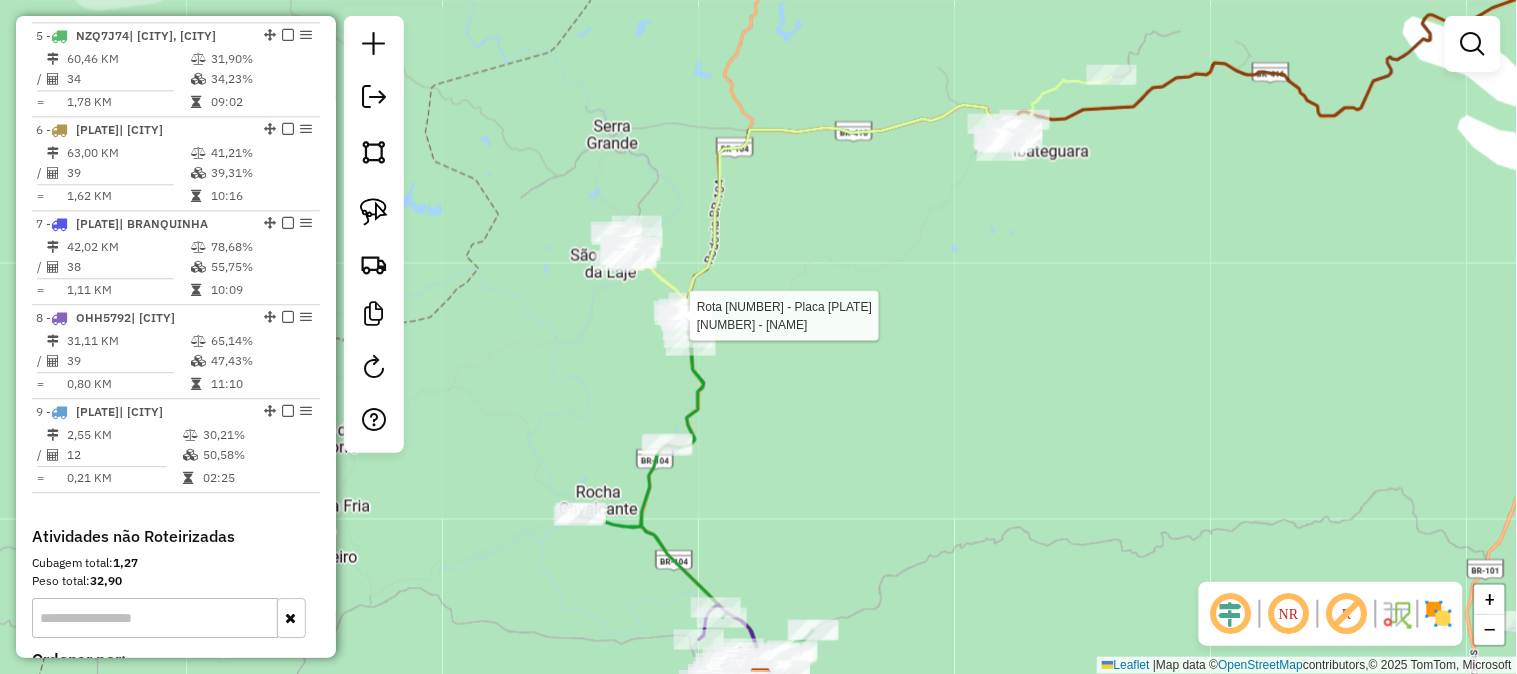select on "**********" 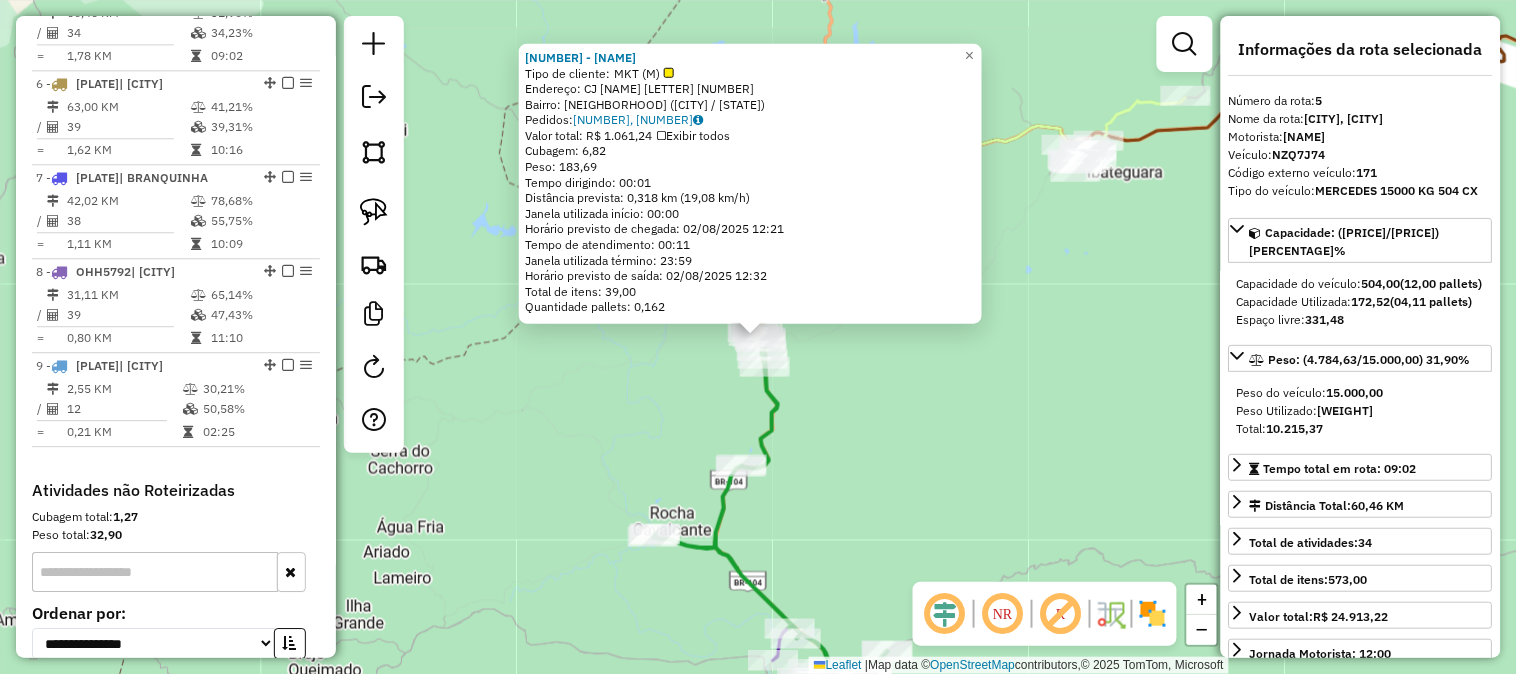scroll, scrollTop: 1245, scrollLeft: 0, axis: vertical 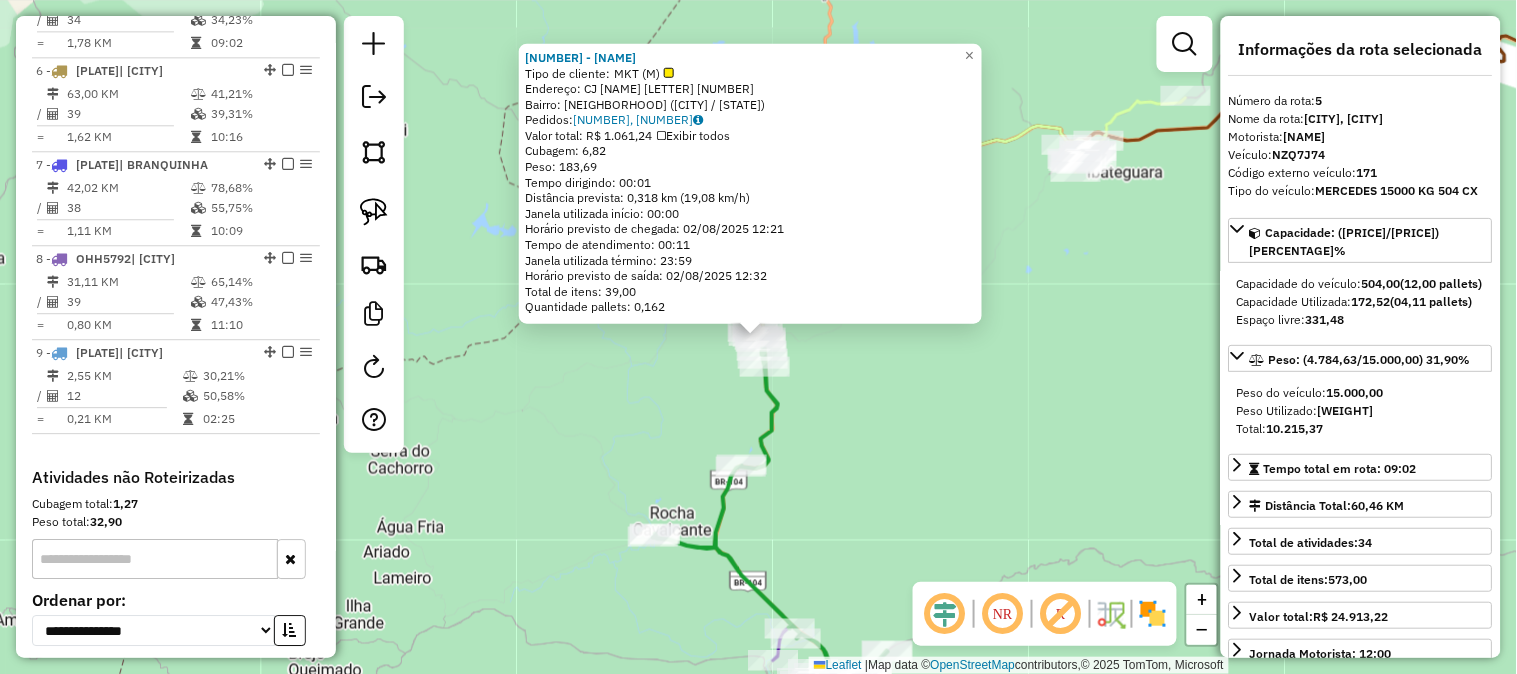 click on "11738 - JOSENILDO PEDROSA DA SILVA  Tipo de cliente:   MKT (M)   Endereço: CJ  QUADRA F                       30   Bairro: CENTRO (SAO JOSE DA LAJE / AL)   Pedidos:  01411787, 01411788   Valor total: R$ 1.061,24   Exibir todos   Cubagem: 6,82  Peso: 183,69  Tempo dirigindo: 00:01   Distância prevista: 0,318 km (19,08 km/h)   Janela utilizada início: 00:00   Horário previsto de chegada: 02/08/2025 12:21   Tempo de atendimento: 00:11   Janela utilizada término: 23:59   Horário previsto de saída: 02/08/2025 12:32   Total de itens: 39,00   Quantidade pallets: 0,162  × Janela de atendimento Grade de atendimento Capacidade Transportadoras Veículos Cliente Pedidos  Rotas Selecione os dias de semana para filtrar as janelas de atendimento  Seg   Ter   Qua   Qui   Sex   Sáb   Dom  Informe o período da janela de atendimento: De: Até:  Filtrar exatamente a janela do cliente  Considerar janela de atendimento padrão  Selecione os dias de semana para filtrar as grades de atendimento  Seg   Ter   Qua   Qui  De:" 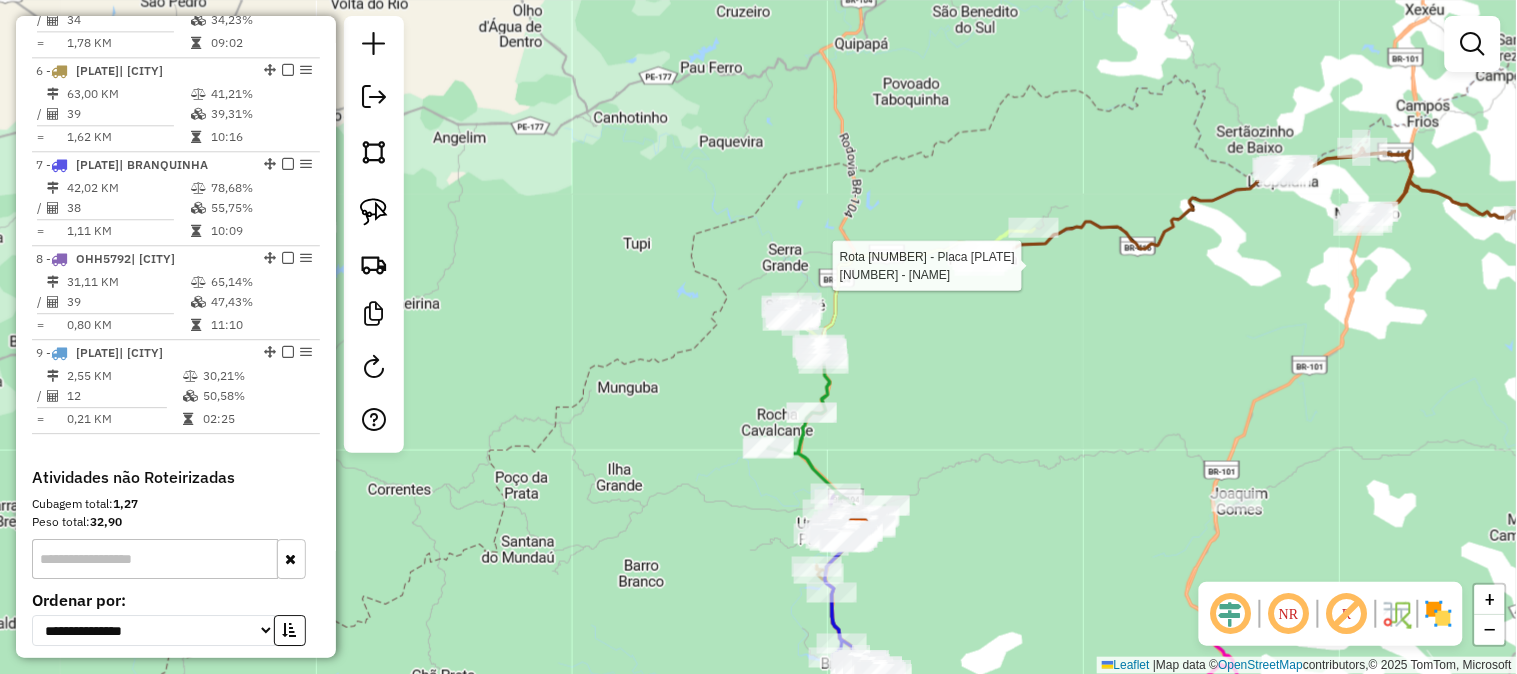 select on "**********" 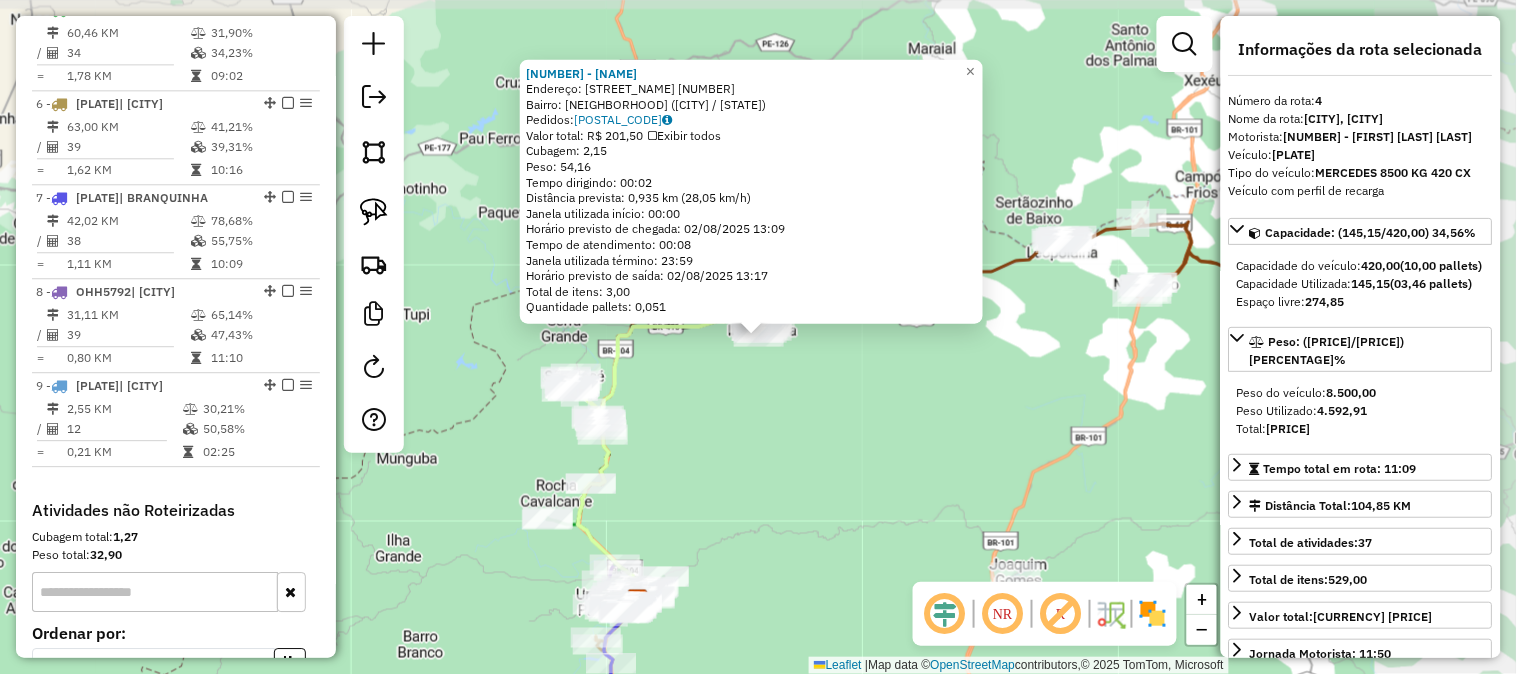 scroll, scrollTop: 1134, scrollLeft: 0, axis: vertical 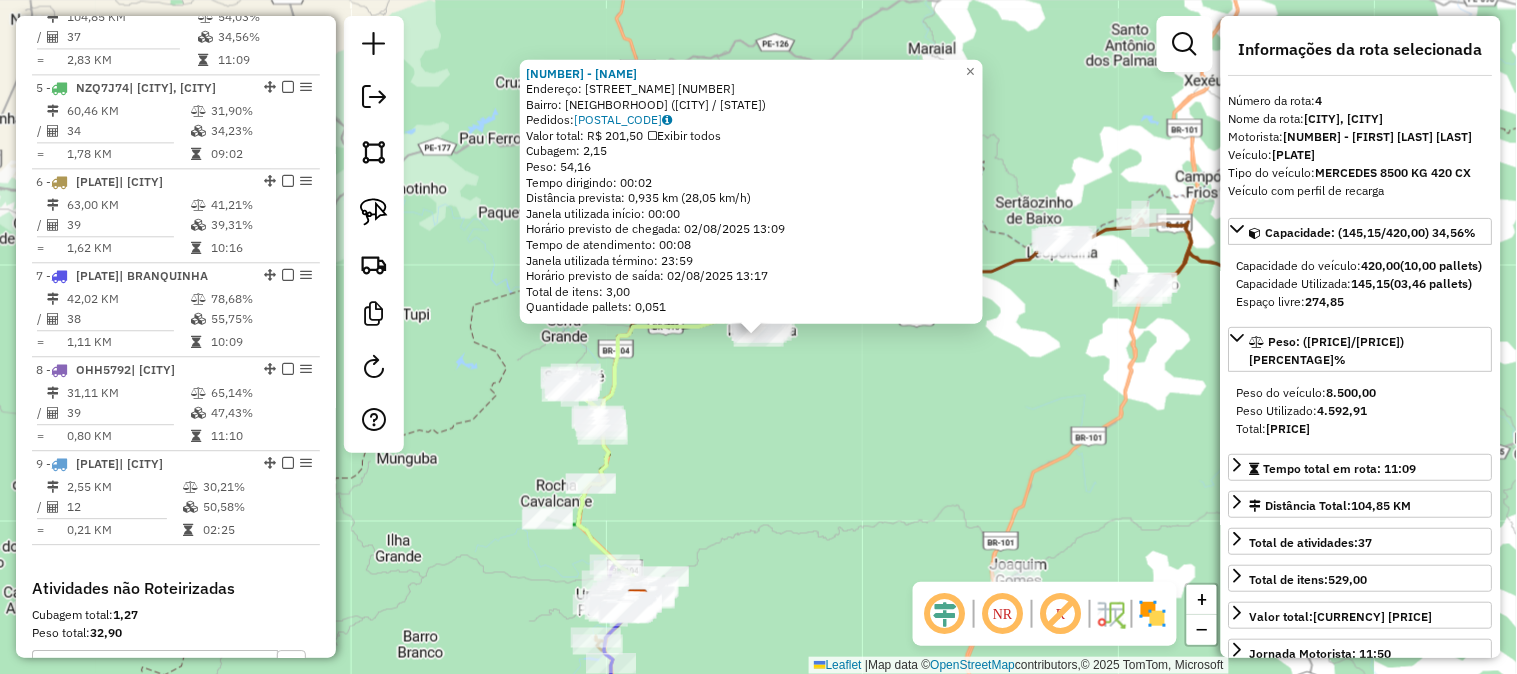 click on "14416 - Dep Jakson  Endereço:  Jose Alves SN   Bairro: URBANO (IBATEGUARA / AL)   Pedidos:  01411959   Valor total: R$ 201,50   Exibir todos   Cubagem: 2,15  Peso: 54,16  Tempo dirigindo: 00:02   Distância prevista: 0,935 km (28,05 km/h)   Janela utilizada início: 00:00   Horário previsto de chegada: 02/08/2025 13:09   Tempo de atendimento: 00:08   Janela utilizada término: 23:59   Horário previsto de saída: 02/08/2025 13:17   Total de itens: 3,00   Quantidade pallets: 0,051  × Janela de atendimento Grade de atendimento Capacidade Transportadoras Veículos Cliente Pedidos  Rotas Selecione os dias de semana para filtrar as janelas de atendimento  Seg   Ter   Qua   Qui   Sex   Sáb   Dom  Informe o período da janela de atendimento: De: Até:  Filtrar exatamente a janela do cliente  Considerar janela de atendimento padrão  Selecione os dias de semana para filtrar as grades de atendimento  Seg   Ter   Qua   Qui   Sex   Sáb   Dom   Considerar clientes sem dia de atendimento cadastrado  Peso mínimo:  +" 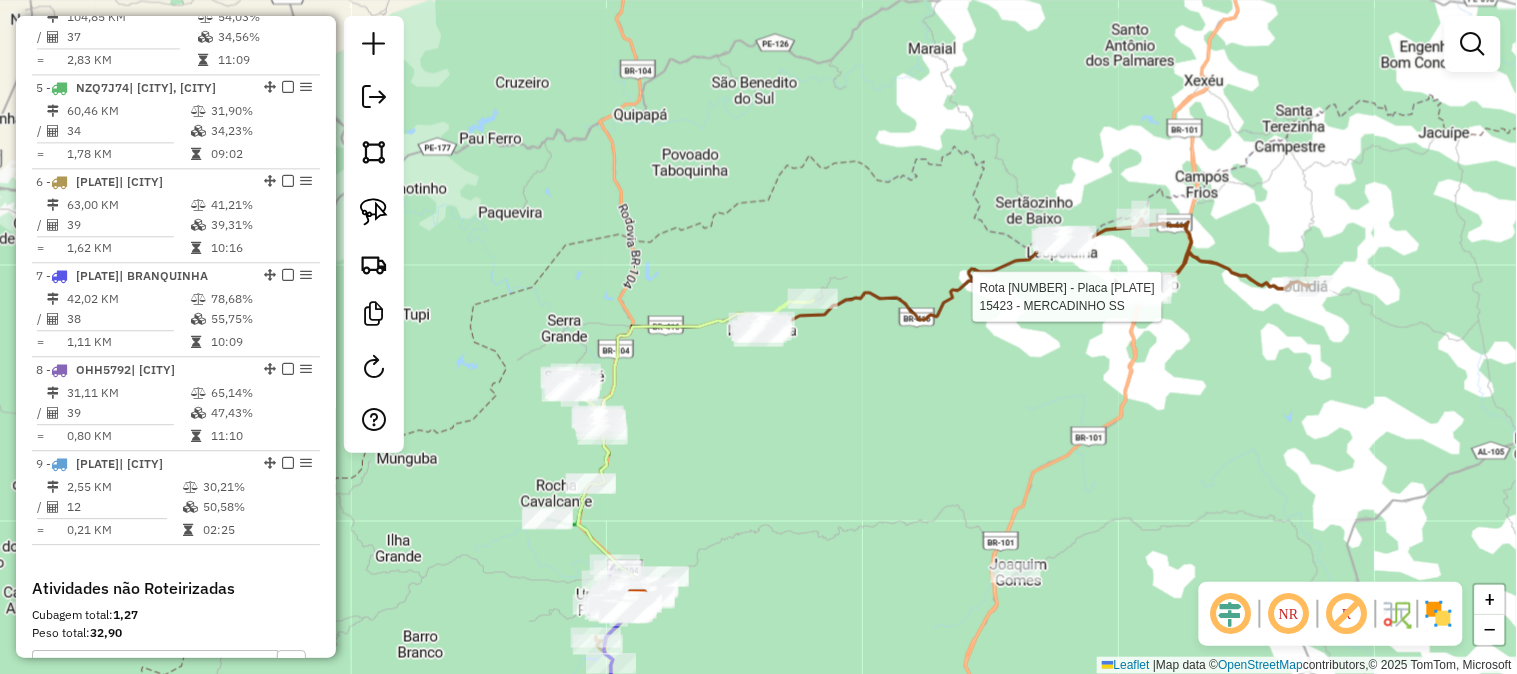select on "**********" 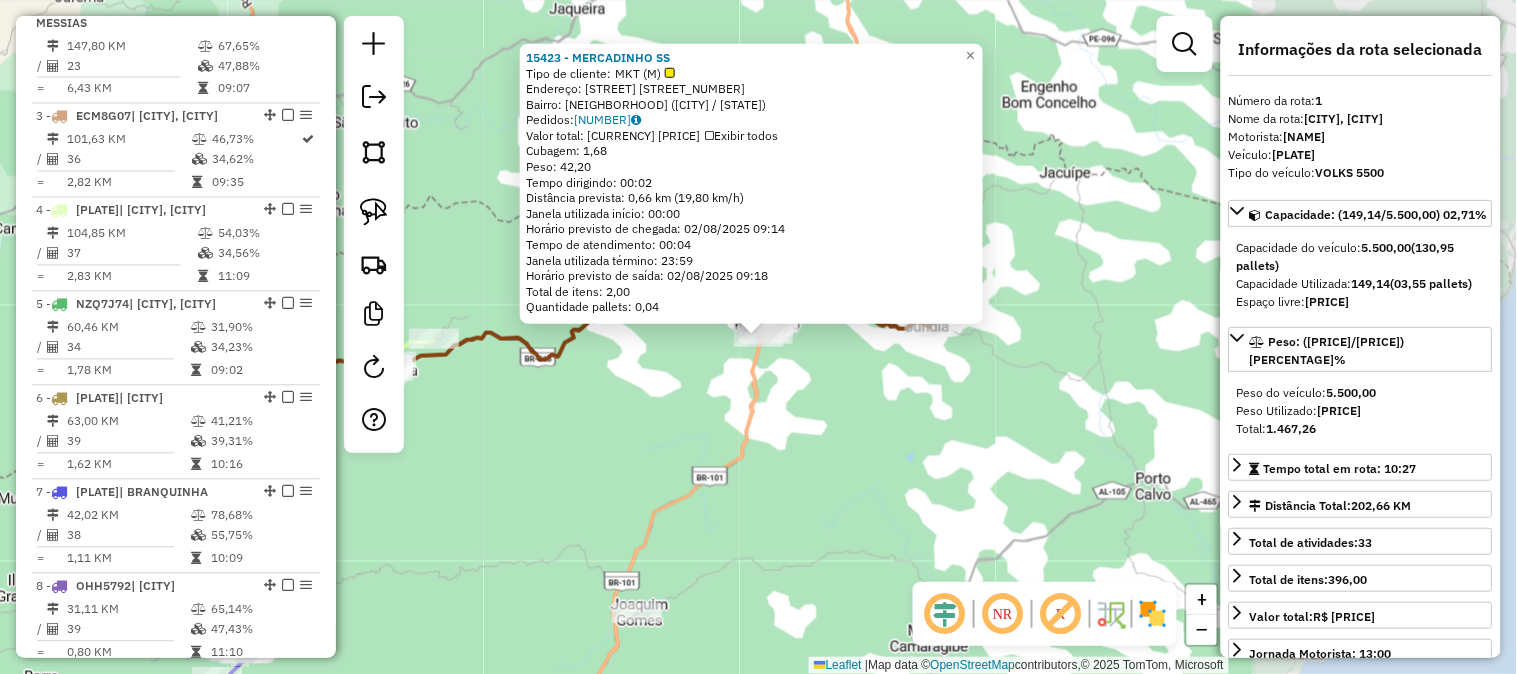 scroll, scrollTop: 797, scrollLeft: 0, axis: vertical 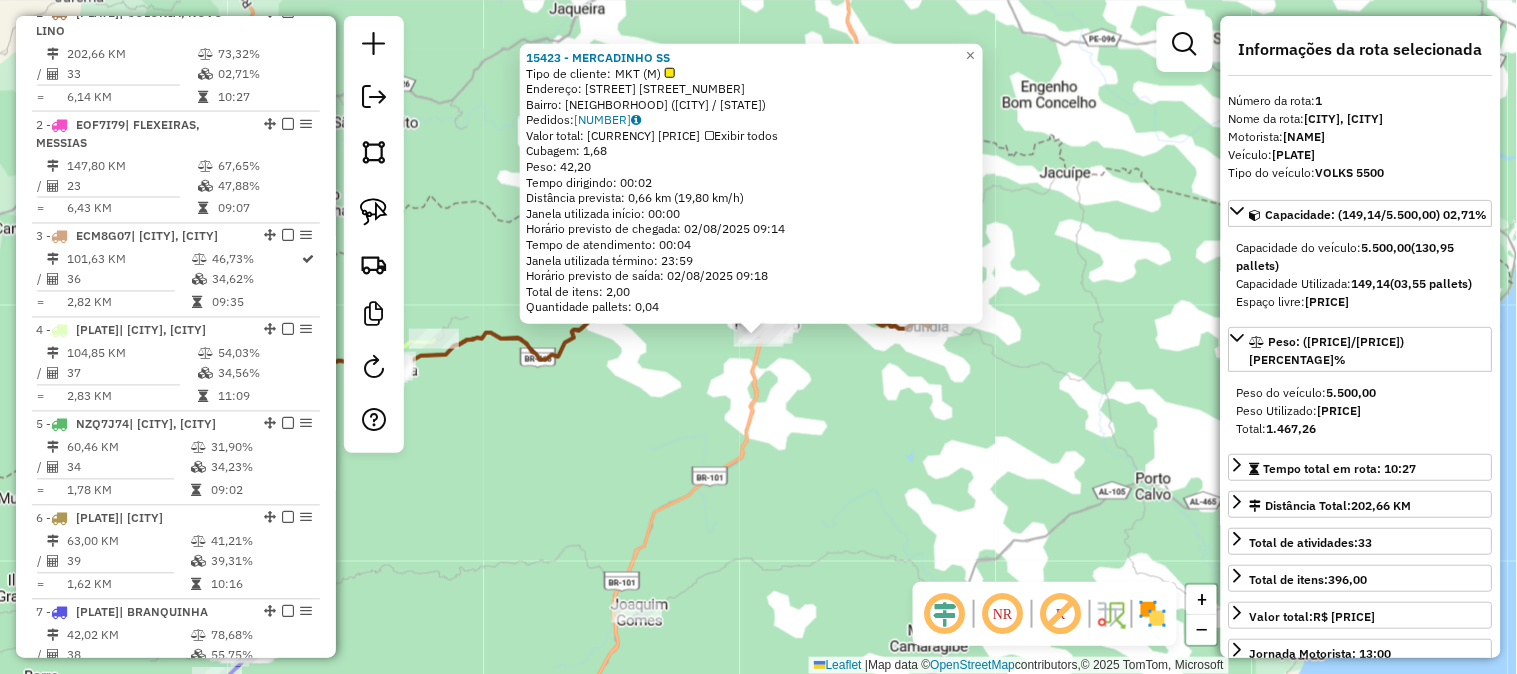 click on "15423 - MERCADINHO SS  Tipo de cliente:   MKT (M)   Endereço:  PV ESTIVAS S/N   Bairro: BAIRRO RURAL (NOVO LINO / AL)   Pedidos:  01411985   Valor total: R$ 147,12   Exibir todos   Cubagem: 1,68  Peso: 42,20  Tempo dirigindo: 00:02   Distância prevista: 0,66 km (19,80 km/h)   Janela utilizada início: 00:00   Horário previsto de chegada: 02/08/2025 09:14   Tempo de atendimento: 00:04   Janela utilizada término: 23:59   Horário previsto de saída: 02/08/2025 09:18   Total de itens: 2,00   Quantidade pallets: 0,04  × Janela de atendimento Grade de atendimento Capacidade Transportadoras Veículos Cliente Pedidos  Rotas Selecione os dias de semana para filtrar as janelas de atendimento  Seg   Ter   Qua   Qui   Sex   Sáb   Dom  Informe o período da janela de atendimento: De: Até:  Filtrar exatamente a janela do cliente  Considerar janela de atendimento padrão  Selecione os dias de semana para filtrar as grades de atendimento  Seg   Ter   Qua   Qui   Sex   Sáb   Dom   Peso mínimo:   Peso máximo:   De:" 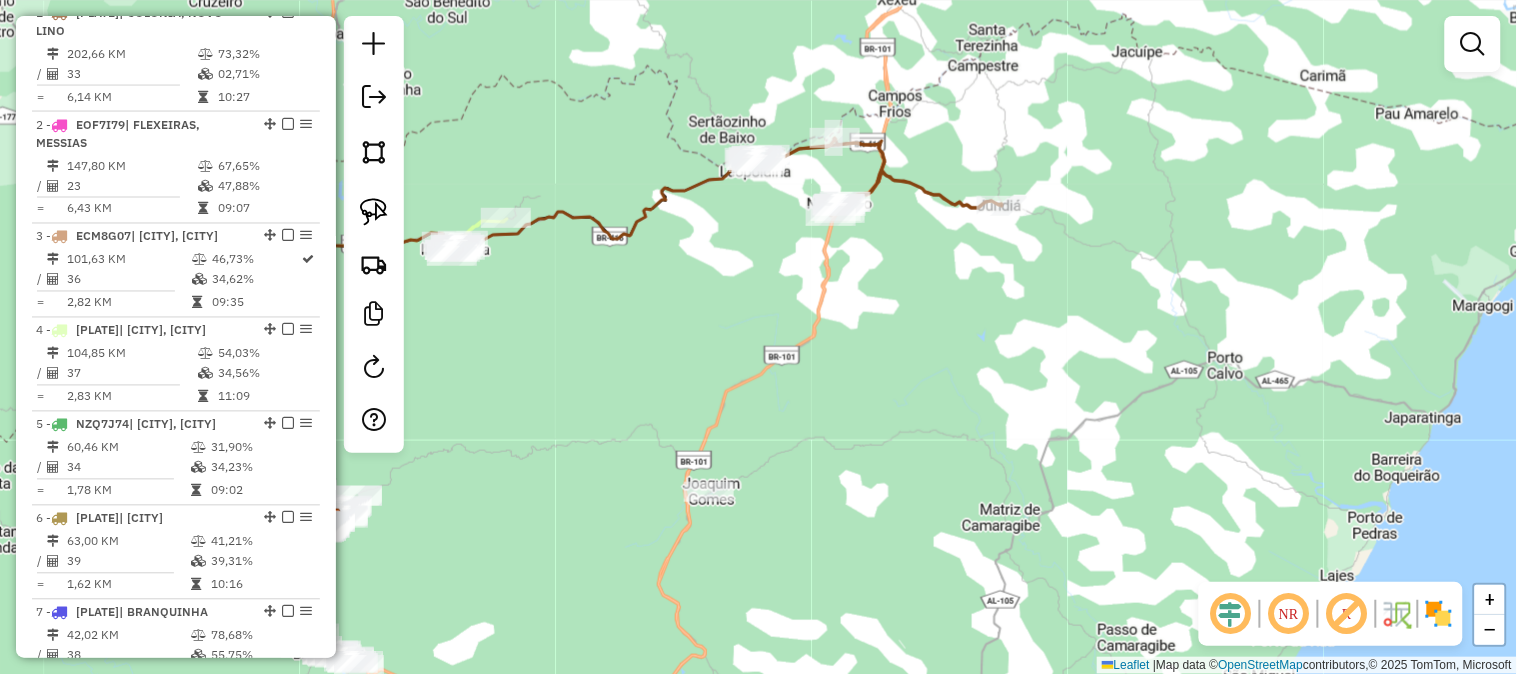drag, startPoint x: 783, startPoint y: 591, endPoint x: 905, endPoint y: 348, distance: 271.90622 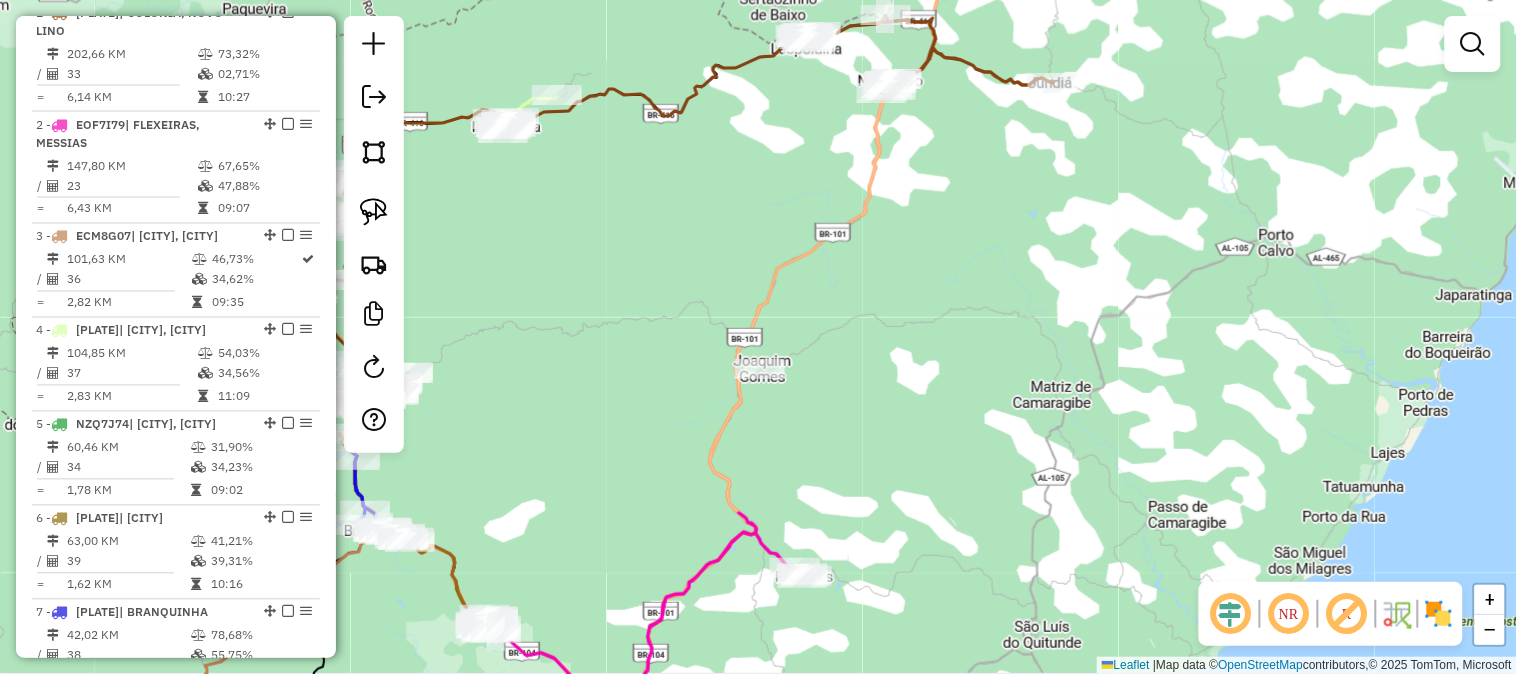 drag, startPoint x: 866, startPoint y: 413, endPoint x: 880, endPoint y: 358, distance: 56.753853 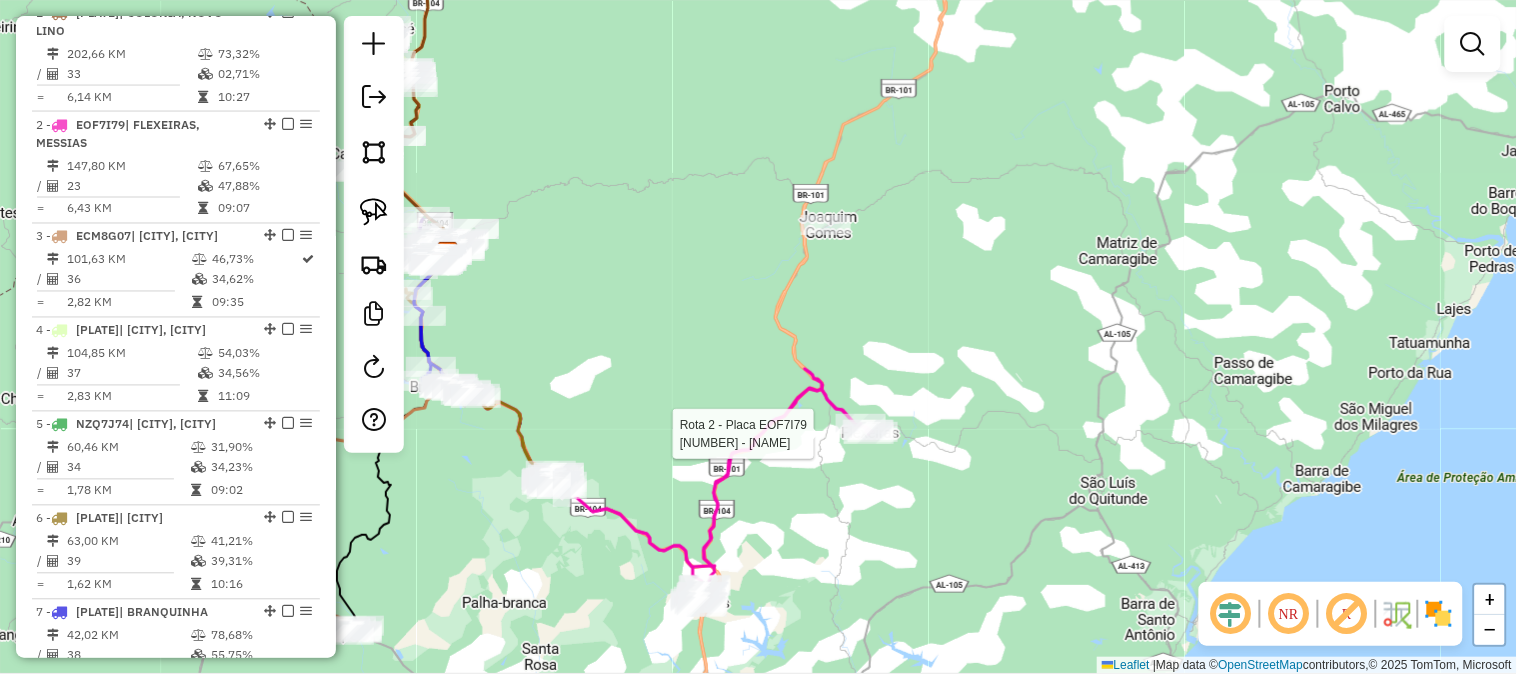 select on "**********" 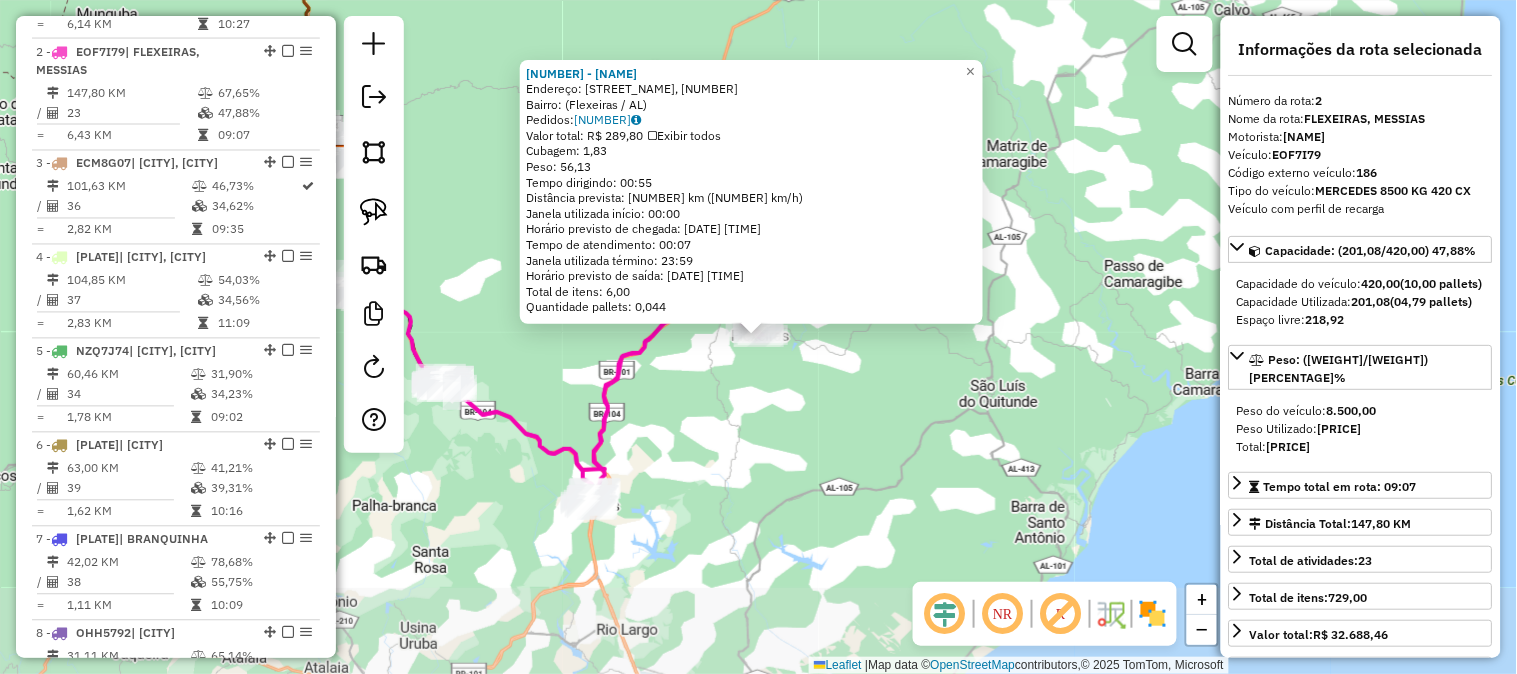 scroll, scrollTop: 910, scrollLeft: 0, axis: vertical 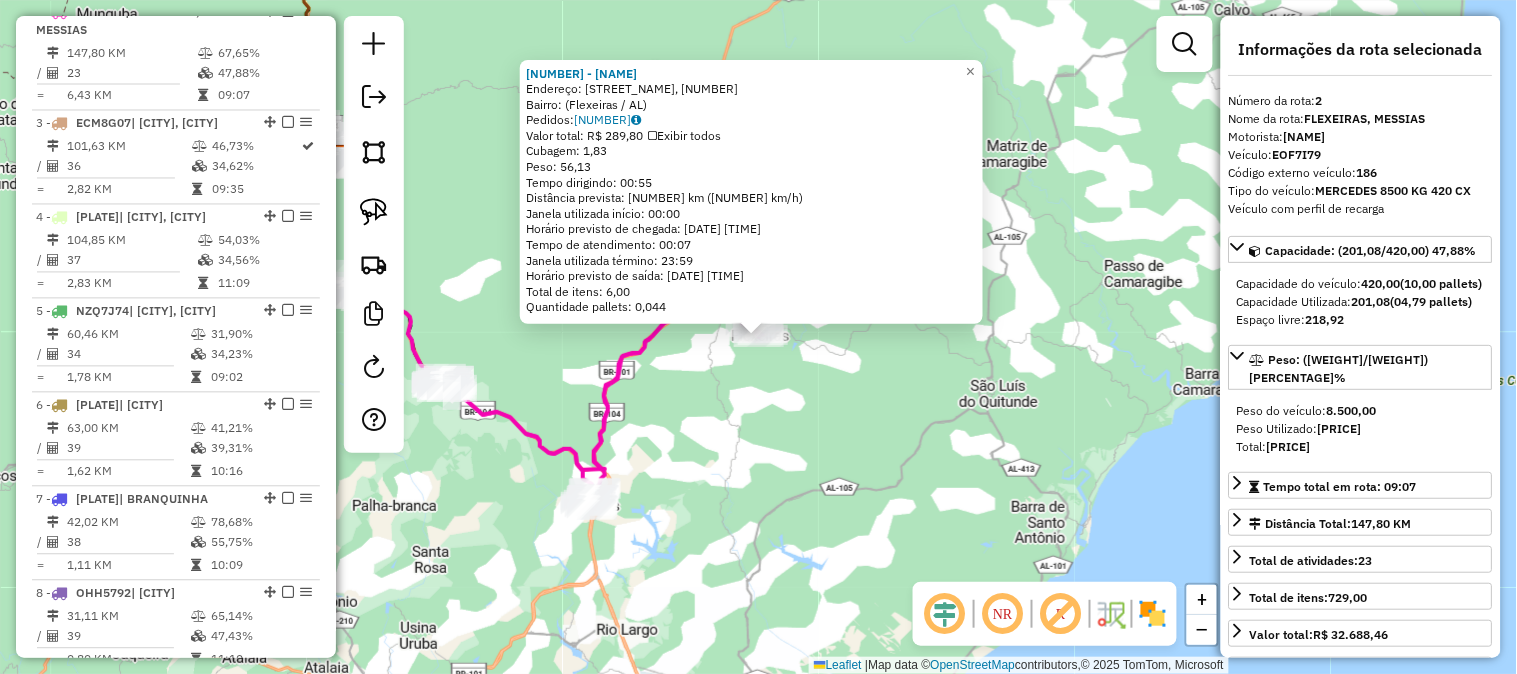 click on "4323 - LANCHONETE  DA ROSA  Endereço: Rua Ernesto Cavalcante Lins, 12   Bairro:  (Flexeiras / AL)   Pedidos:  01411676   Valor total: R$ 289,80   Exibir todos   Cubagem: 1,83  Peso: 56,13  Tempo dirigindo: 00:55   Distância prevista: 64,586 km (70,46 km/h)   Janela utilizada início: 00:00   Horário previsto de chegada: 02/08/2025 06:55   Tempo de atendimento: 00:07   Janela utilizada término: 23:59   Horário previsto de saída: 02/08/2025 07:02   Total de itens: 6,00   Quantidade pallets: 0,044  × Janela de atendimento Grade de atendimento Capacidade Transportadoras Veículos Cliente Pedidos  Rotas Selecione os dias de semana para filtrar as janelas de atendimento  Seg   Ter   Qua   Qui   Sex   Sáb   Dom  Informe o período da janela de atendimento: De: Até:  Filtrar exatamente a janela do cliente  Considerar janela de atendimento padrão  Selecione os dias de semana para filtrar as grades de atendimento  Seg   Ter   Qua   Qui   Sex   Sáb   Dom   Considerar clientes sem dia de atendimento cadastrado" 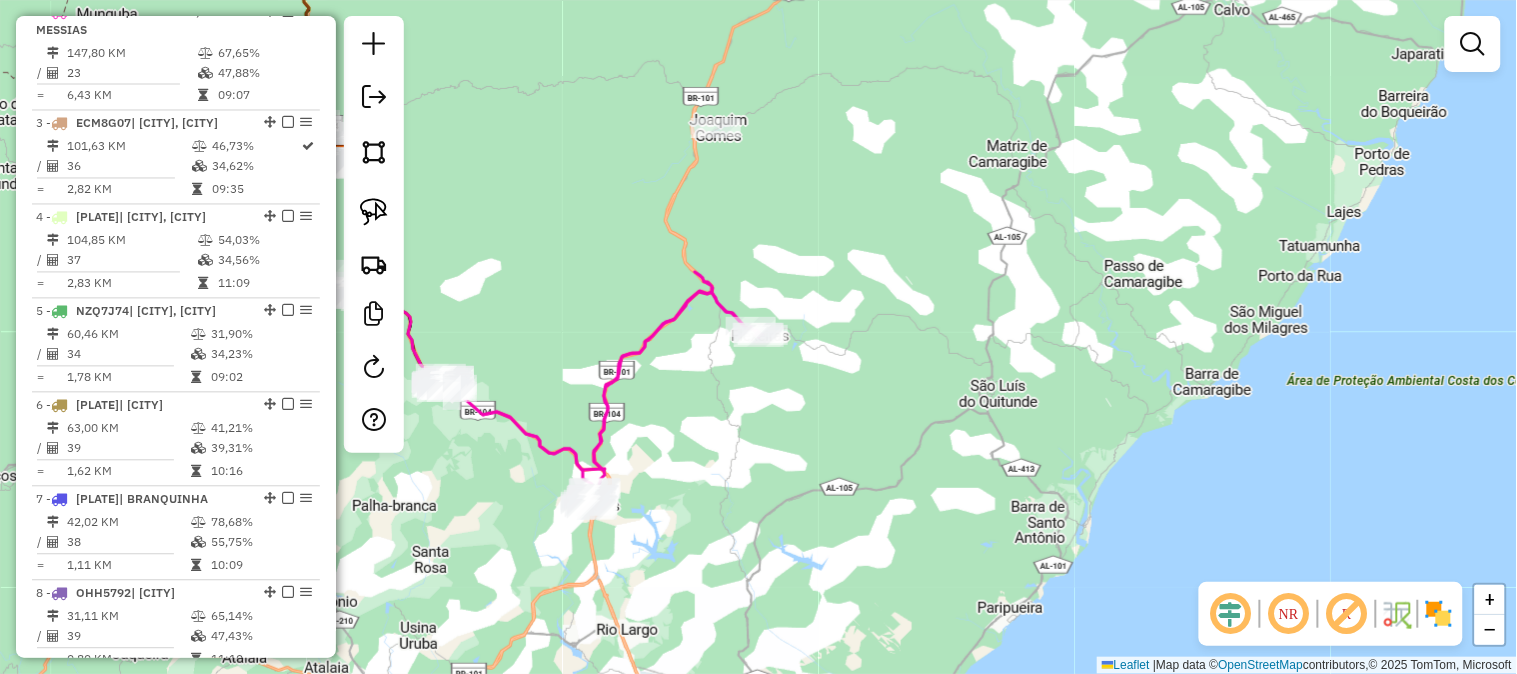 drag, startPoint x: 792, startPoint y: 497, endPoint x: 934, endPoint y: 451, distance: 149.26486 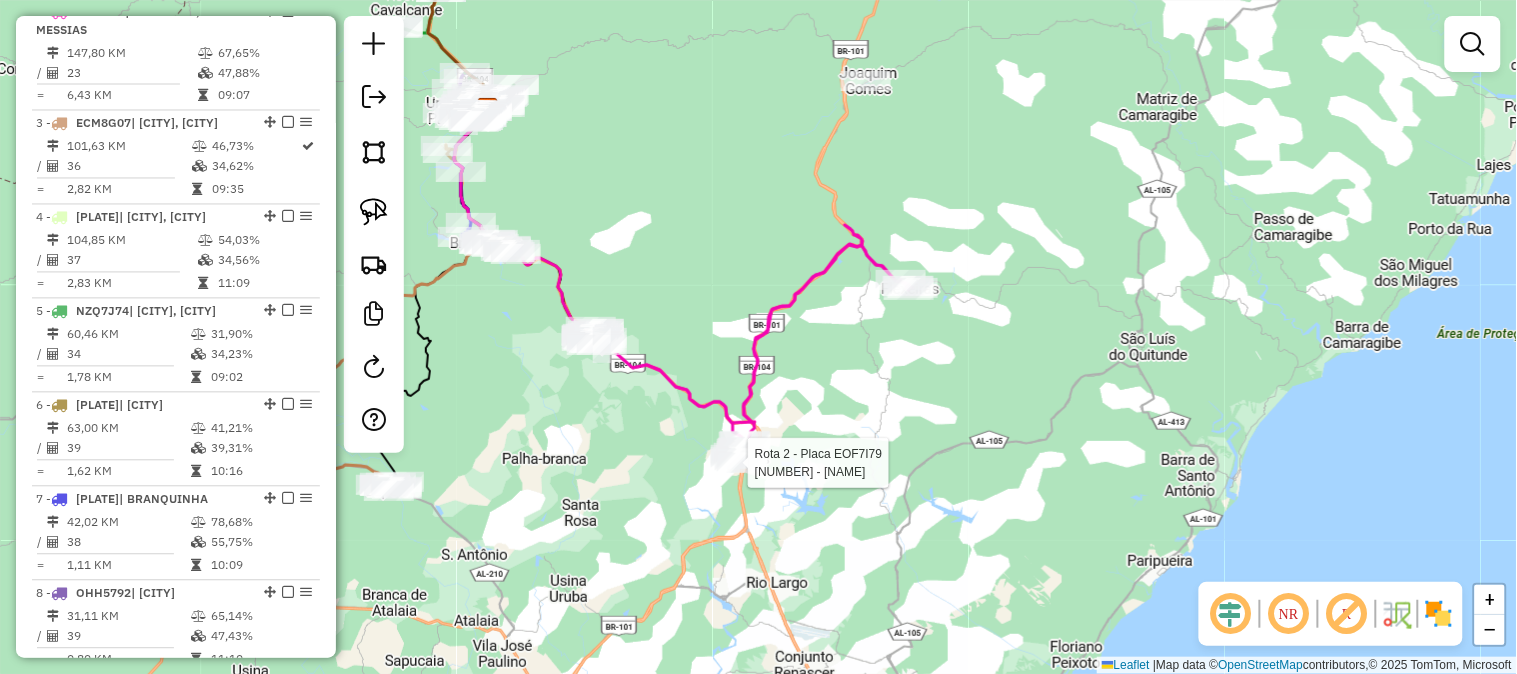 select on "**********" 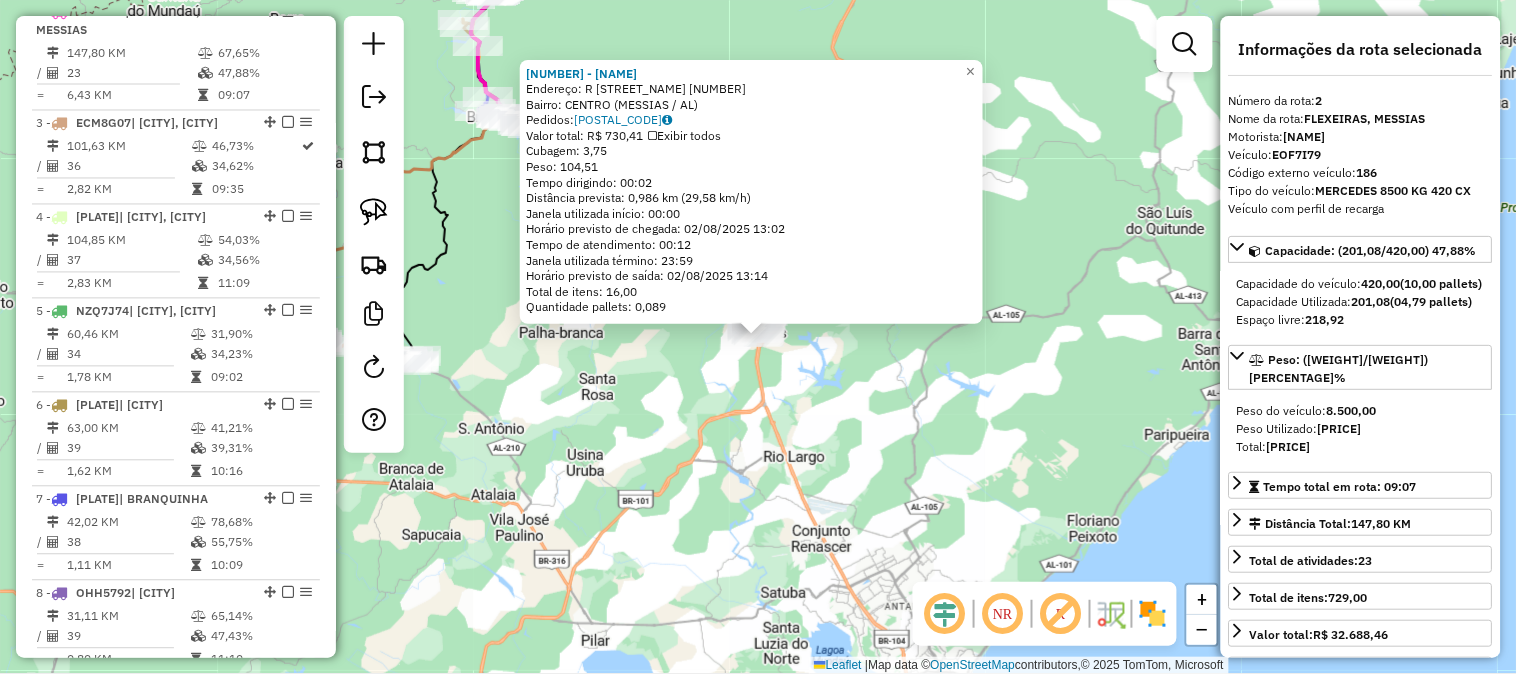 click on "5485 - DIANA DA SILVA FARIAS  Endereço: R   ROD BR 101                     05   Bairro: CENTRO (MESSIAS / AL)   Pedidos:  01411842   Valor total: R$ 730,41   Exibir todos   Cubagem: 3,75  Peso: 104,51  Tempo dirigindo: 00:02   Distância prevista: 0,986 km (29,58 km/h)   Janela utilizada início: 00:00   Horário previsto de chegada: 02/08/2025 13:02   Tempo de atendimento: 00:12   Janela utilizada término: 23:59   Horário previsto de saída: 02/08/2025 13:14   Total de itens: 16,00   Quantidade pallets: 0,089  × Janela de atendimento Grade de atendimento Capacidade Transportadoras Veículos Cliente Pedidos  Rotas Selecione os dias de semana para filtrar as janelas de atendimento  Seg   Ter   Qua   Qui   Sex   Sáb   Dom  Informe o período da janela de atendimento: De: Até:  Filtrar exatamente a janela do cliente  Considerar janela de atendimento padrão  Selecione os dias de semana para filtrar as grades de atendimento  Seg   Ter   Qua   Qui   Sex   Sáb   Dom   Peso mínimo:   Peso máximo:   De:  De:" 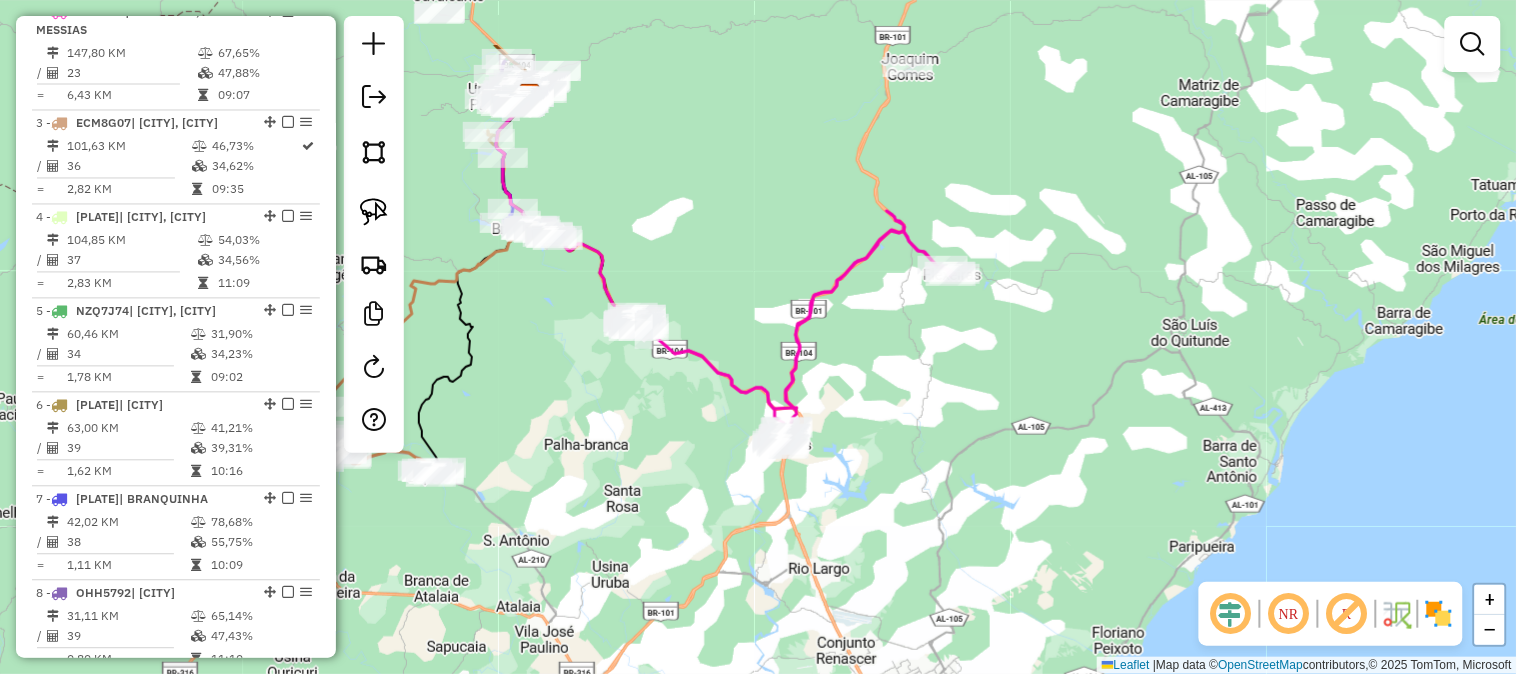 drag, startPoint x: 655, startPoint y: 363, endPoint x: 703, endPoint y: 427, distance: 80 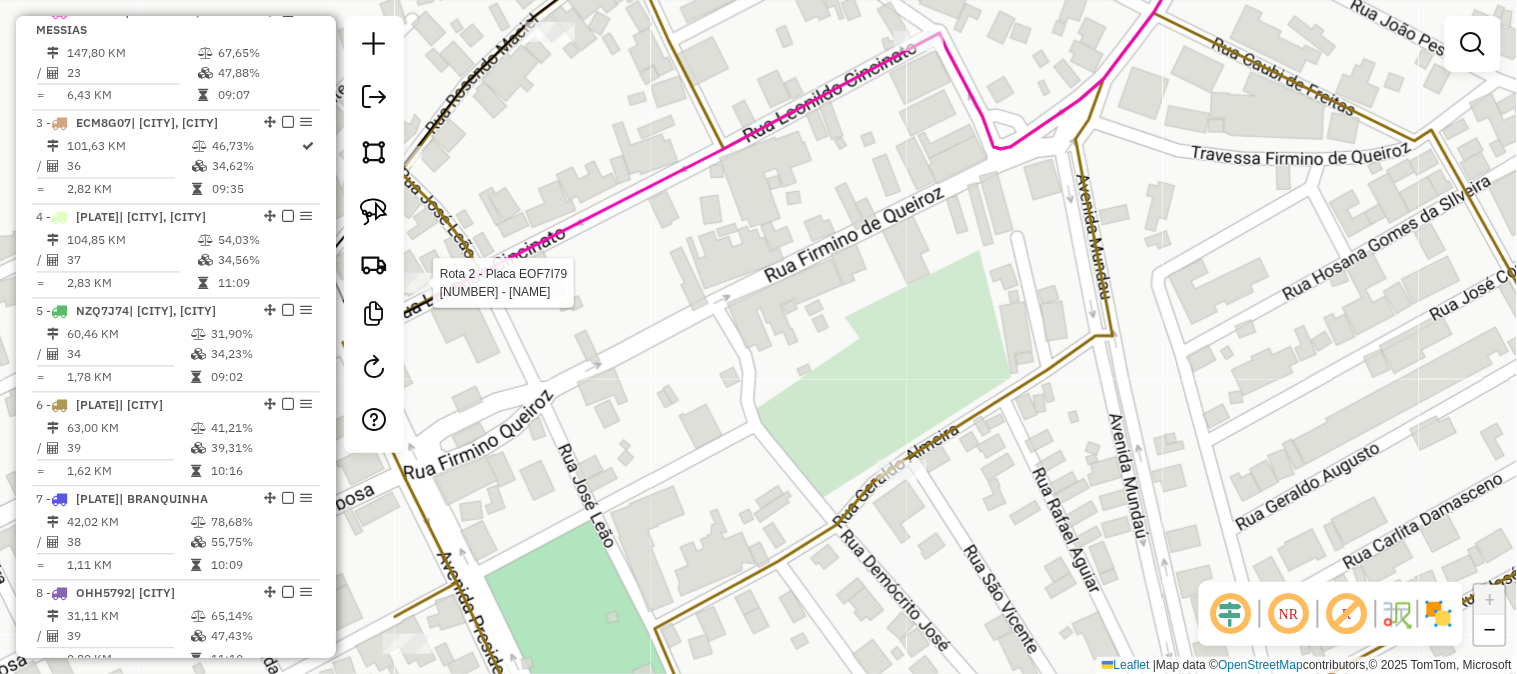 select on "**********" 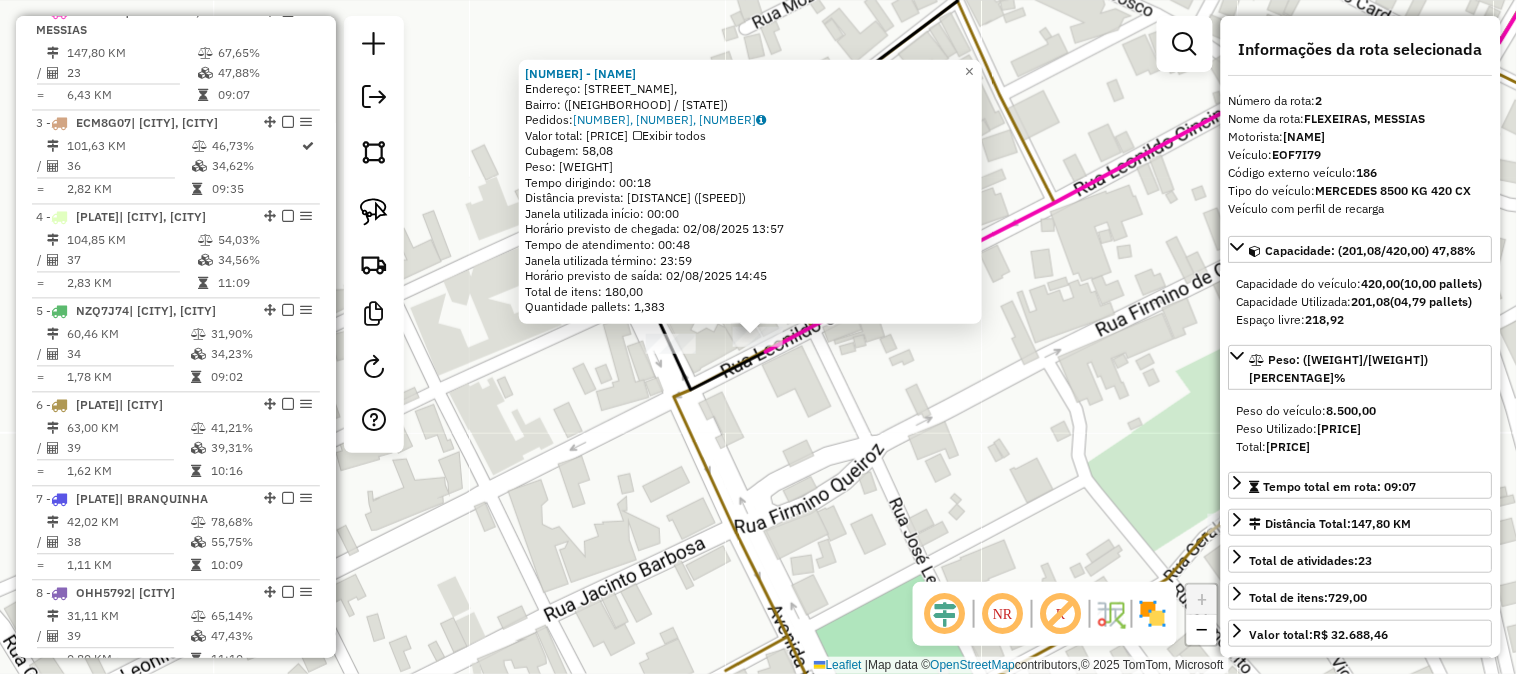 click on "19138 - MAURIMAR BEBIDAS  Endereço: Rua Leonídio Cincinato,    Bairro:  (Murici / AL)   Pedidos:  01411822, 01411847, 01412096   Valor total: R$ 9.690,10   Exibir todos   Cubagem: 58,08  Peso: 1.672,93  Tempo dirigindo: 00:18   Distância prevista: 18,049 km (60,16 km/h)   Janela utilizada início: 00:00   Horário previsto de chegada: 02/08/2025 13:57   Tempo de atendimento: 00:48   Janela utilizada término: 23:59   Horário previsto de saída: 02/08/2025 14:45   Total de itens: 180,00   Quantidade pallets: 1,383  × Janela de atendimento Grade de atendimento Capacidade Transportadoras Veículos Cliente Pedidos  Rotas Selecione os dias de semana para filtrar as janelas de atendimento  Seg   Ter   Qua   Qui   Sex   Sáb   Dom  Informe o período da janela de atendimento: De: Até:  Filtrar exatamente a janela do cliente  Considerar janela de atendimento padrão  Selecione os dias de semana para filtrar as grades de atendimento  Seg   Ter   Qua   Qui   Sex   Sáb   Dom   Peso mínimo:   Peso máximo:   De:" 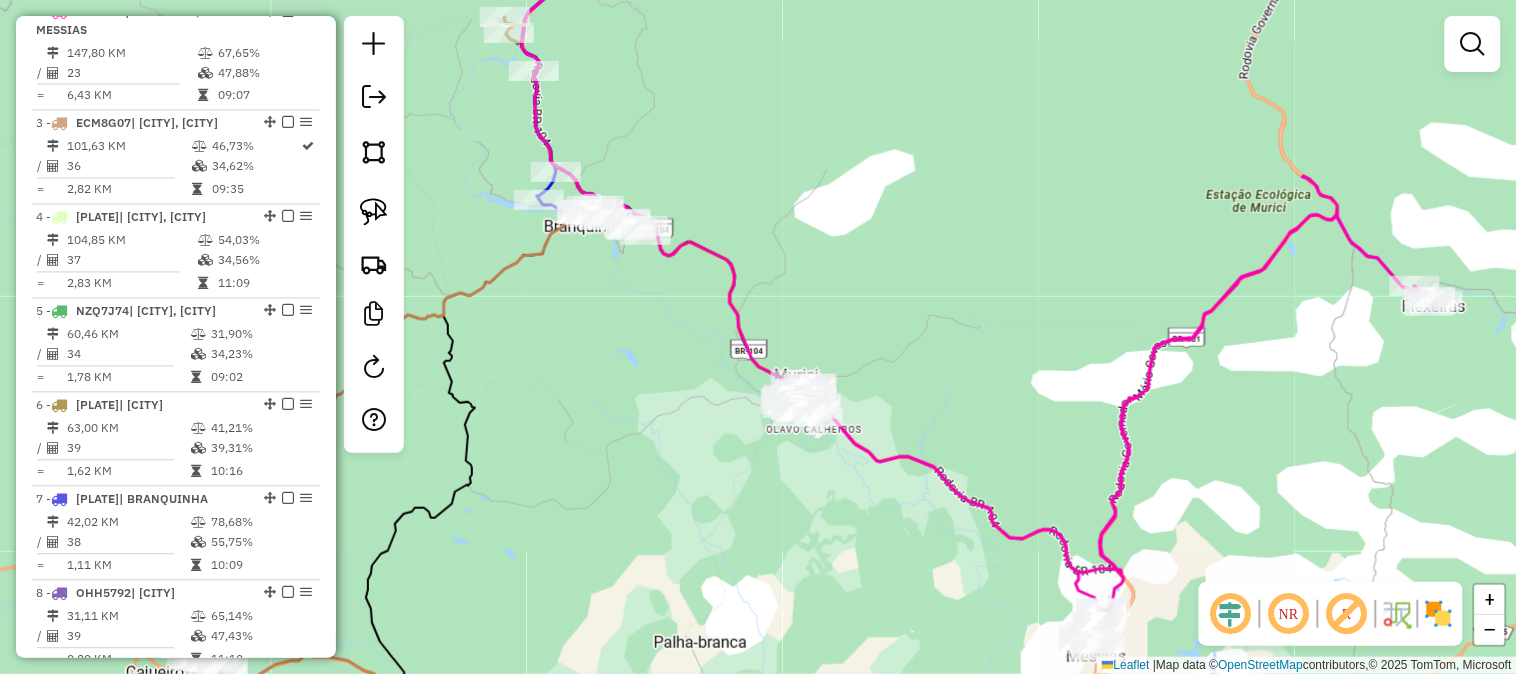 drag, startPoint x: 762, startPoint y: 575, endPoint x: 958, endPoint y: 186, distance: 435.5881 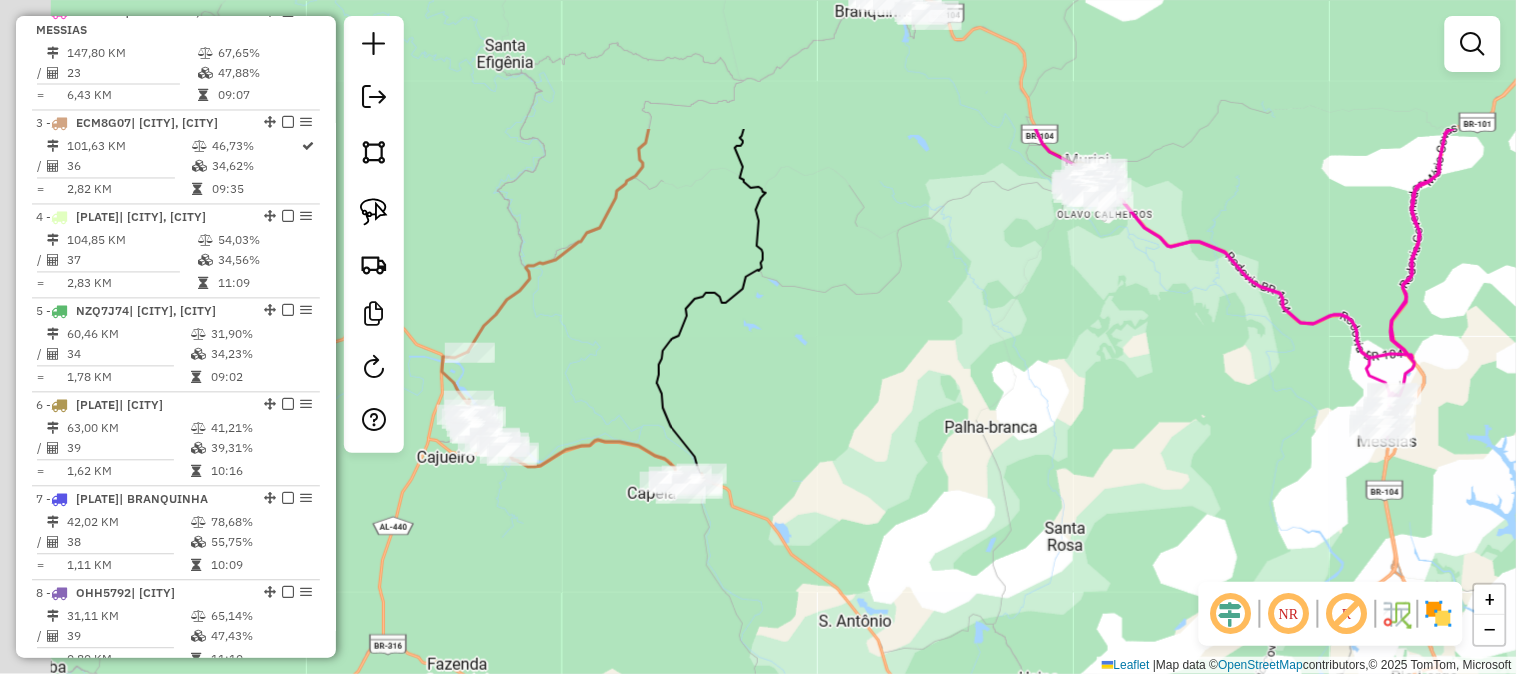 drag, startPoint x: 751, startPoint y: 295, endPoint x: 841, endPoint y: 533, distance: 254.44843 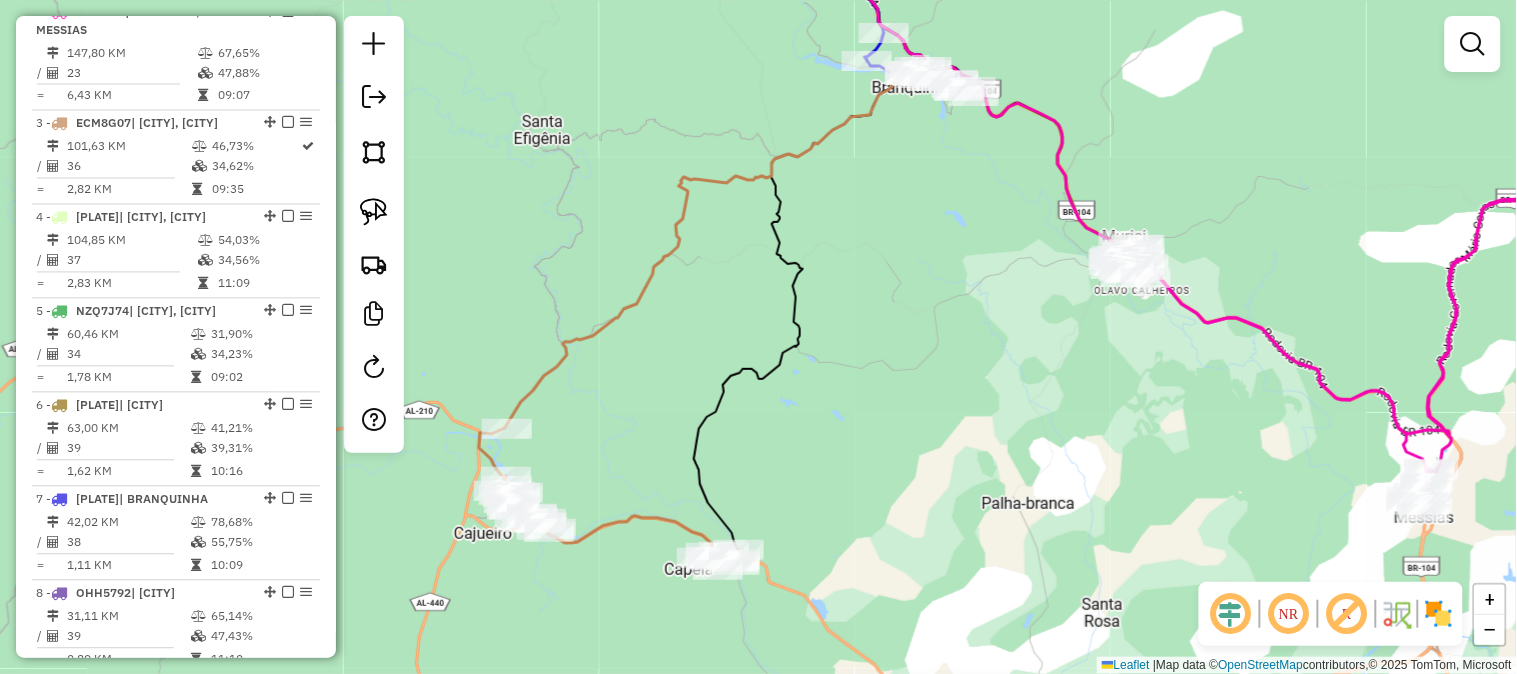 drag, startPoint x: 846, startPoint y: 221, endPoint x: 845, endPoint y: 243, distance: 22.022715 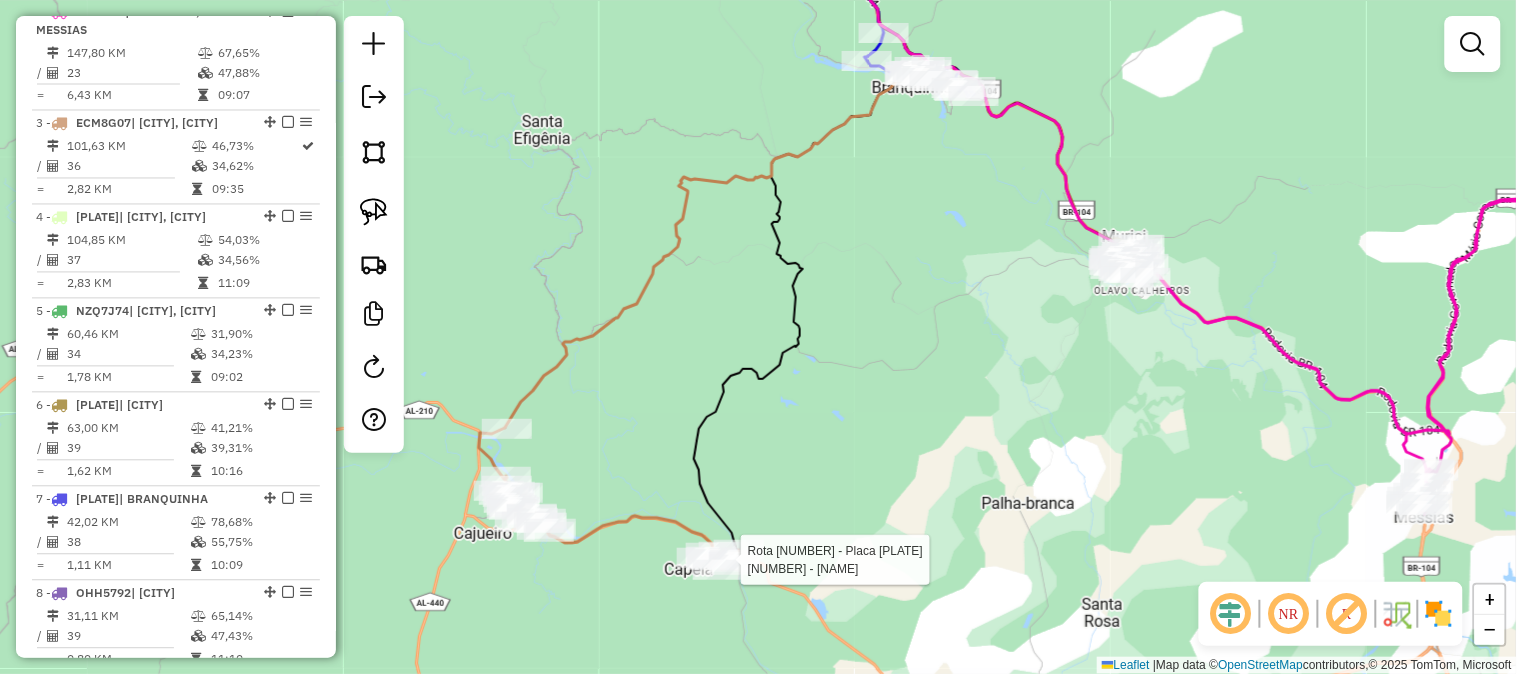 select on "**********" 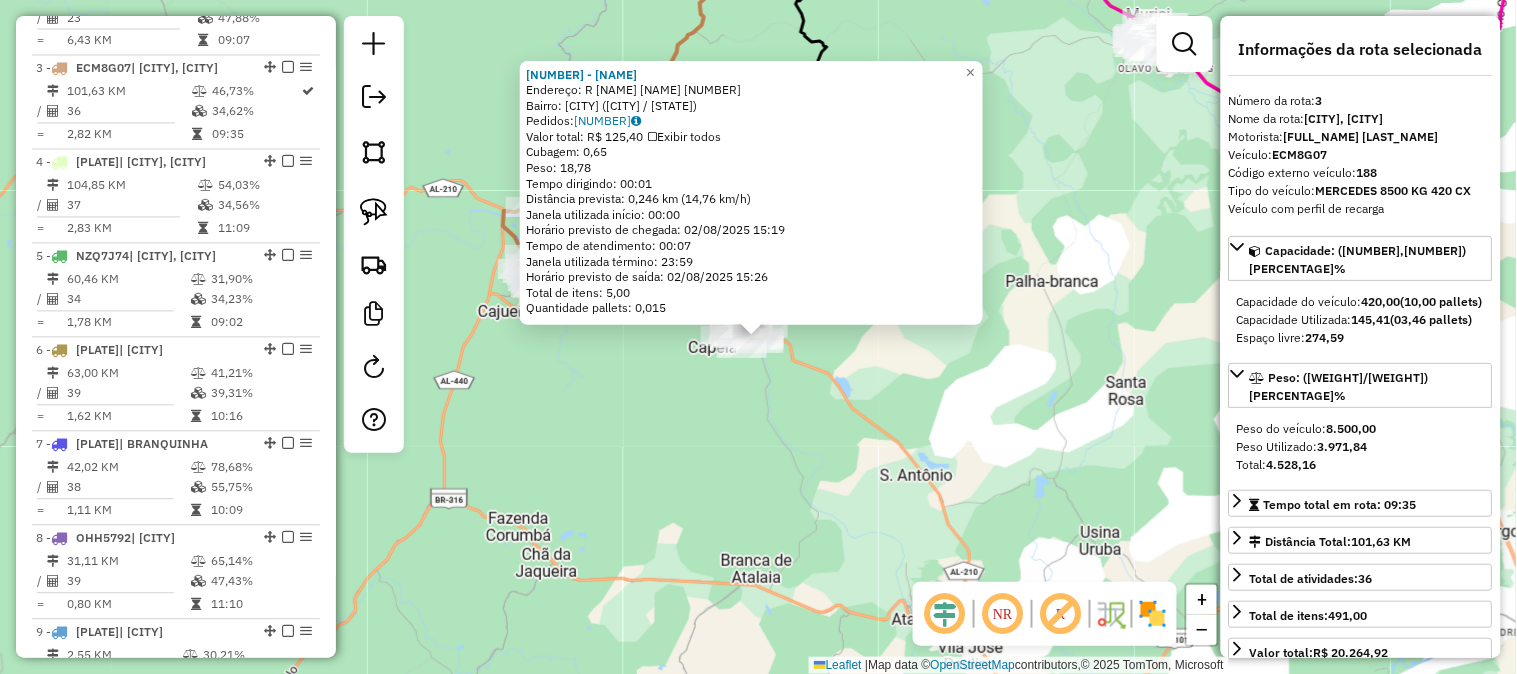 scroll, scrollTop: 1022, scrollLeft: 0, axis: vertical 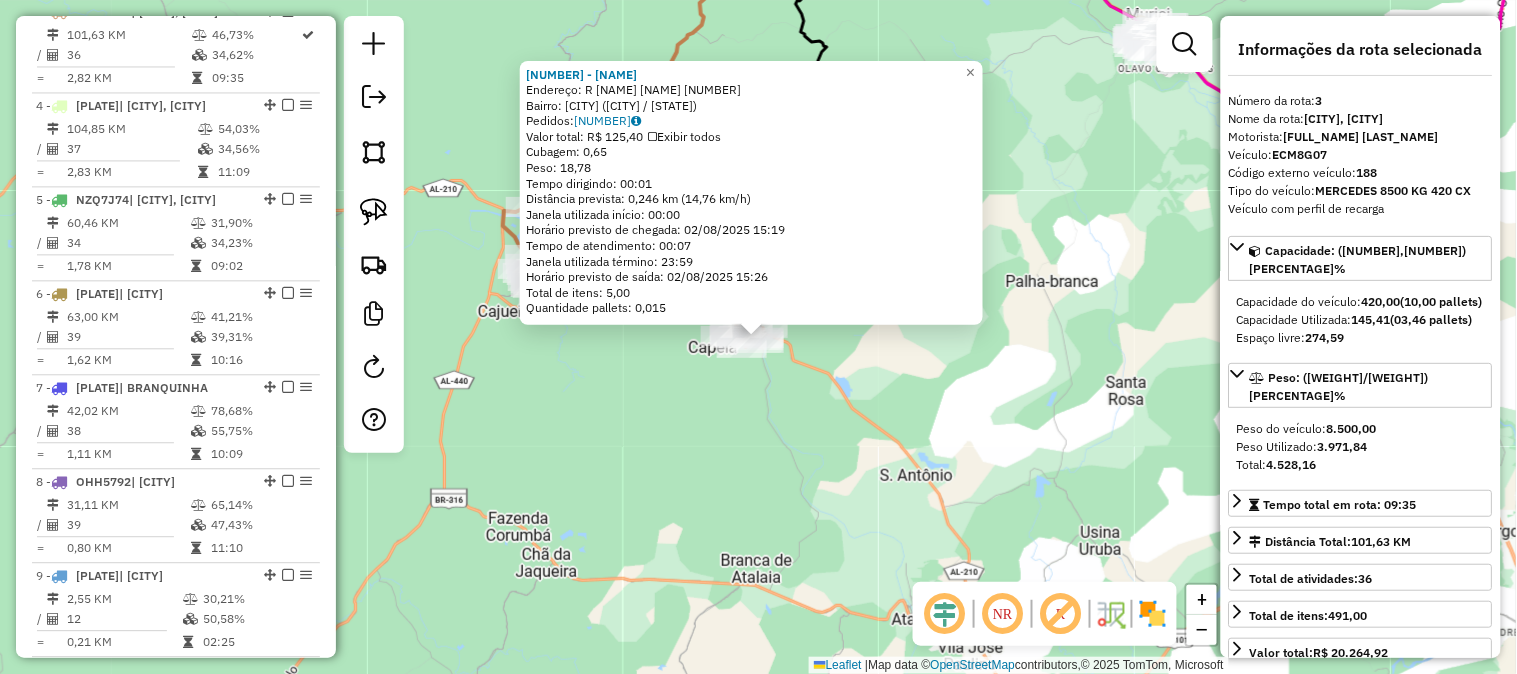click on "1185 - RAFAEL CRISTIANO SILVA  Endereço: R   SETE DE SETEMBRO               403   Bairro: CENTRO (CAPELA / AL)   Pedidos:  01412131   Valor total: R$ 125,40   Exibir todos   Cubagem: 0,65  Peso: 18,78  Tempo dirigindo: 00:01   Distância prevista: 0,246 km (14,76 km/h)   Janela utilizada início: 00:00   Horário previsto de chegada: 02/08/2025 15:19   Tempo de atendimento: 00:07   Janela utilizada término: 23:59   Horário previsto de saída: 02/08/2025 15:26   Total de itens: 5,00   Quantidade pallets: 0,015  × Janela de atendimento Grade de atendimento Capacidade Transportadoras Veículos Cliente Pedidos  Rotas Selecione os dias de semana para filtrar as janelas de atendimento  Seg   Ter   Qua   Qui   Sex   Sáb   Dom  Informe o período da janela de atendimento: De: Até:  Filtrar exatamente a janela do cliente  Considerar janela de atendimento padrão  Selecione os dias de semana para filtrar as grades de atendimento  Seg   Ter   Qua   Qui   Sex   Sáb   Dom   Peso mínimo:   Peso máximo:   De:  De:" 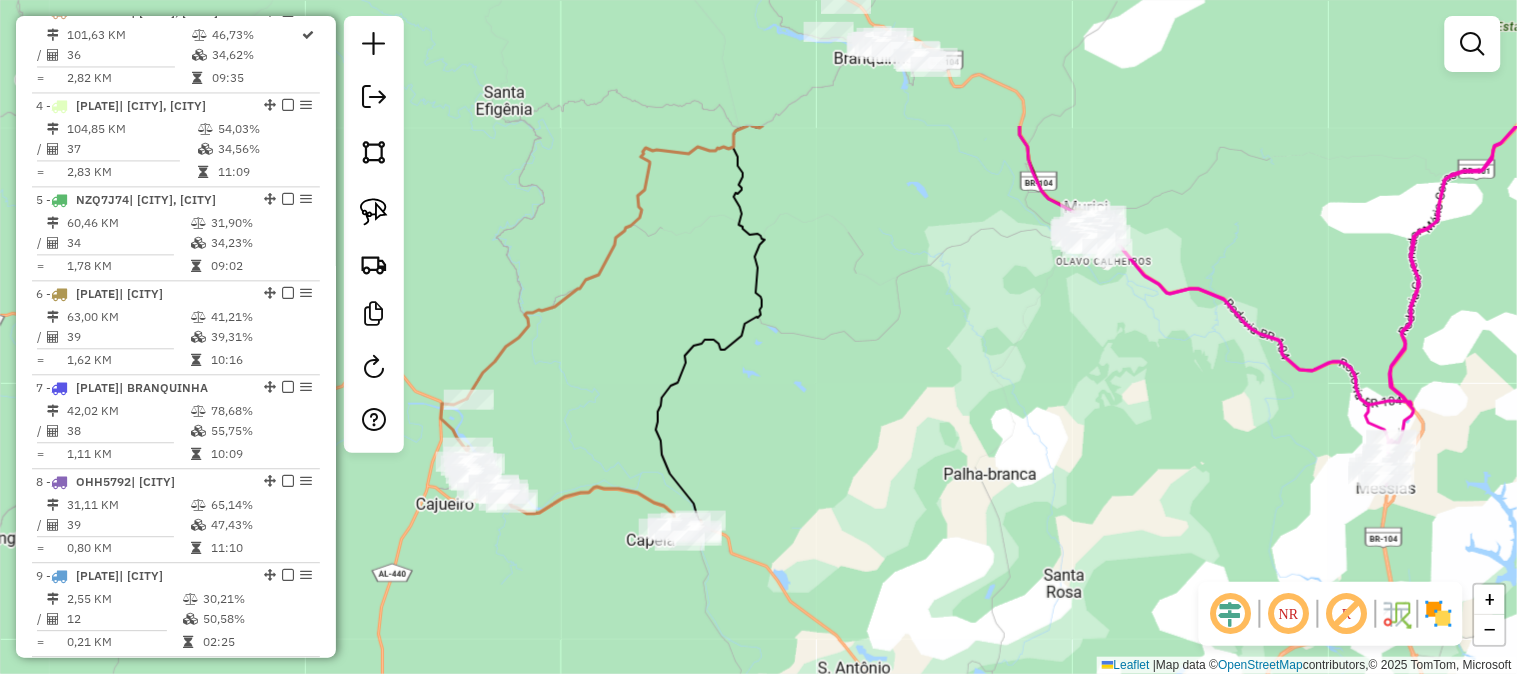 drag, startPoint x: 922, startPoint y: 322, endPoint x: 855, endPoint y: 566, distance: 253.03162 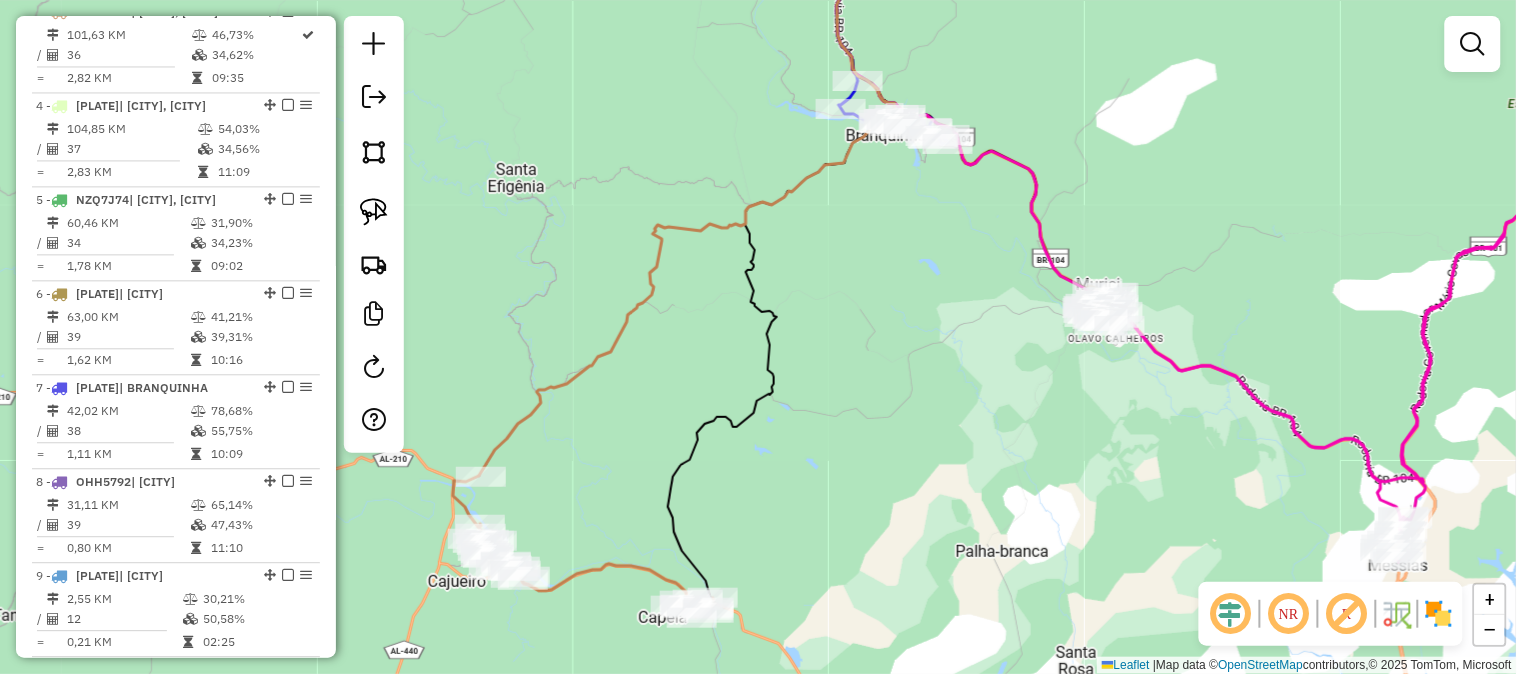 drag, startPoint x: 817, startPoint y: 324, endPoint x: 835, endPoint y: 348, distance: 30 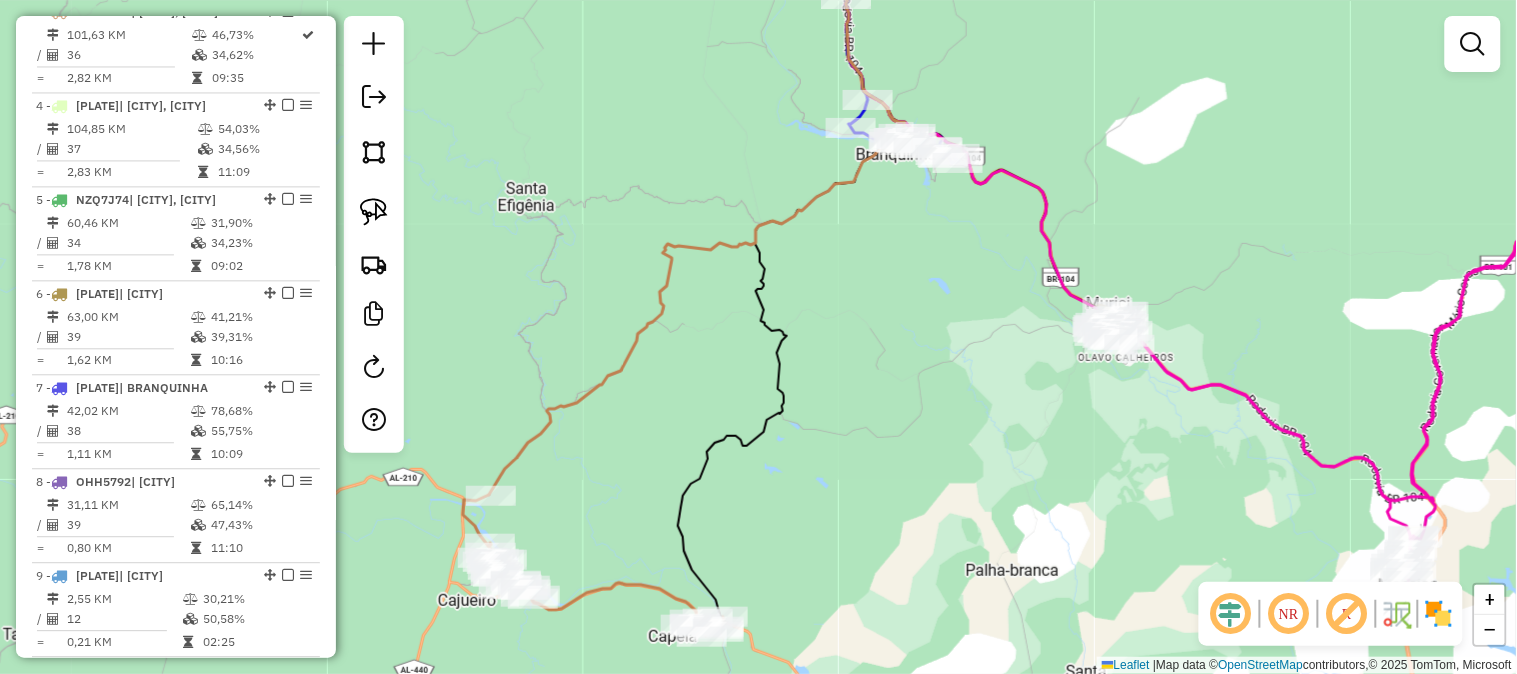 drag, startPoint x: 843, startPoint y: 365, endPoint x: 857, endPoint y: 394, distance: 32.202484 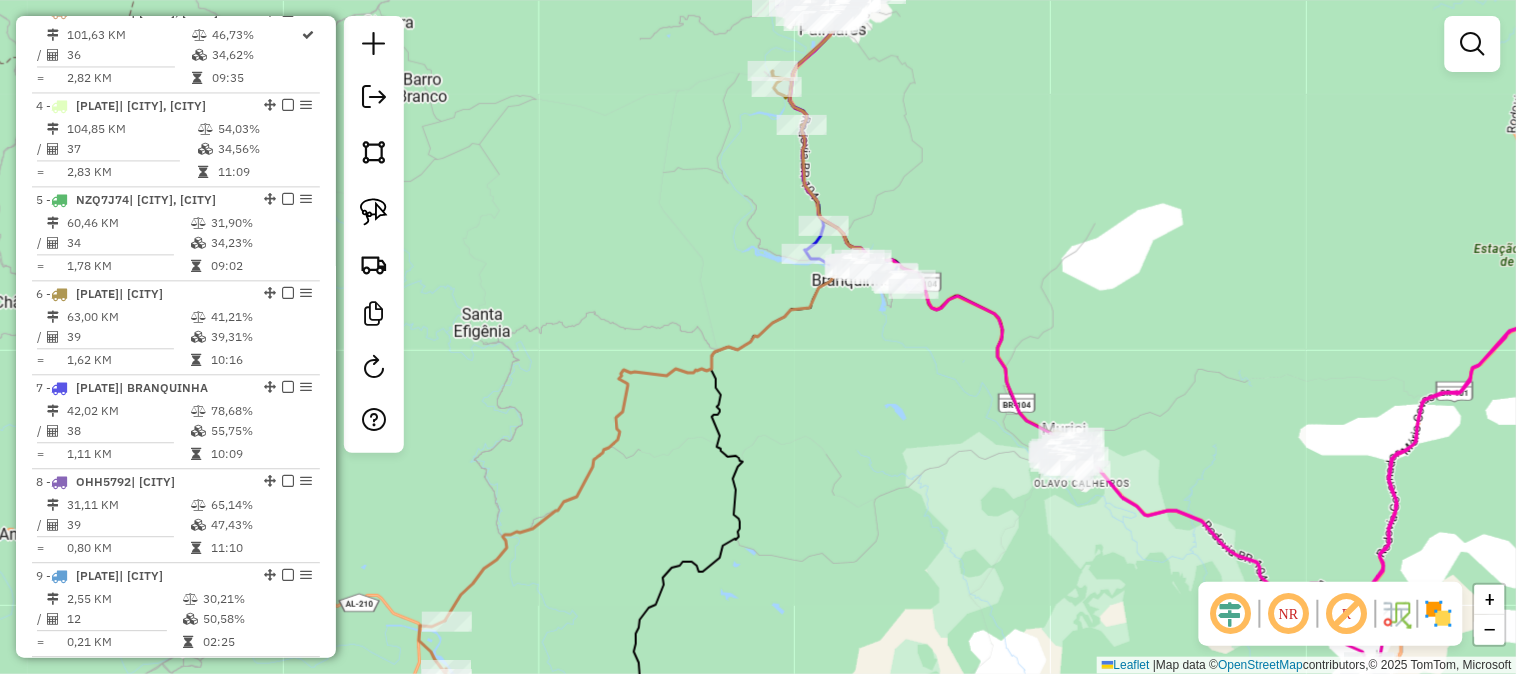 drag, startPoint x: 906, startPoint y: 417, endPoint x: 906, endPoint y: 432, distance: 15 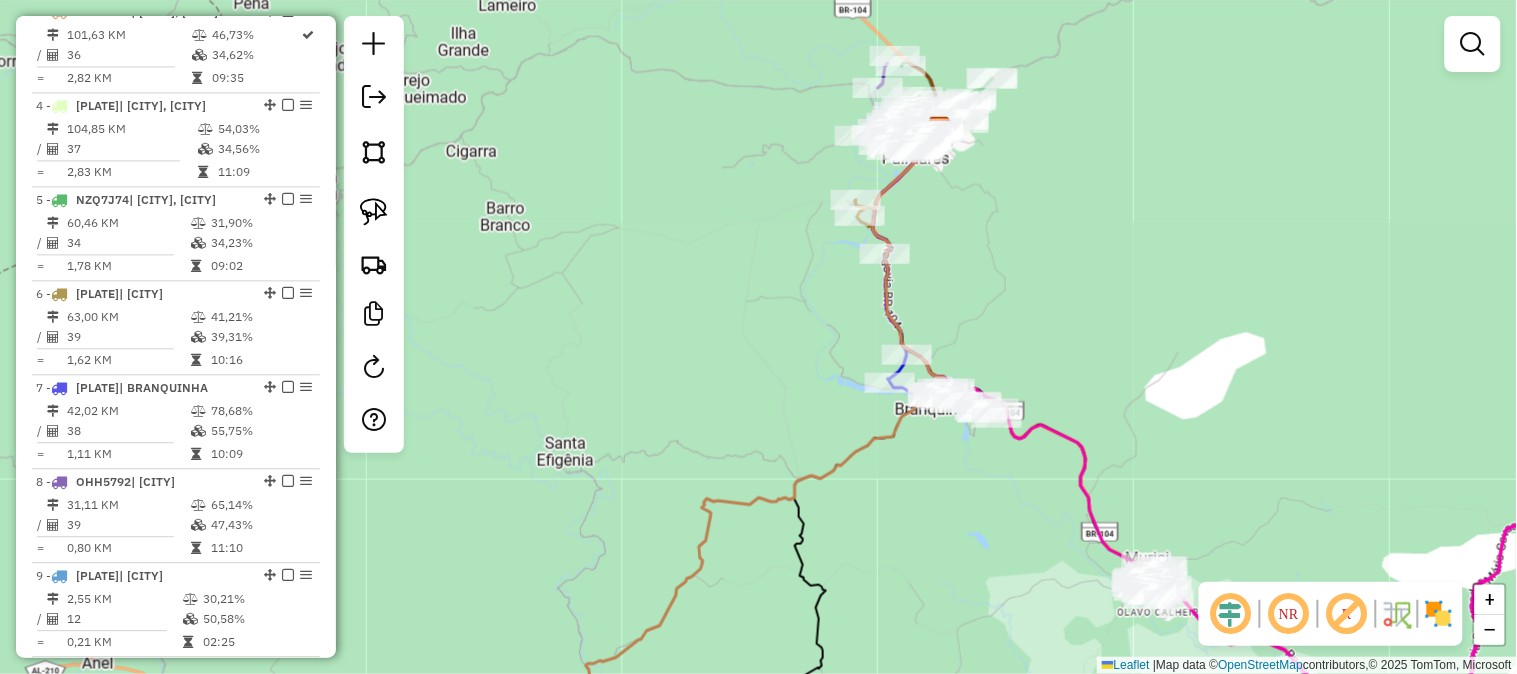 drag, startPoint x: 913, startPoint y: 477, endPoint x: 996, endPoint y: 606, distance: 153.39491 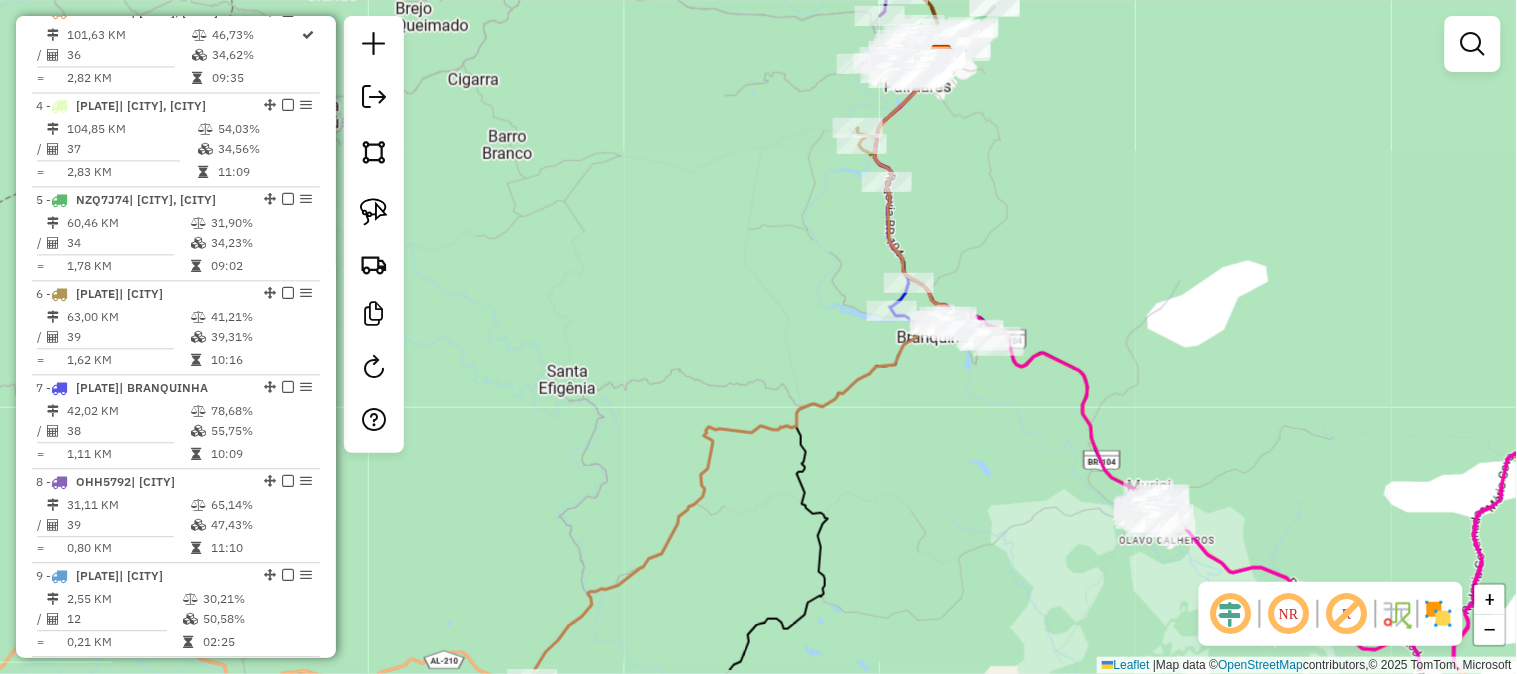 drag, startPoint x: 991, startPoint y: 604, endPoint x: 992, endPoint y: 406, distance: 198.00252 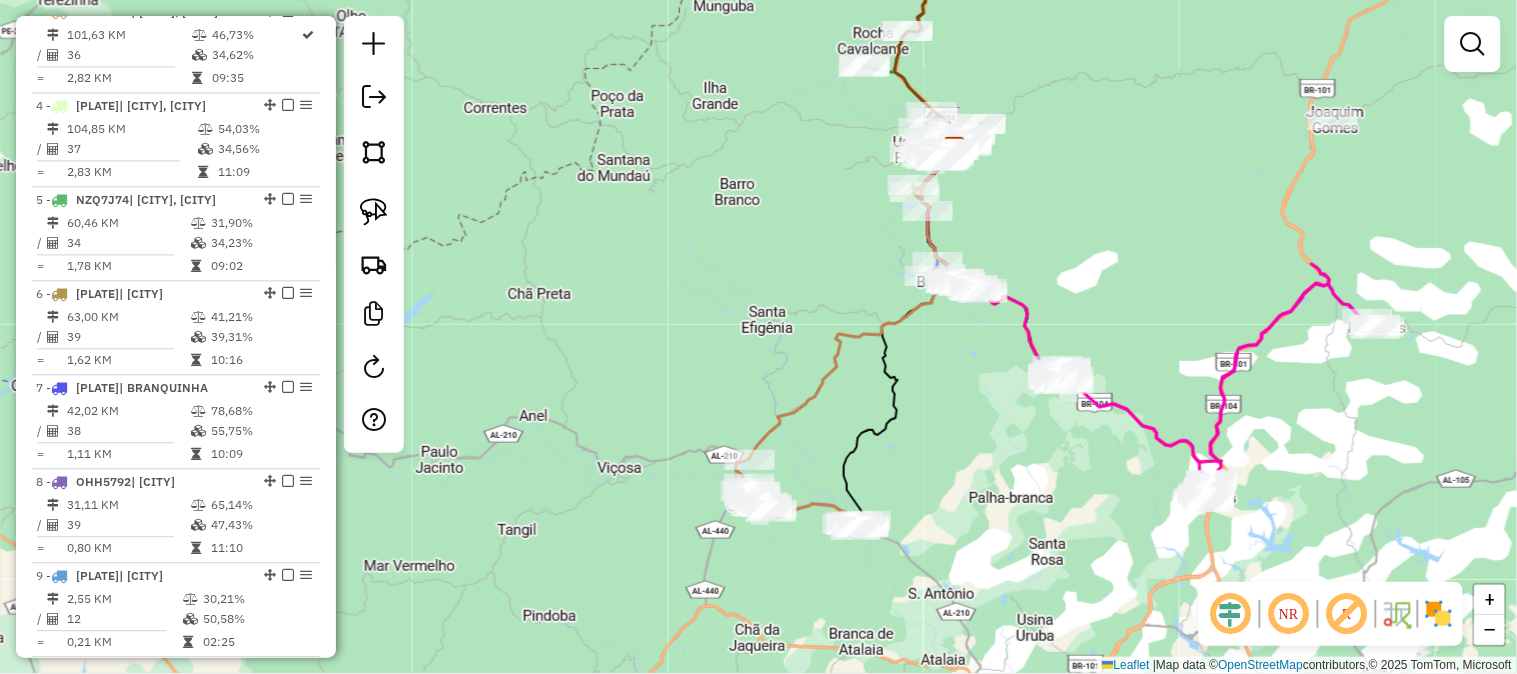 drag, startPoint x: 1045, startPoint y: 525, endPoint x: 1028, endPoint y: 510, distance: 22.671568 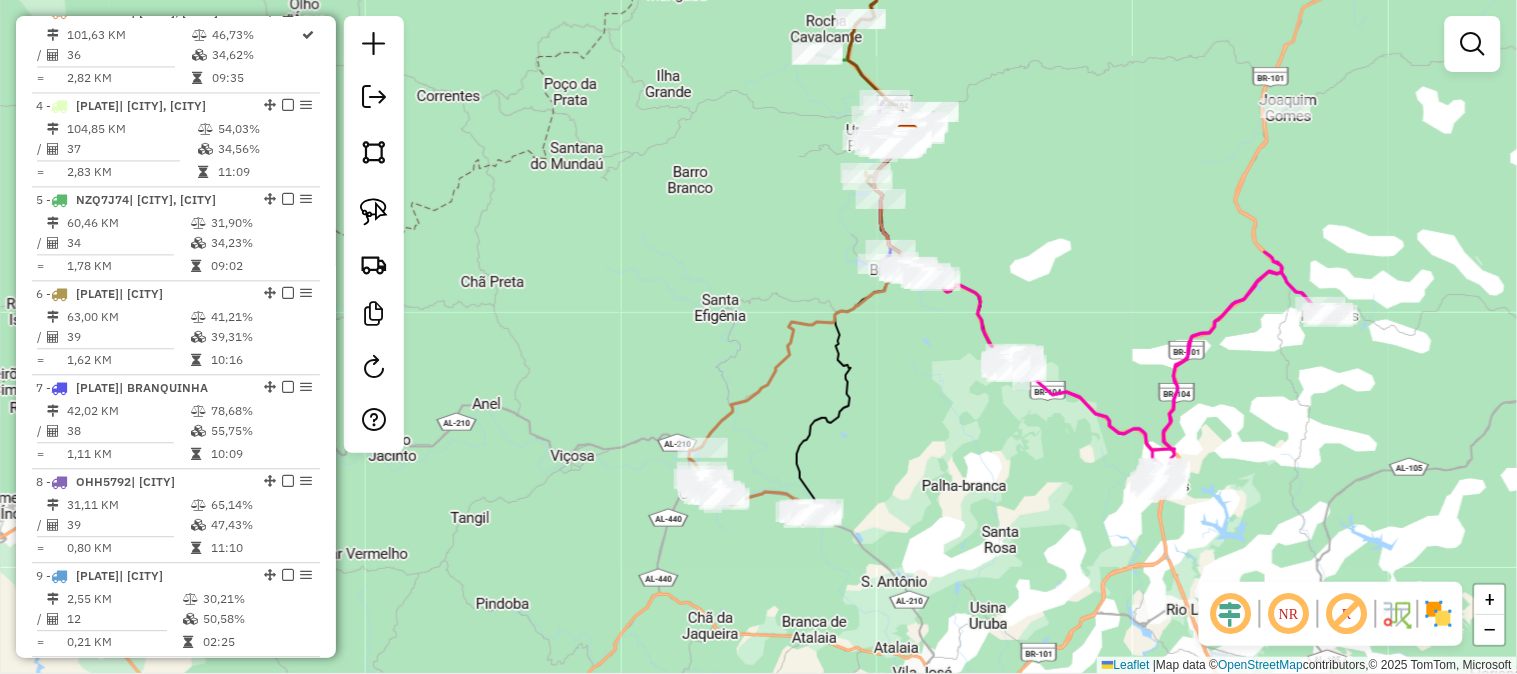 drag, startPoint x: 1023, startPoint y: 512, endPoint x: 965, endPoint y: 502, distance: 58.855755 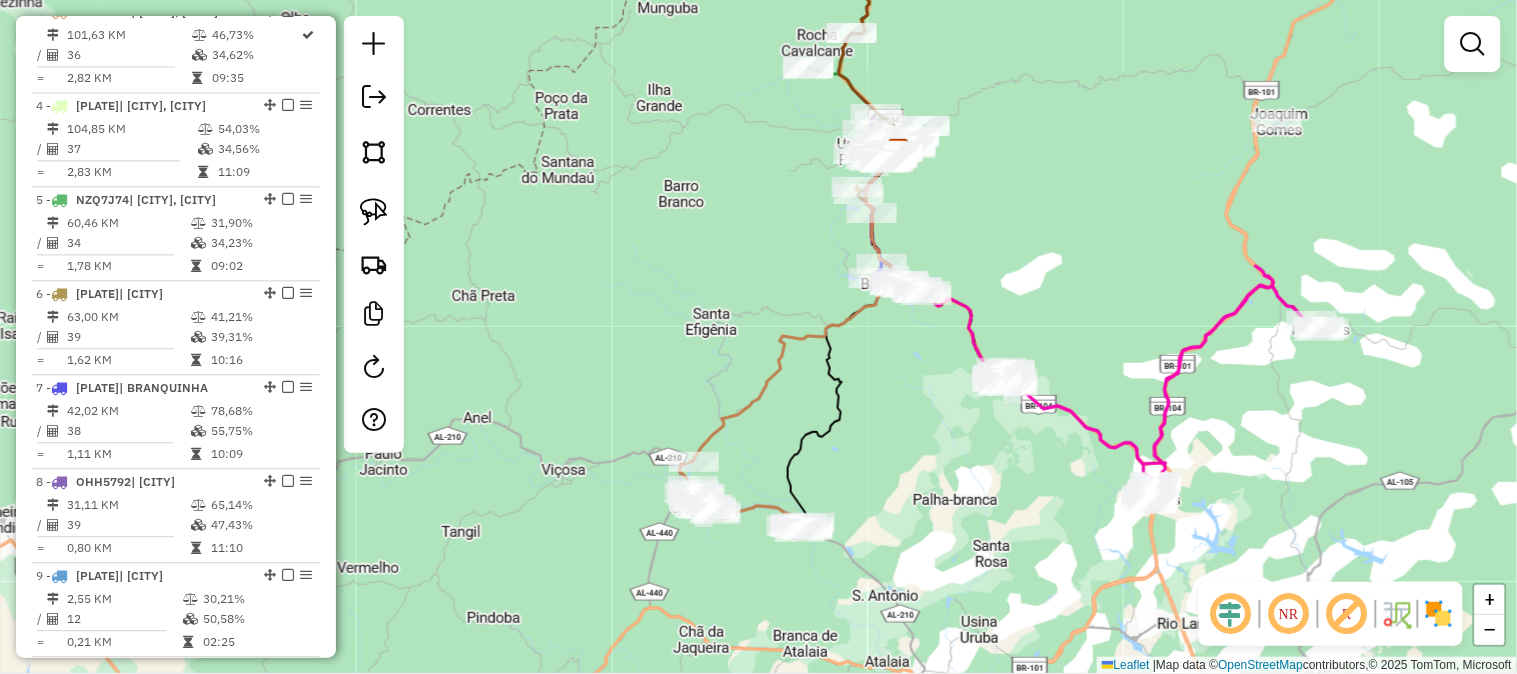 drag, startPoint x: 597, startPoint y: 373, endPoint x: 601, endPoint y: 390, distance: 17.464249 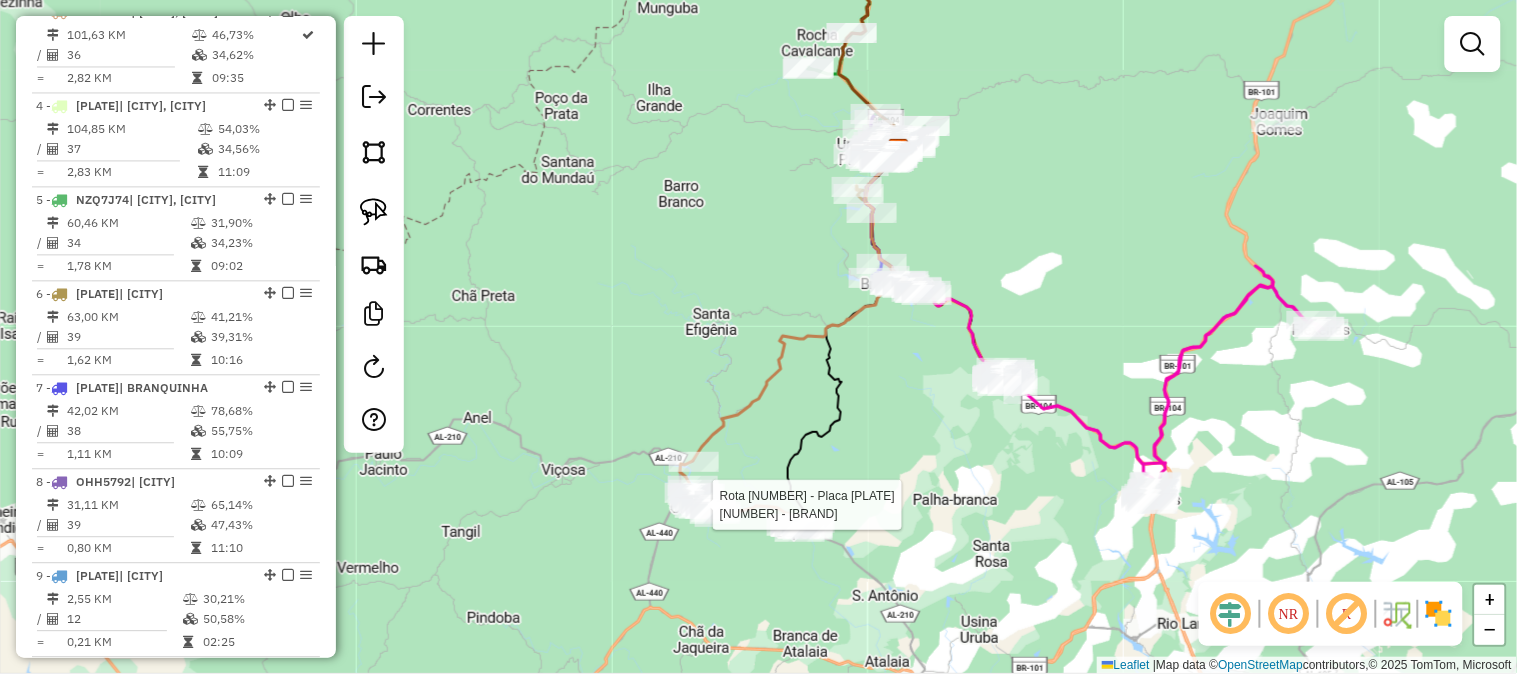 select on "**********" 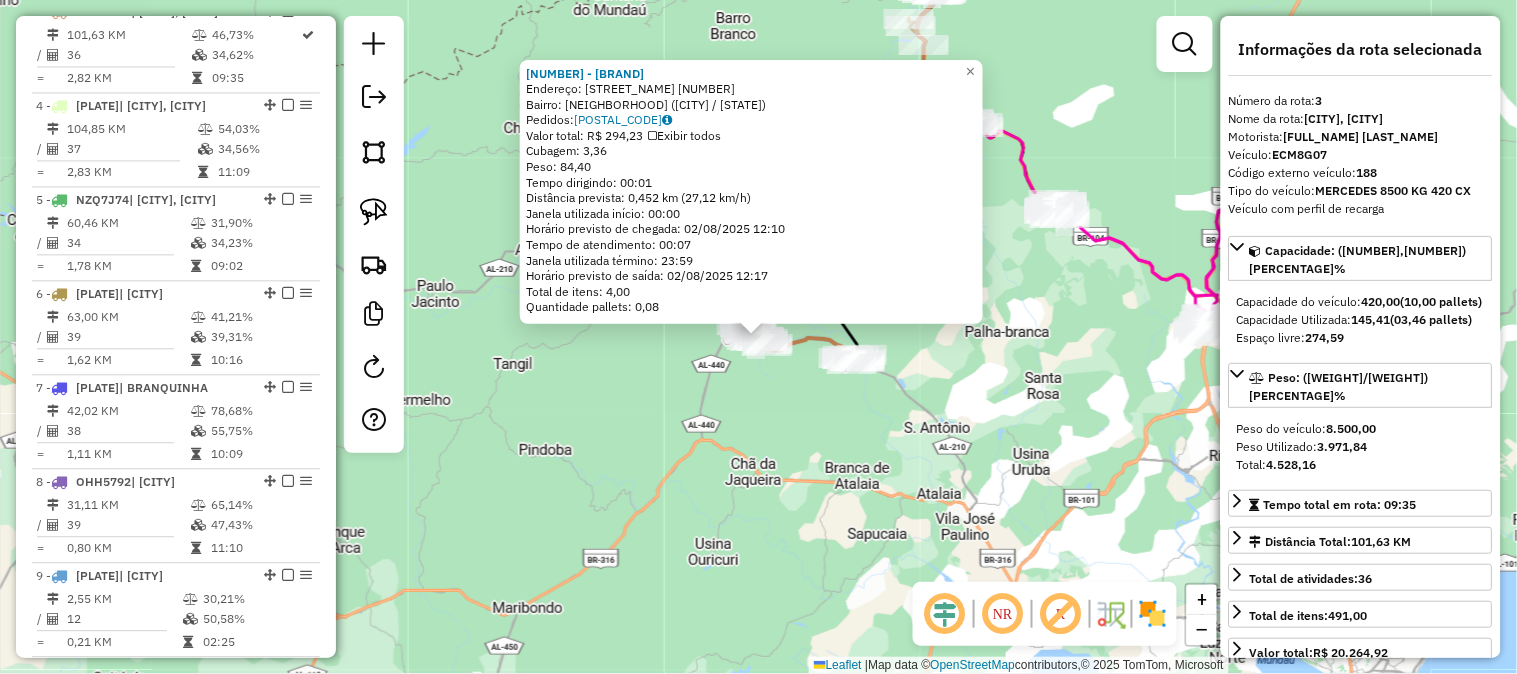 click on "13003 - MERC  LOCADORA  Endereço:  RUA FLOR DE PARAIBA 85   Bairro: STO ANTONIO (CAJUEIRO / AL)   Pedidos:  01411806   Valor total: R$ 294,23   Exibir todos   Cubagem: 3,36  Peso: 84,40  Tempo dirigindo: 00:01   Distância prevista: 0,452 km (27,12 km/h)   Janela utilizada início: 00:00   Horário previsto de chegada: 02/08/2025 12:10   Tempo de atendimento: 00:07   Janela utilizada término: 23:59   Horário previsto de saída: 02/08/2025 12:17   Total de itens: 4,00   Quantidade pallets: 0,08  × Janela de atendimento Grade de atendimento Capacidade Transportadoras Veículos Cliente Pedidos  Rotas Selecione os dias de semana para filtrar as janelas de atendimento  Seg   Ter   Qua   Qui   Sex   Sáb   Dom  Informe o período da janela de atendimento: De: Até:  Filtrar exatamente a janela do cliente  Considerar janela de atendimento padrão  Selecione os dias de semana para filtrar as grades de atendimento  Seg   Ter   Qua   Qui   Sex   Sáb   Dom   Considerar clientes sem dia de atendimento cadastrado De:" 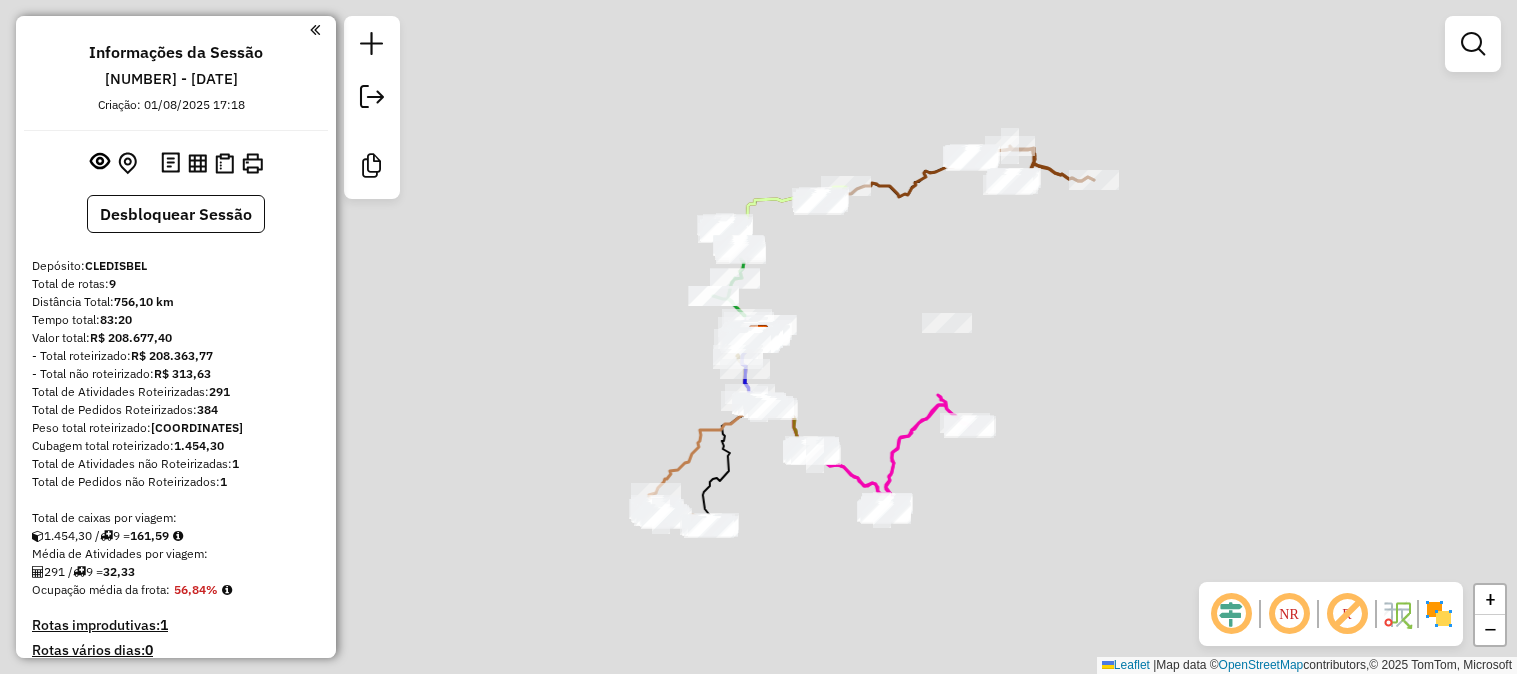 scroll, scrollTop: 0, scrollLeft: 0, axis: both 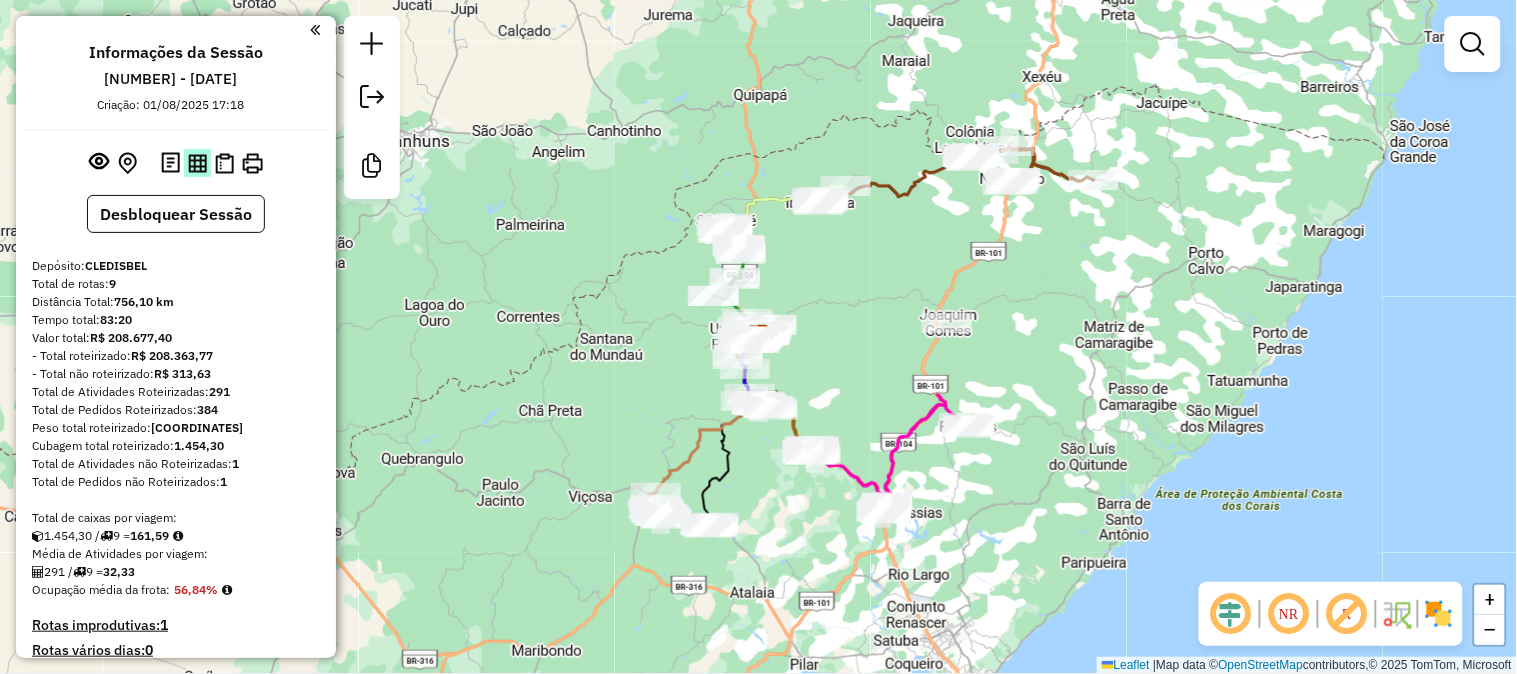click at bounding box center [197, 163] 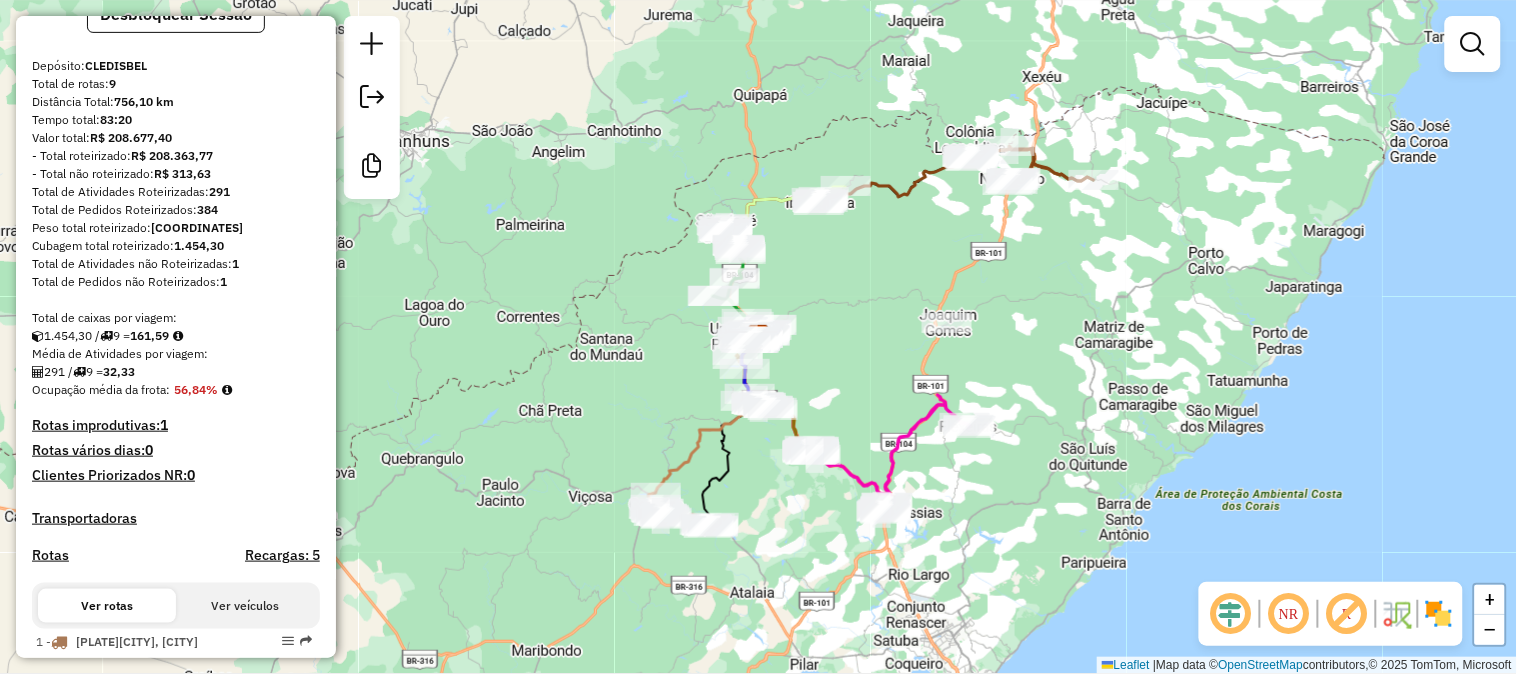 scroll, scrollTop: 0, scrollLeft: 0, axis: both 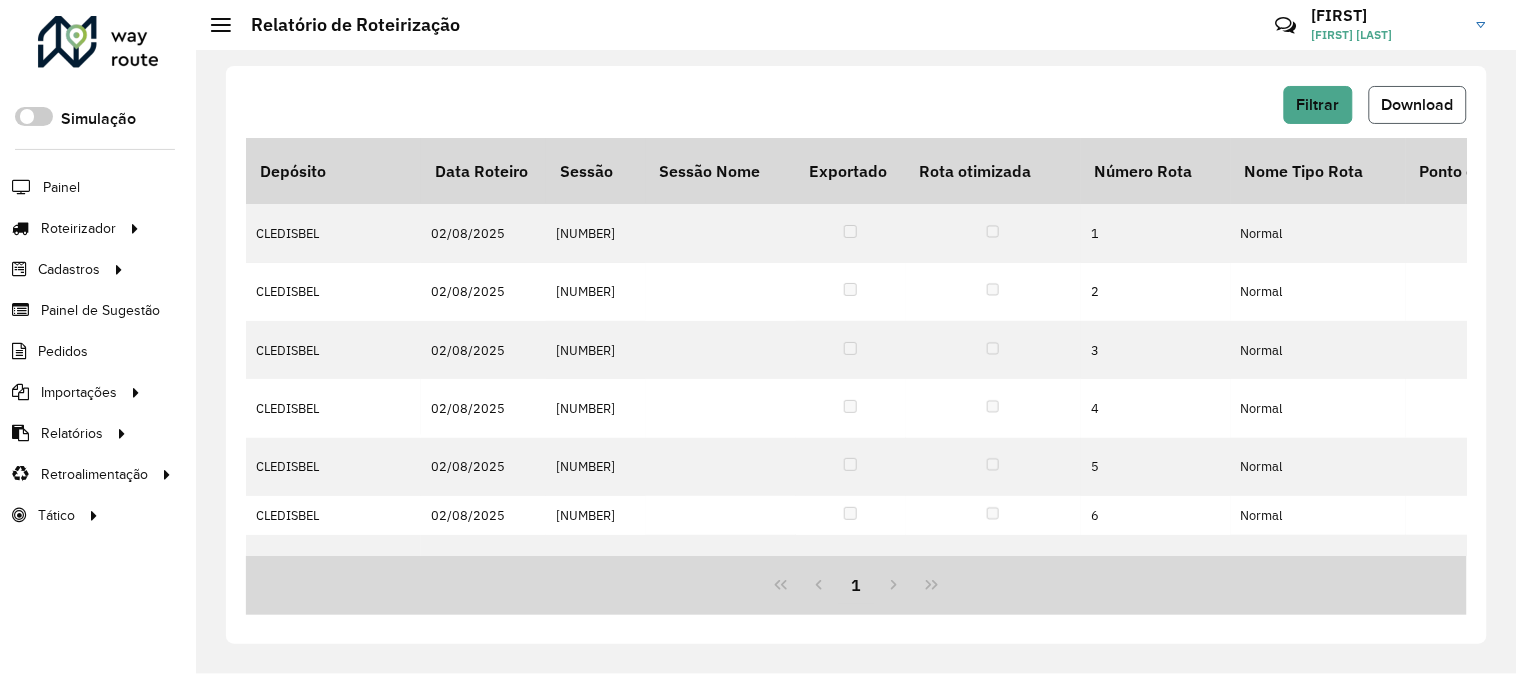 click on "Download" 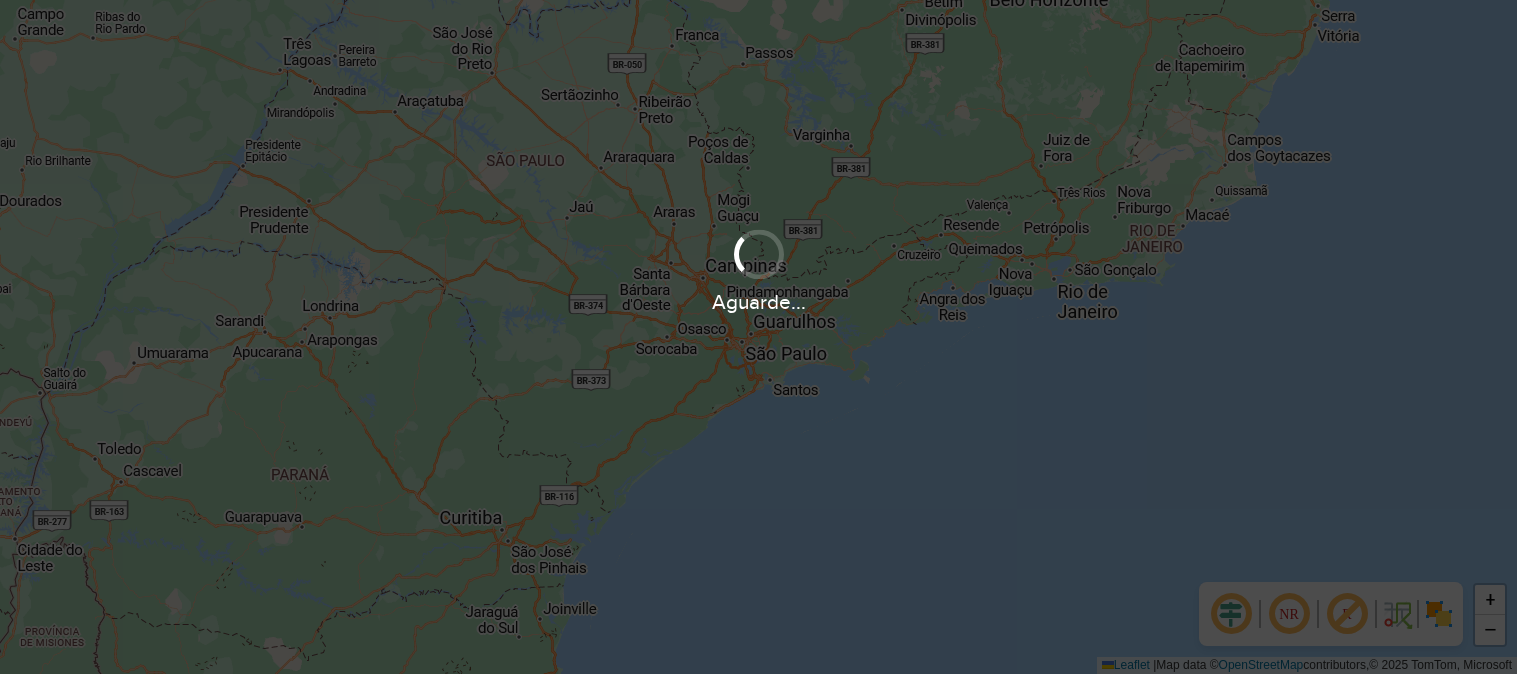 scroll, scrollTop: 0, scrollLeft: 0, axis: both 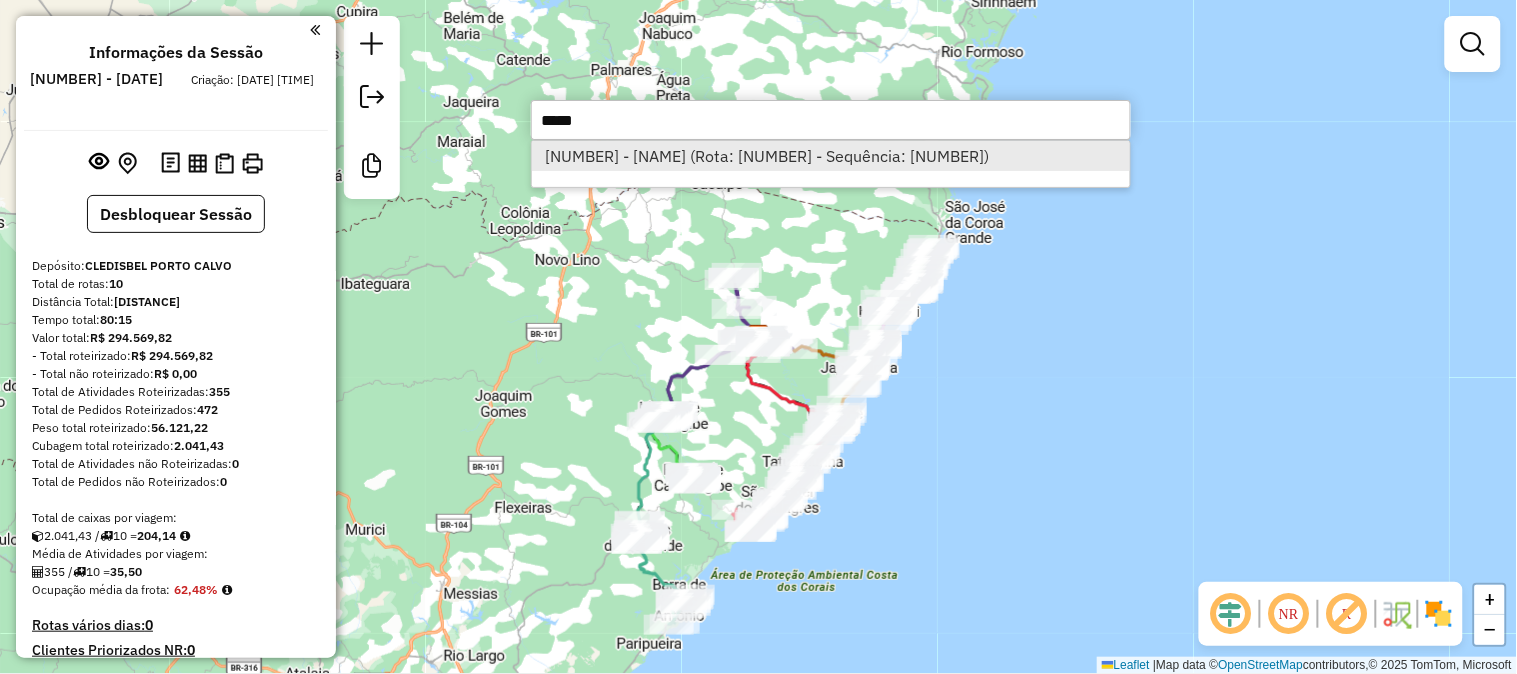 type on "*****" 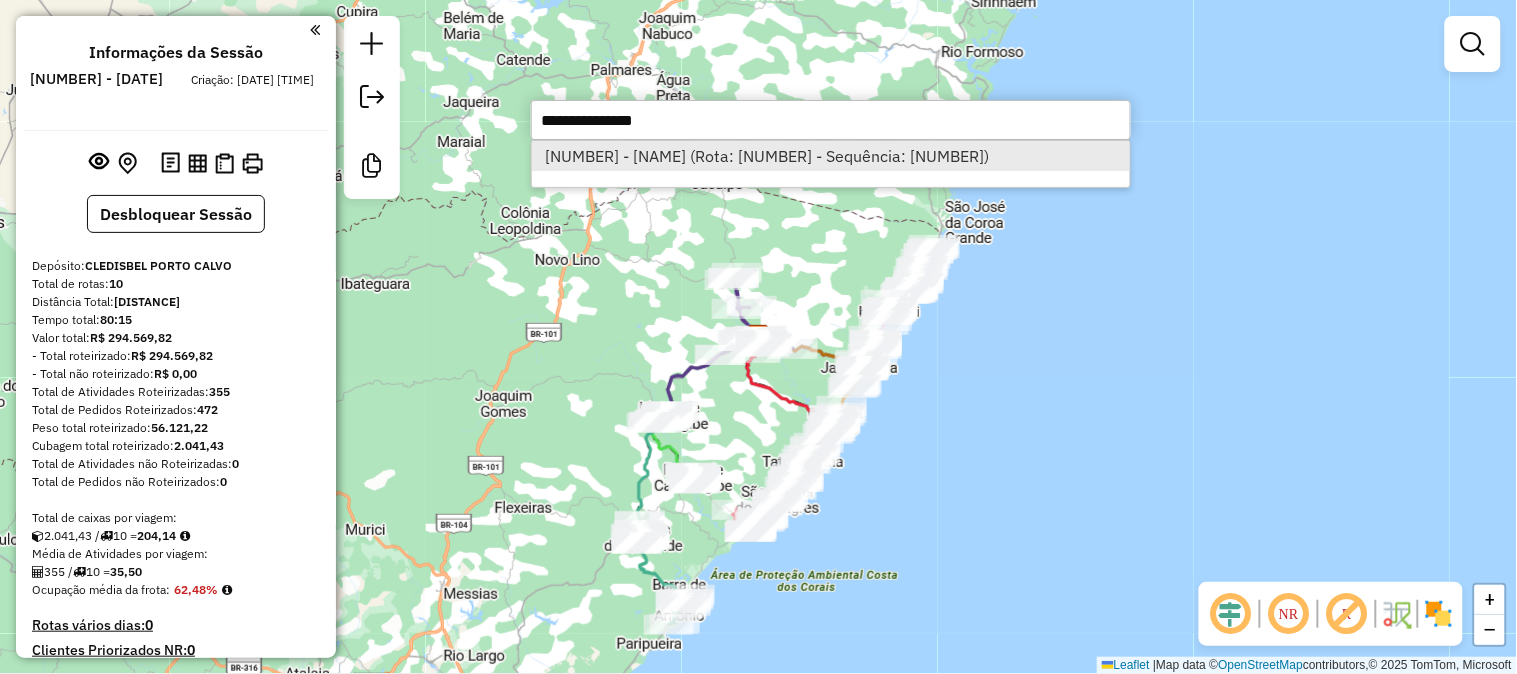 select on "**********" 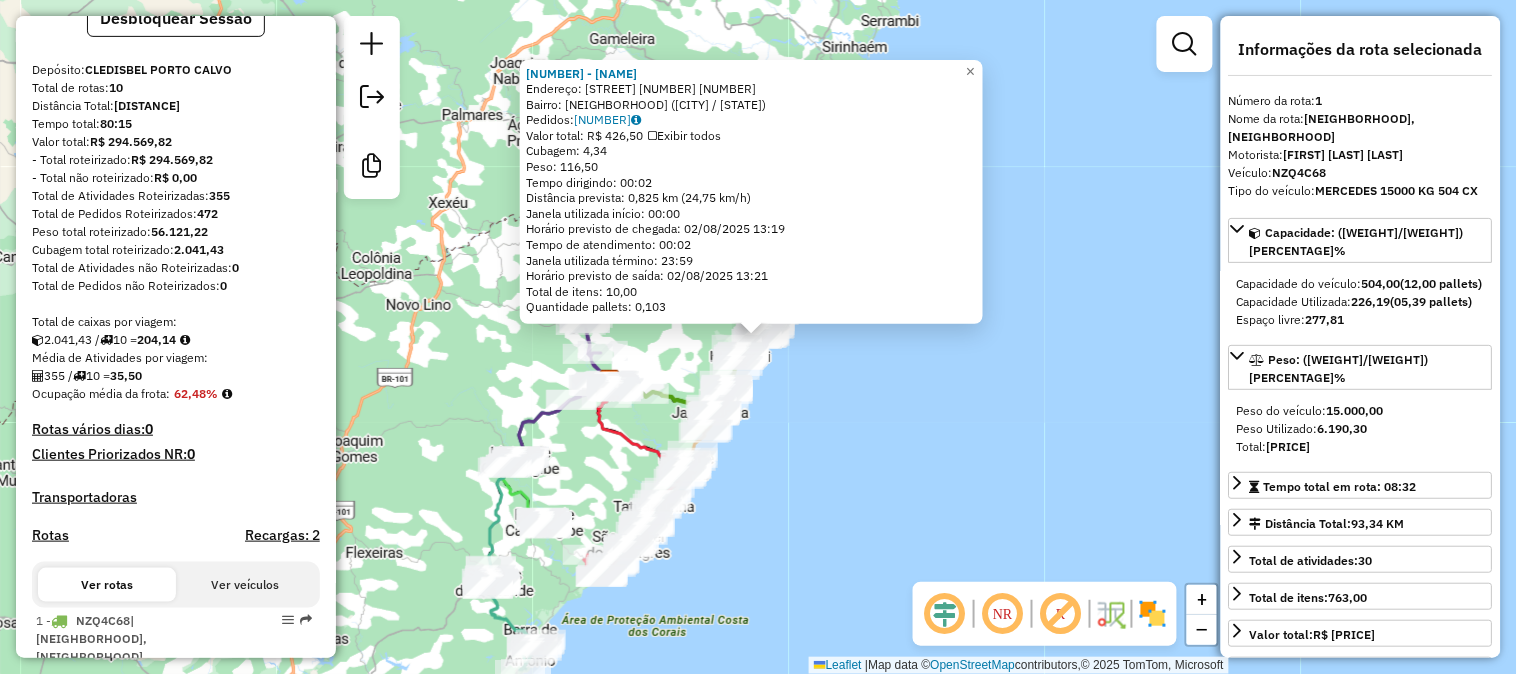 scroll, scrollTop: 787, scrollLeft: 0, axis: vertical 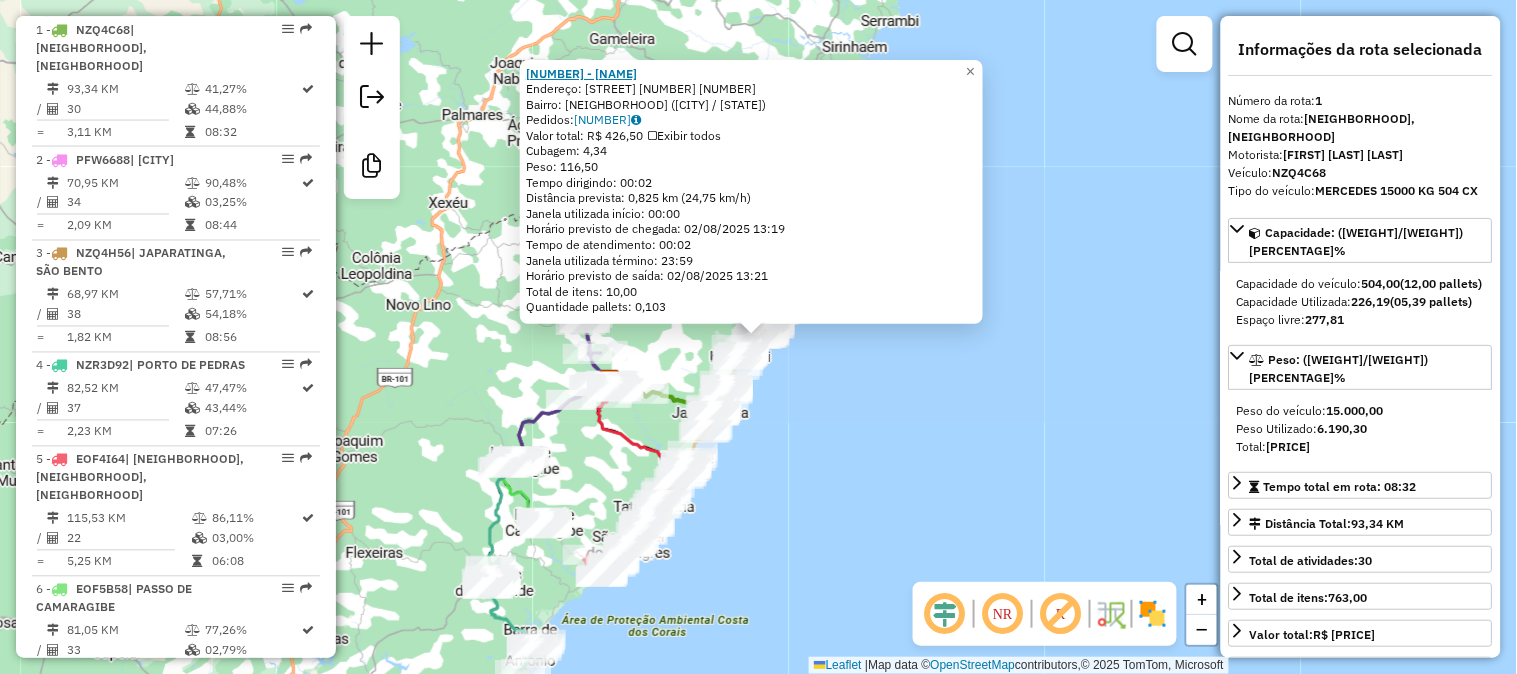 click on "[NUMBER] - [NAME]" 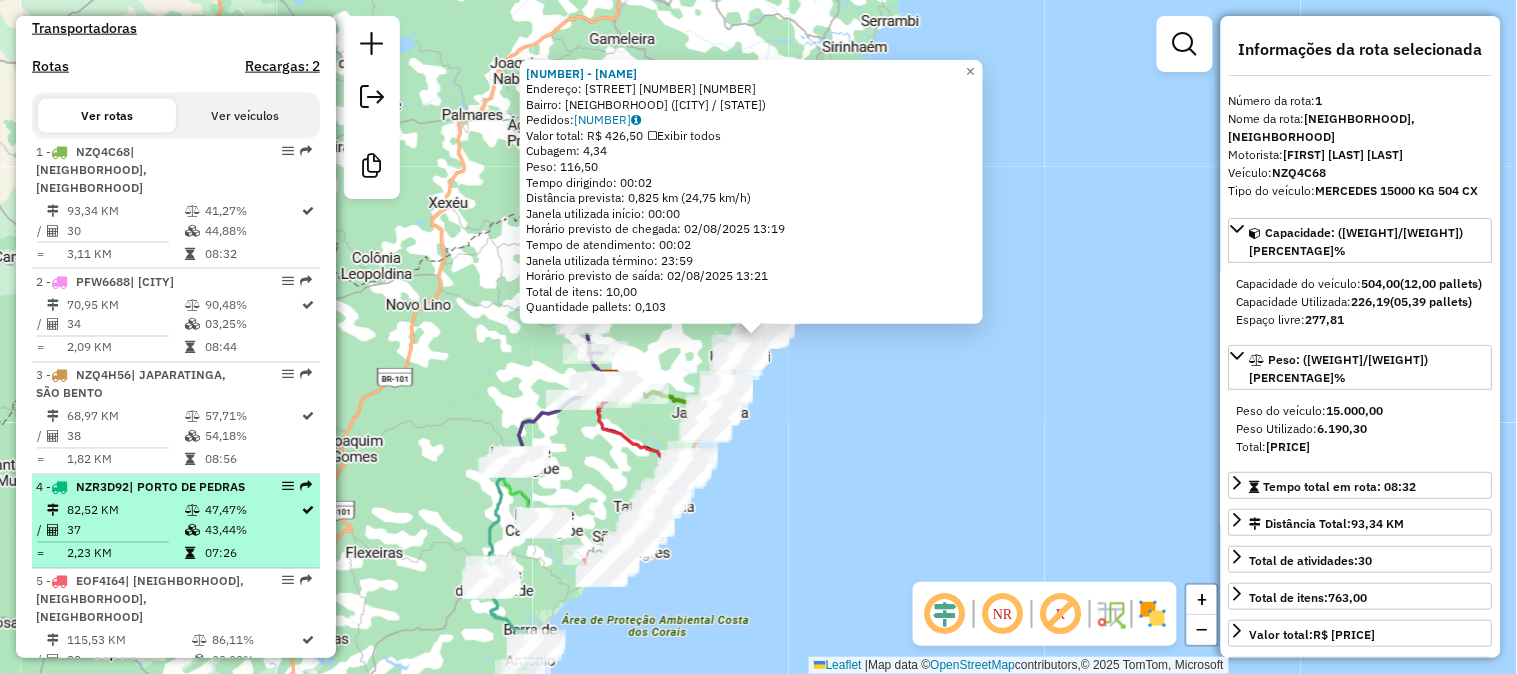 scroll, scrollTop: 787, scrollLeft: 0, axis: vertical 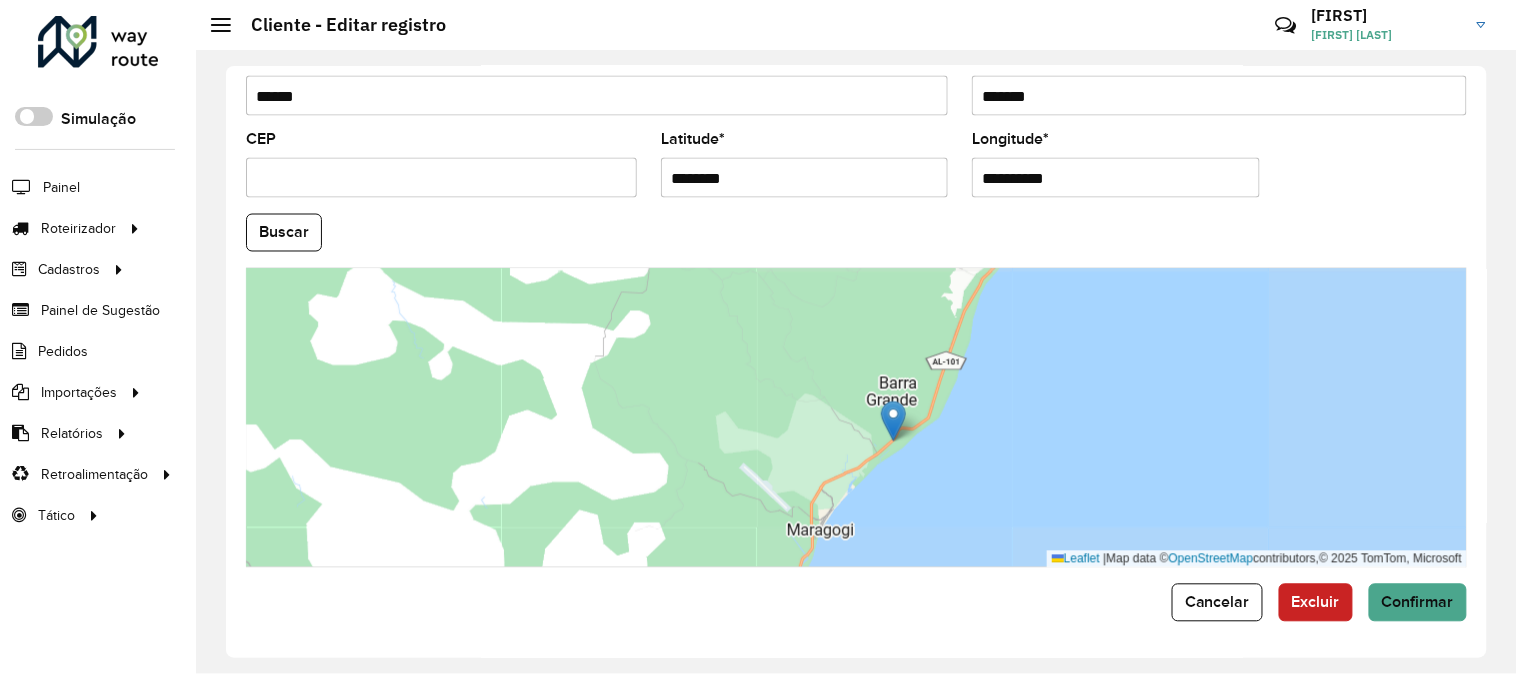 drag, startPoint x: 756, startPoint y: 497, endPoint x: 845, endPoint y: 445, distance: 103.077644 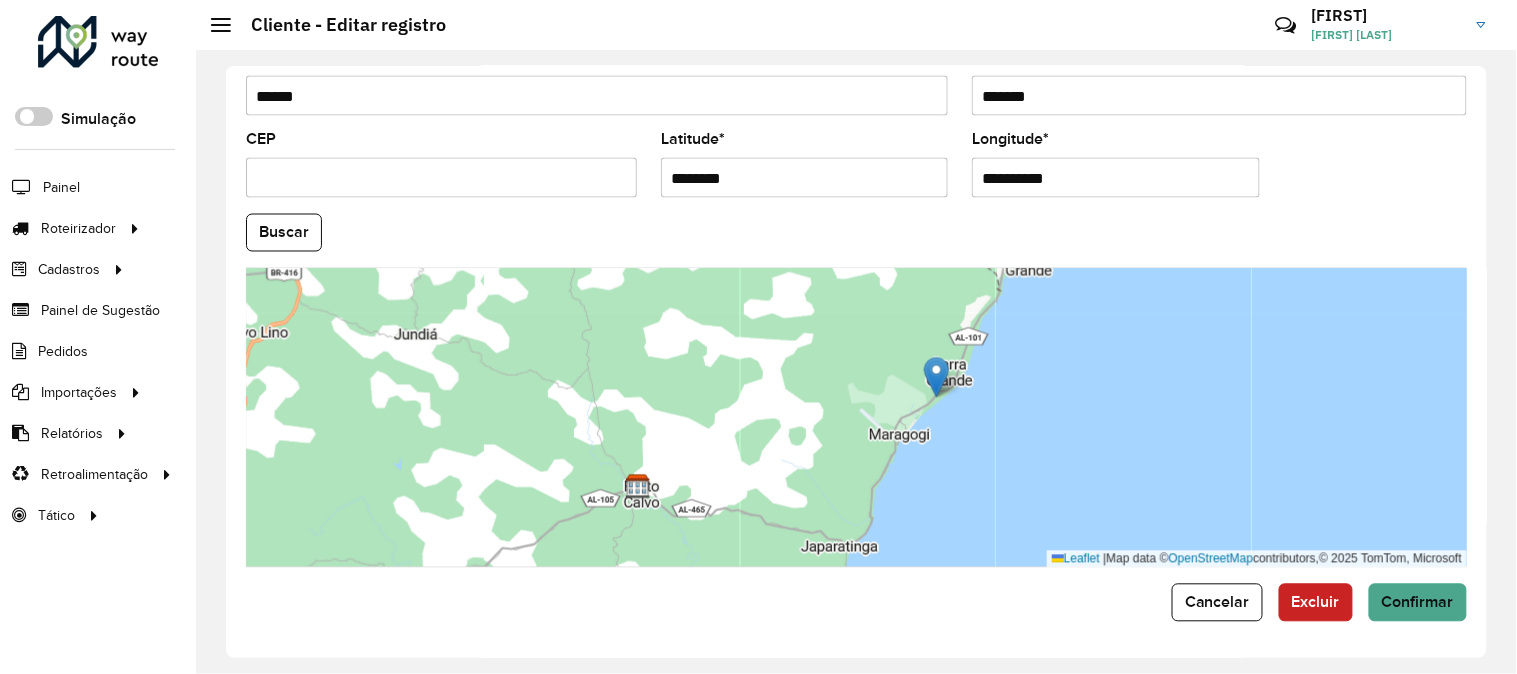 drag, startPoint x: 853, startPoint y: 440, endPoint x: 875, endPoint y: 415, distance: 33.30165 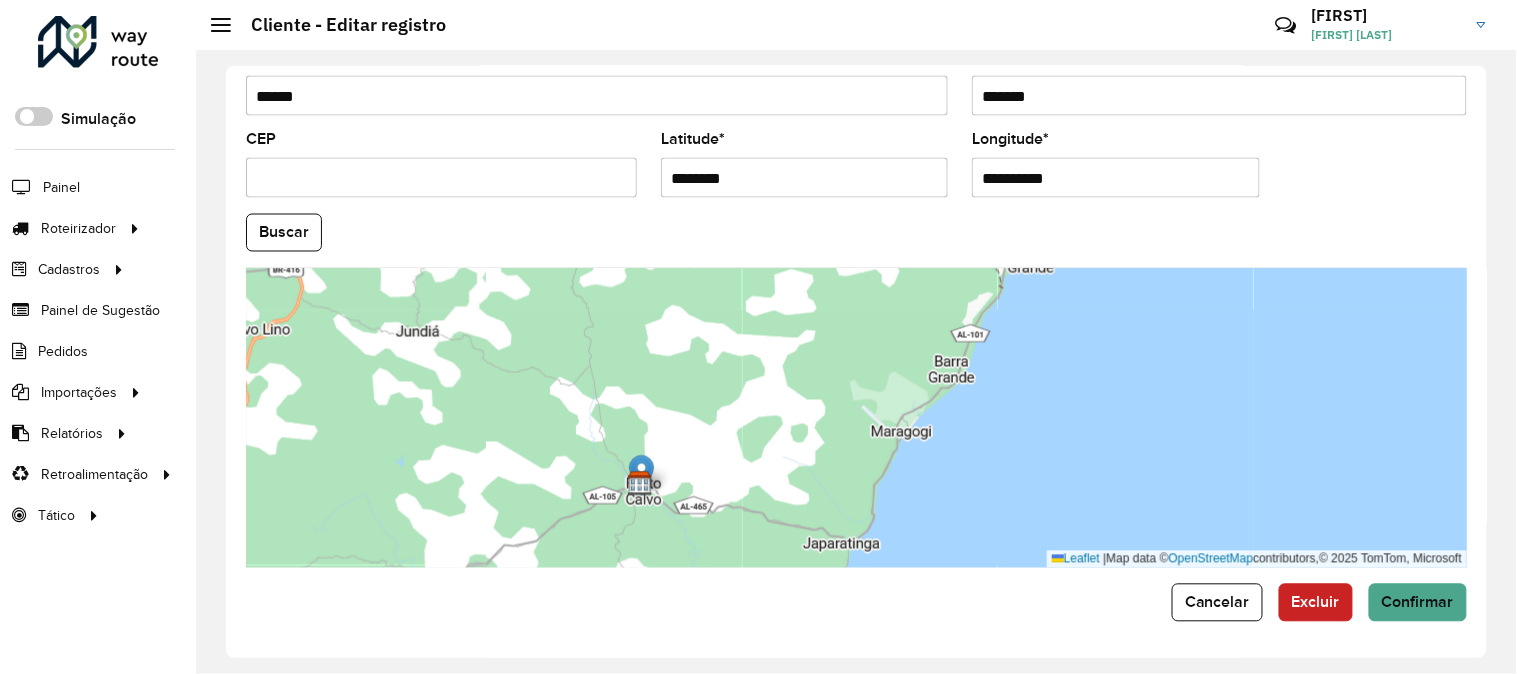 drag, startPoint x: 943, startPoint y: 367, endPoint x: 644, endPoint y: 466, distance: 314.9635 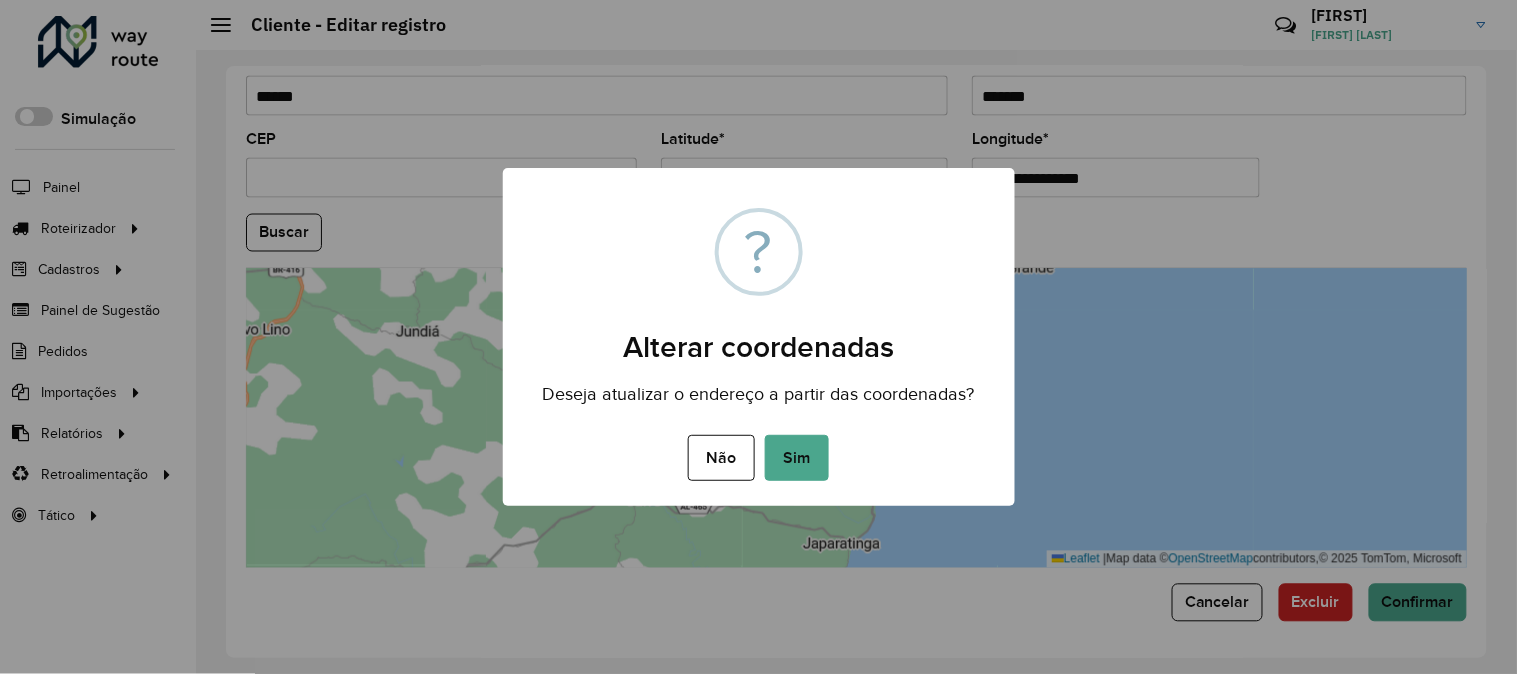click on "Sim" at bounding box center [797, 458] 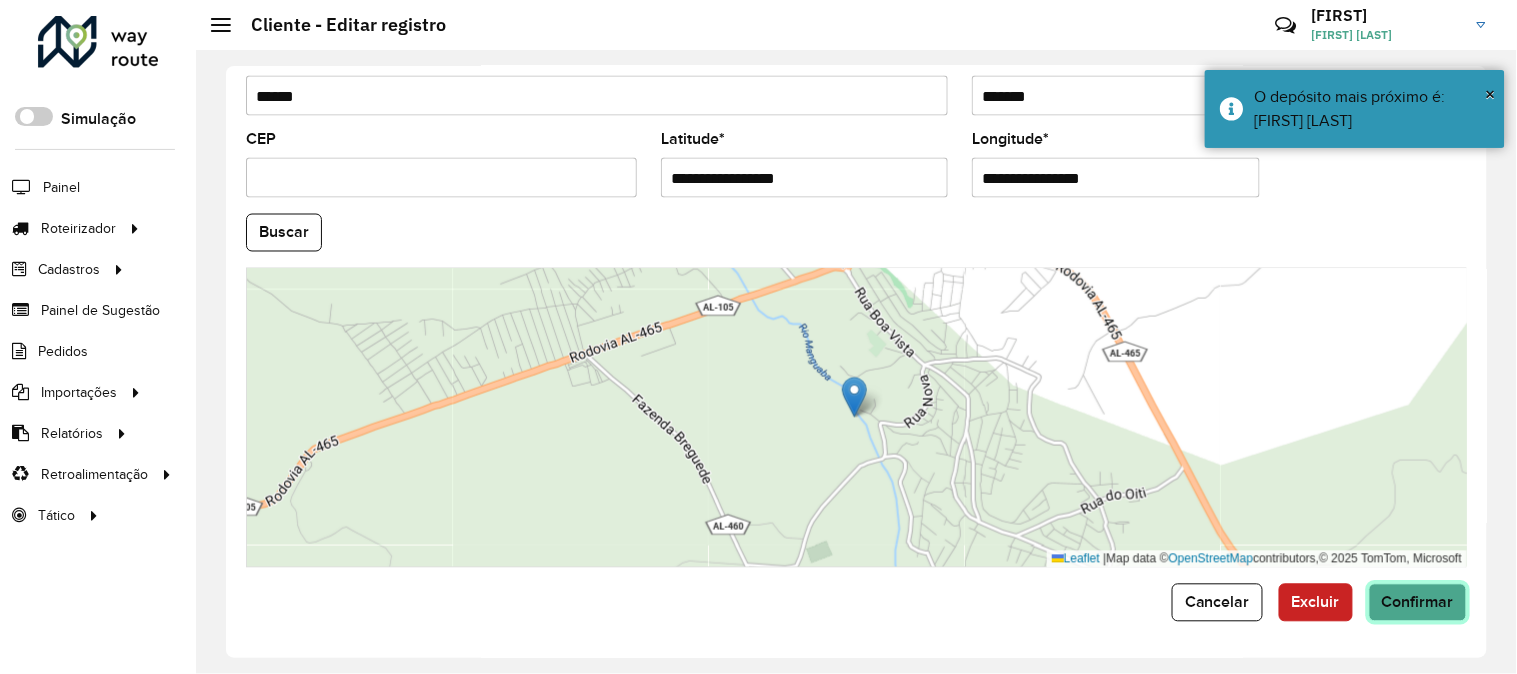 click on "Confirmar" 